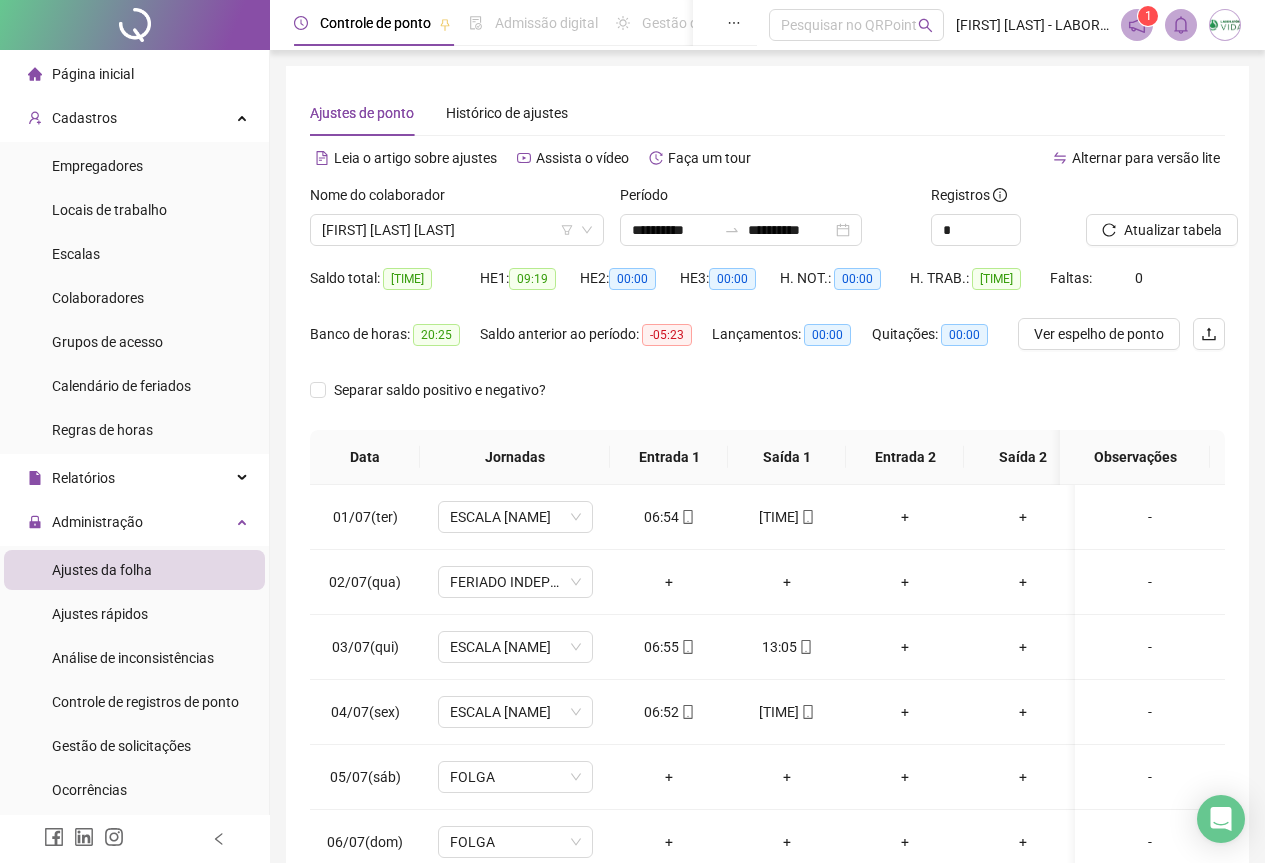 scroll, scrollTop: 0, scrollLeft: 0, axis: both 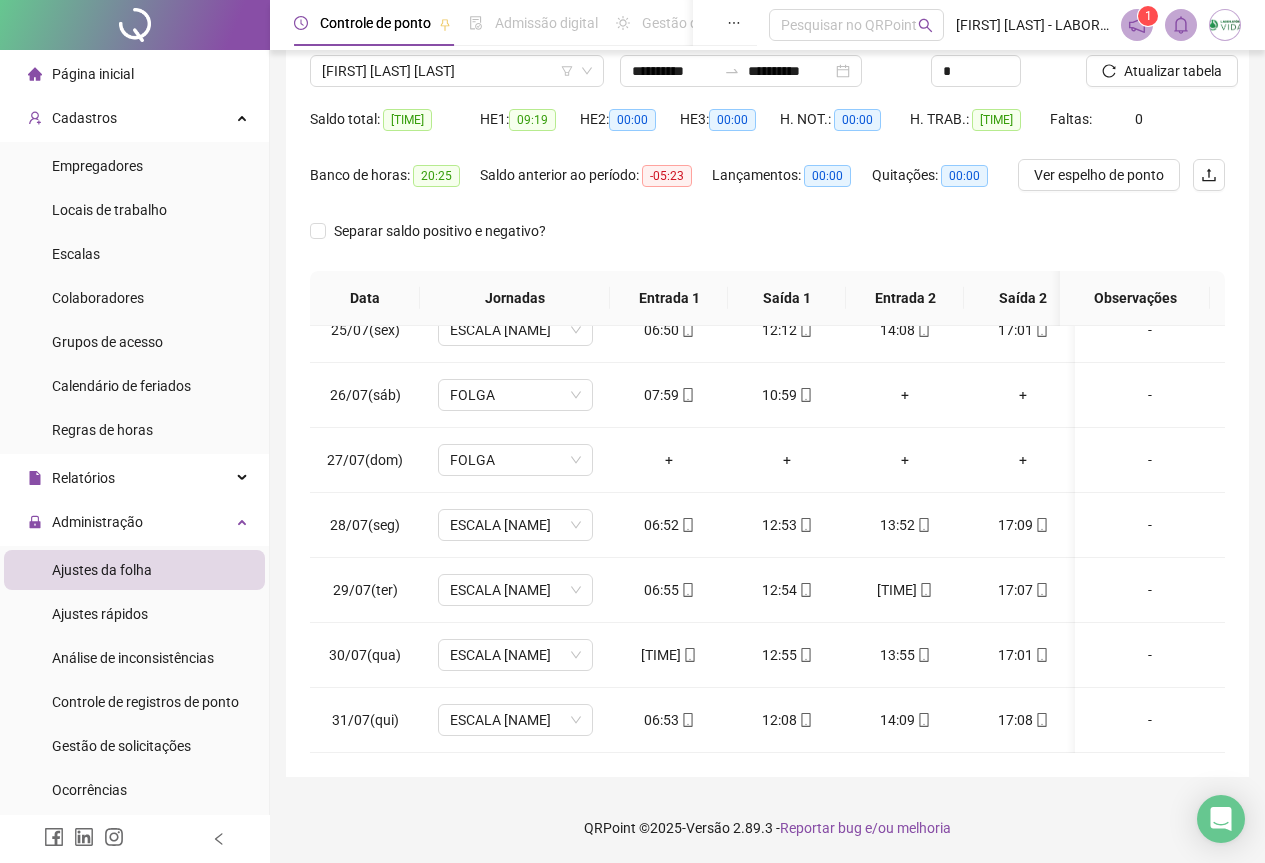 click on "Nome do colaborador" at bounding box center (457, 40) 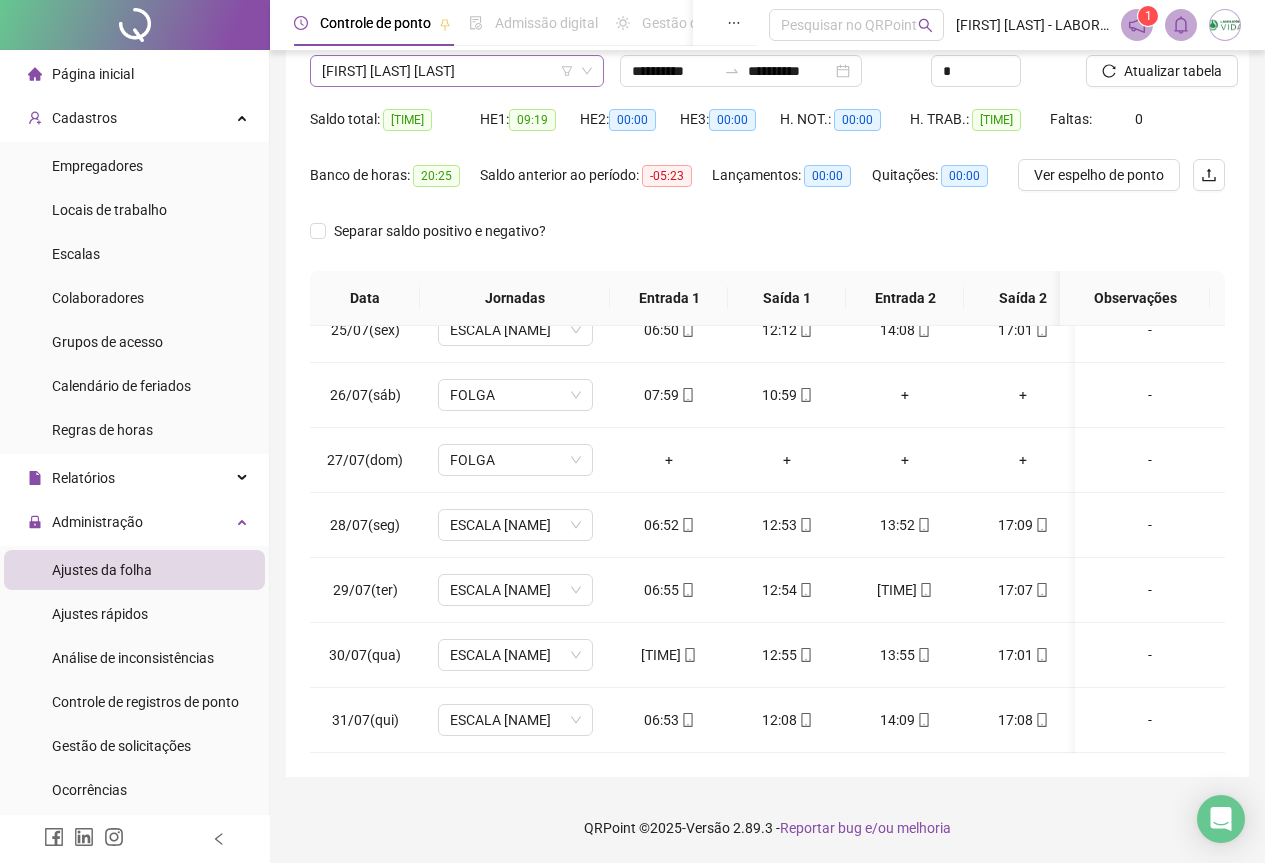click on "[FIRST] [LAST] [LAST] [LAST]" at bounding box center (457, 71) 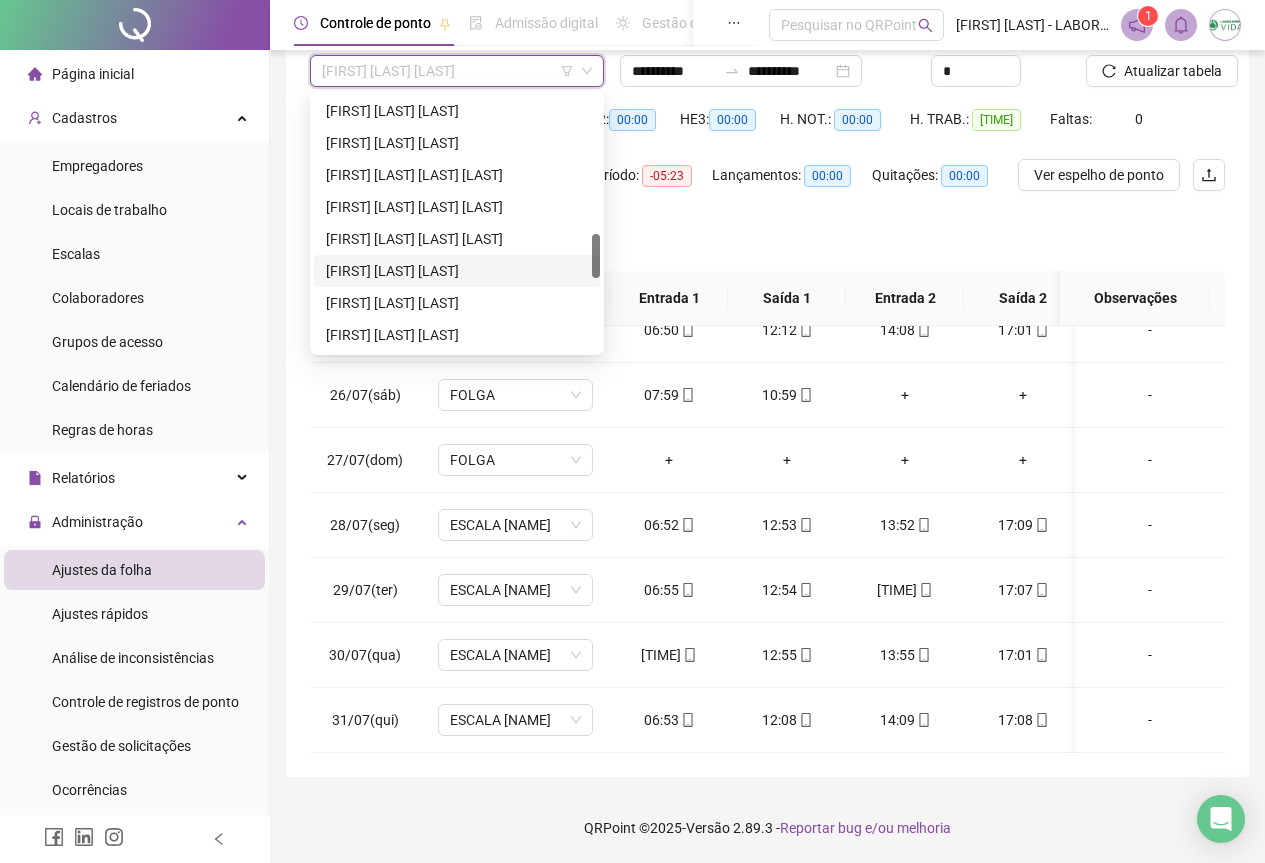 scroll, scrollTop: 900, scrollLeft: 0, axis: vertical 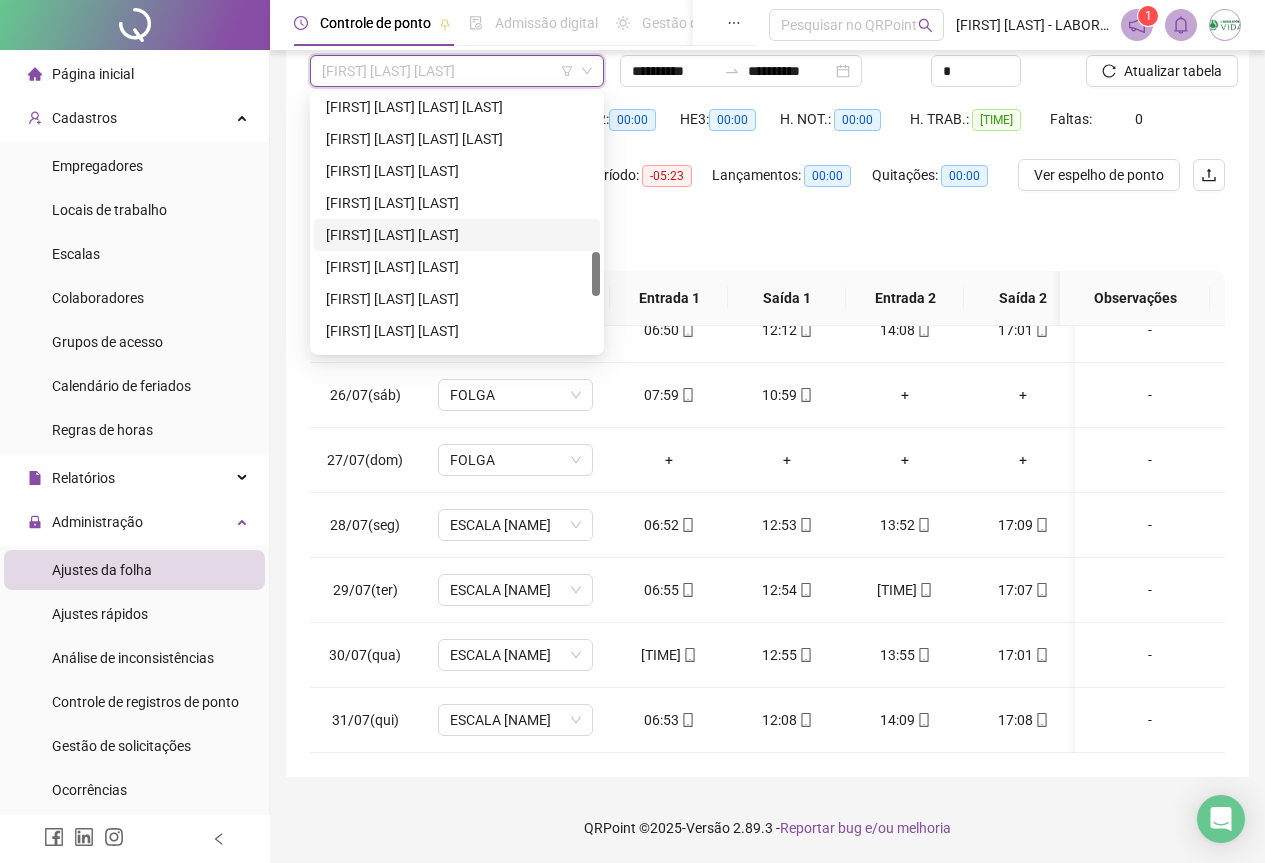 click on "[FIRST] [LAST] [LAST]" at bounding box center (457, 235) 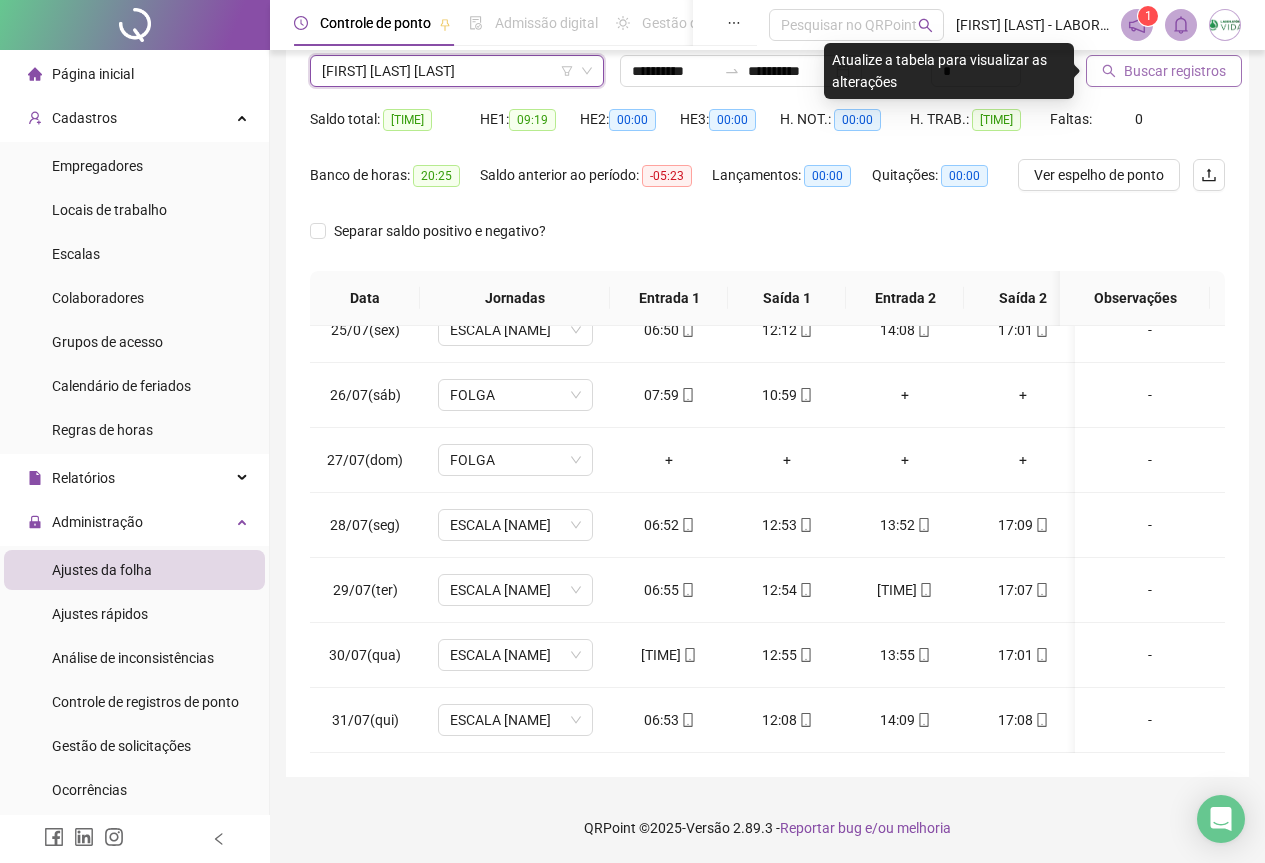 click on "Buscar registros" at bounding box center (1175, 71) 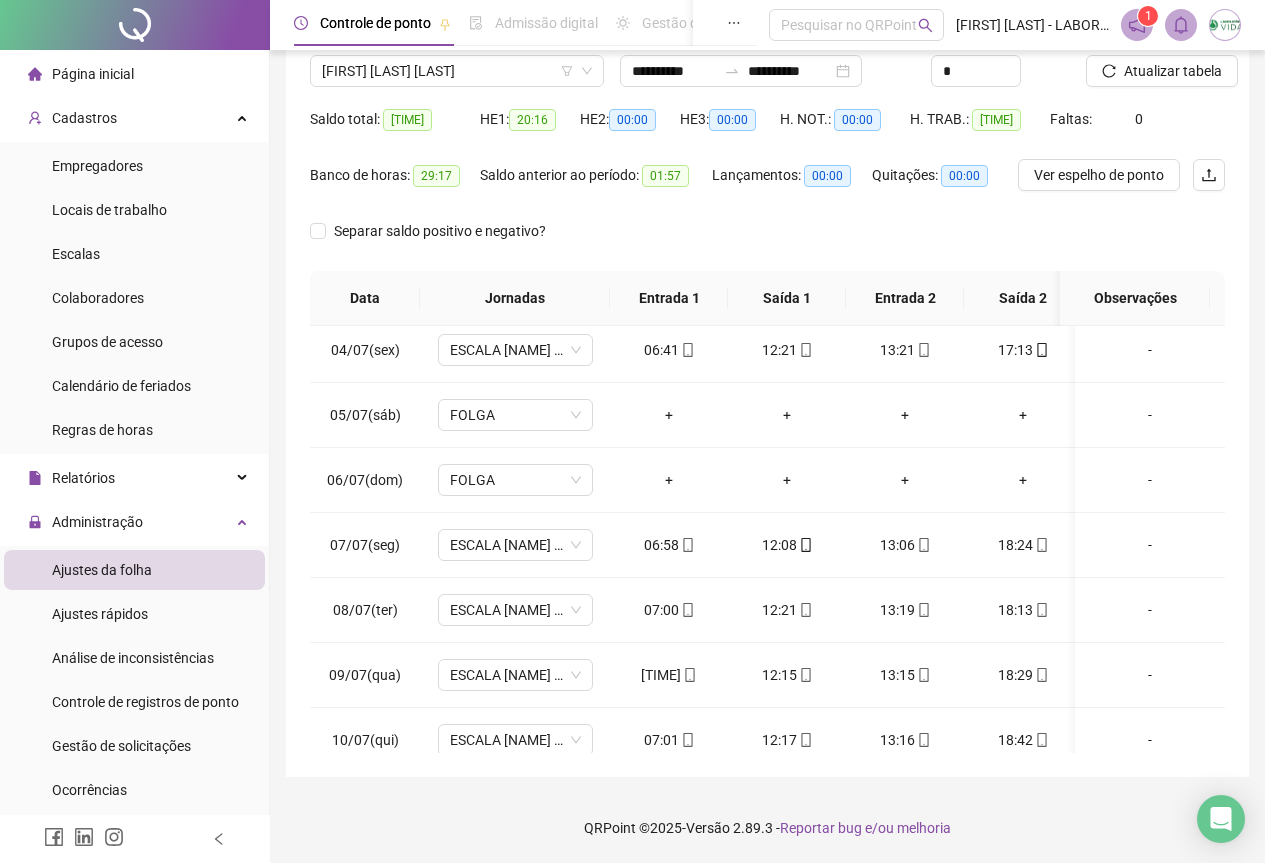 scroll, scrollTop: 0, scrollLeft: 0, axis: both 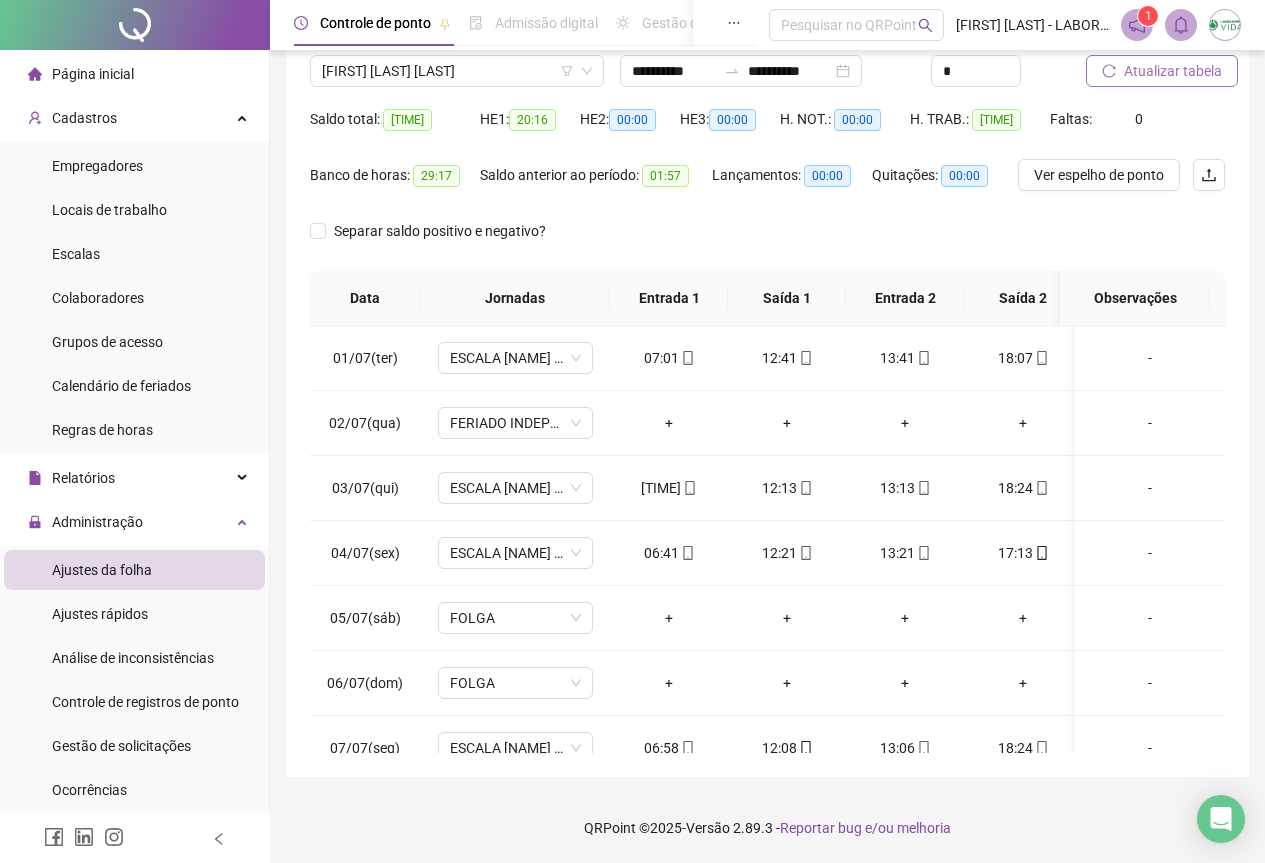 click on "Atualizar tabela" at bounding box center (1173, 71) 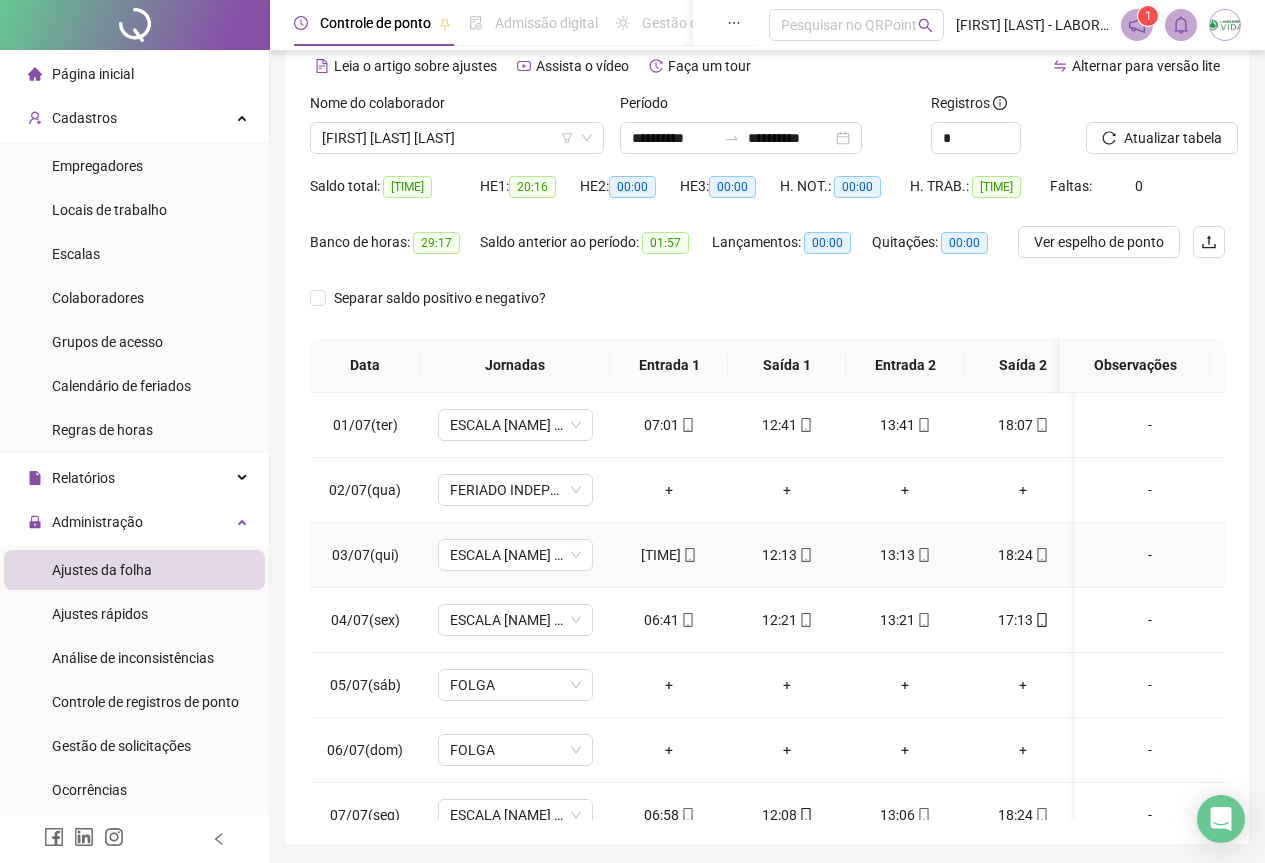 scroll, scrollTop: 0, scrollLeft: 0, axis: both 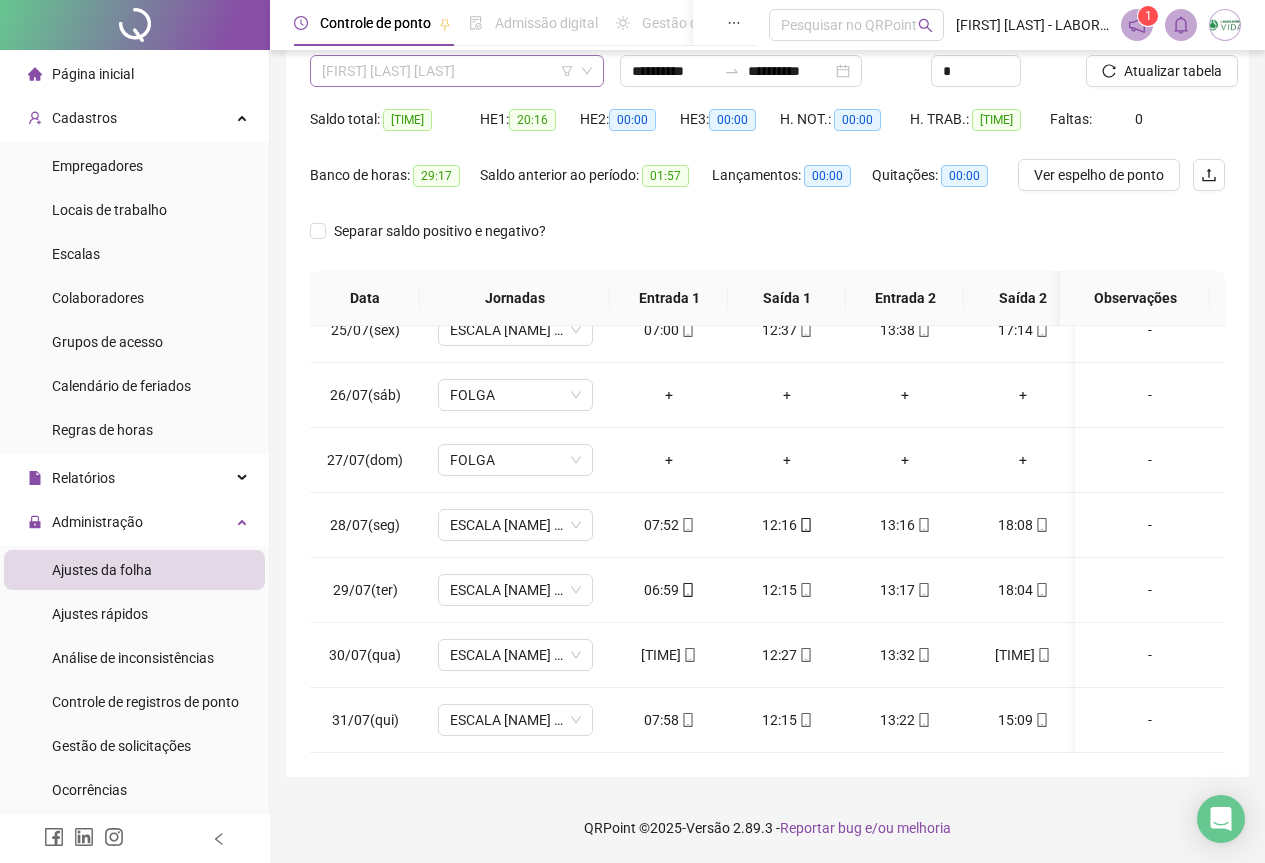click on "[FIRST] [LAST] [LAST]" at bounding box center [457, 71] 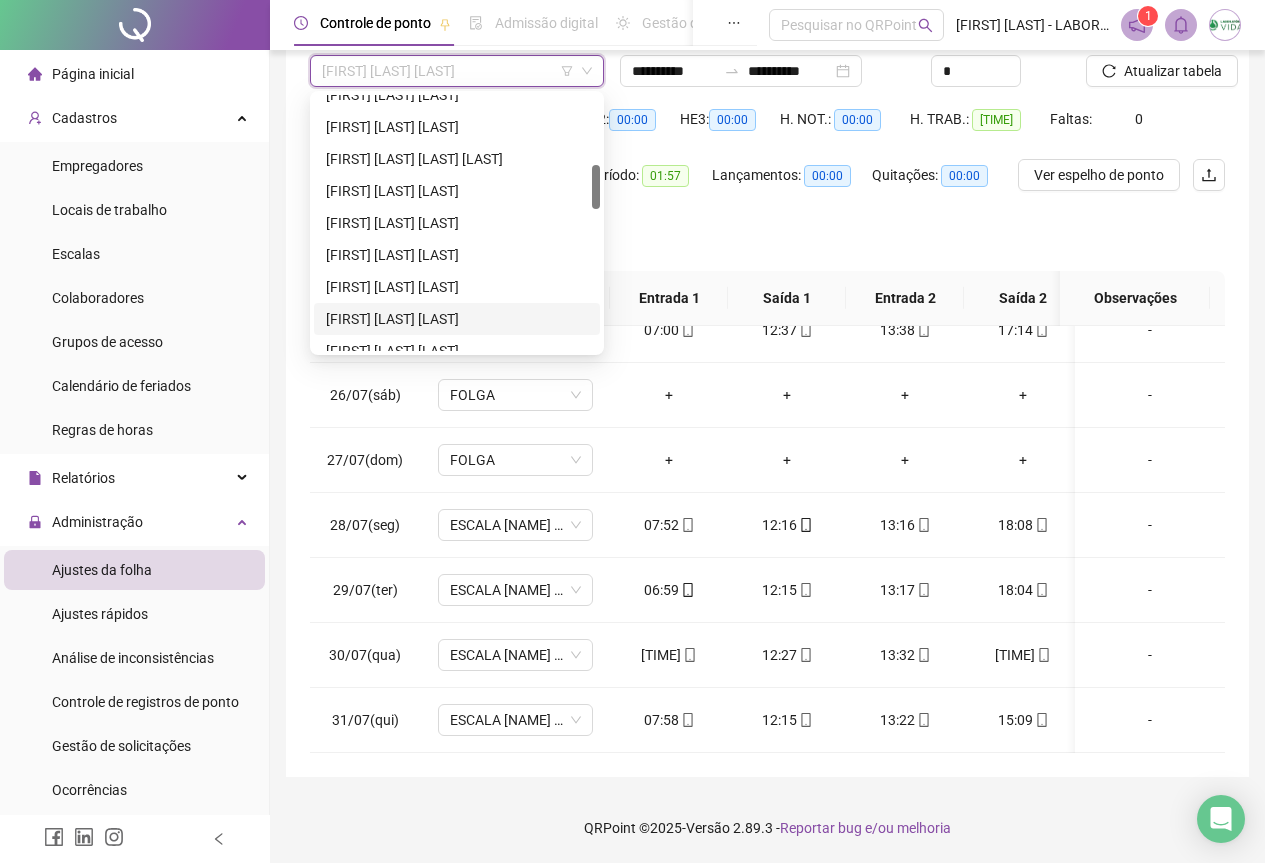 scroll, scrollTop: 300, scrollLeft: 0, axis: vertical 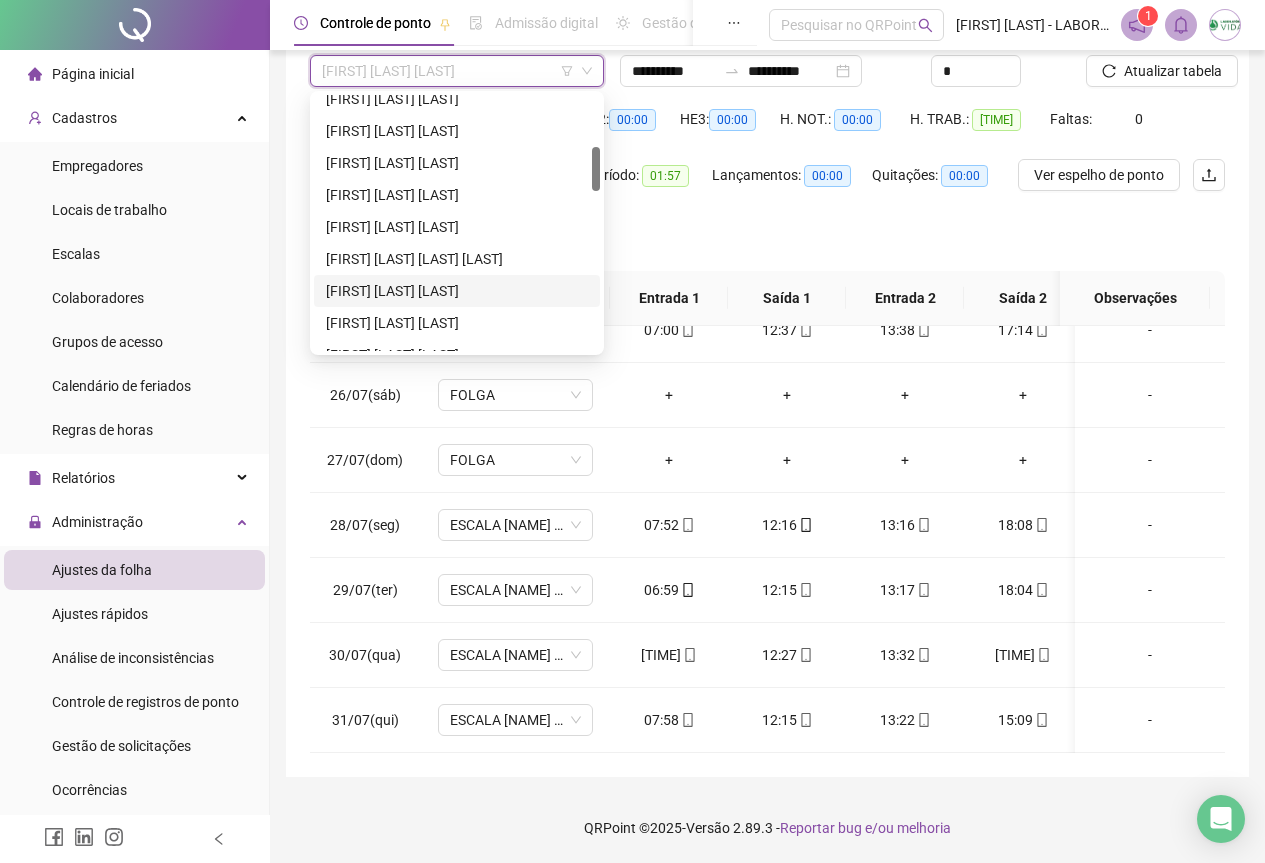 click on "[FIRST] [LAST] [LAST] [LAST]" at bounding box center (457, 291) 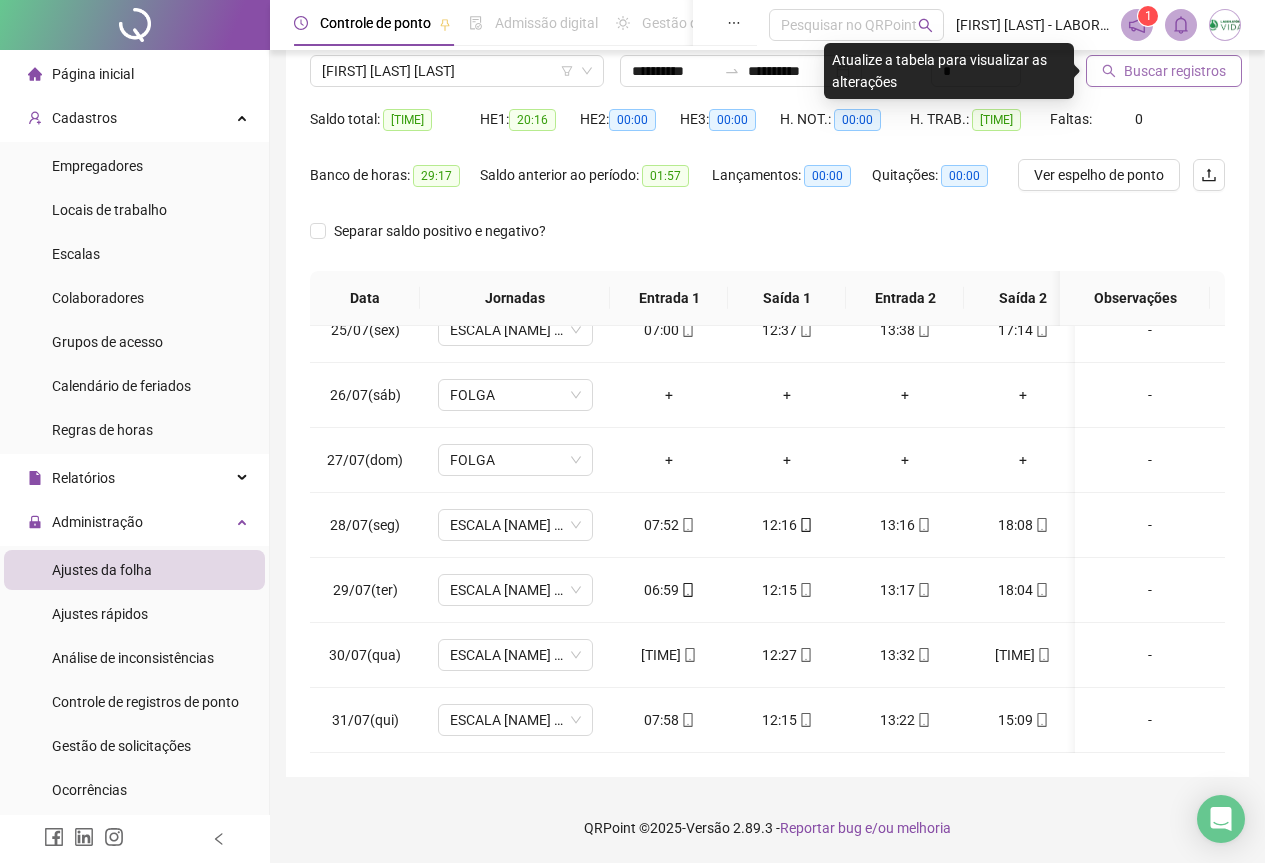 click on "Buscar registros" at bounding box center (1164, 71) 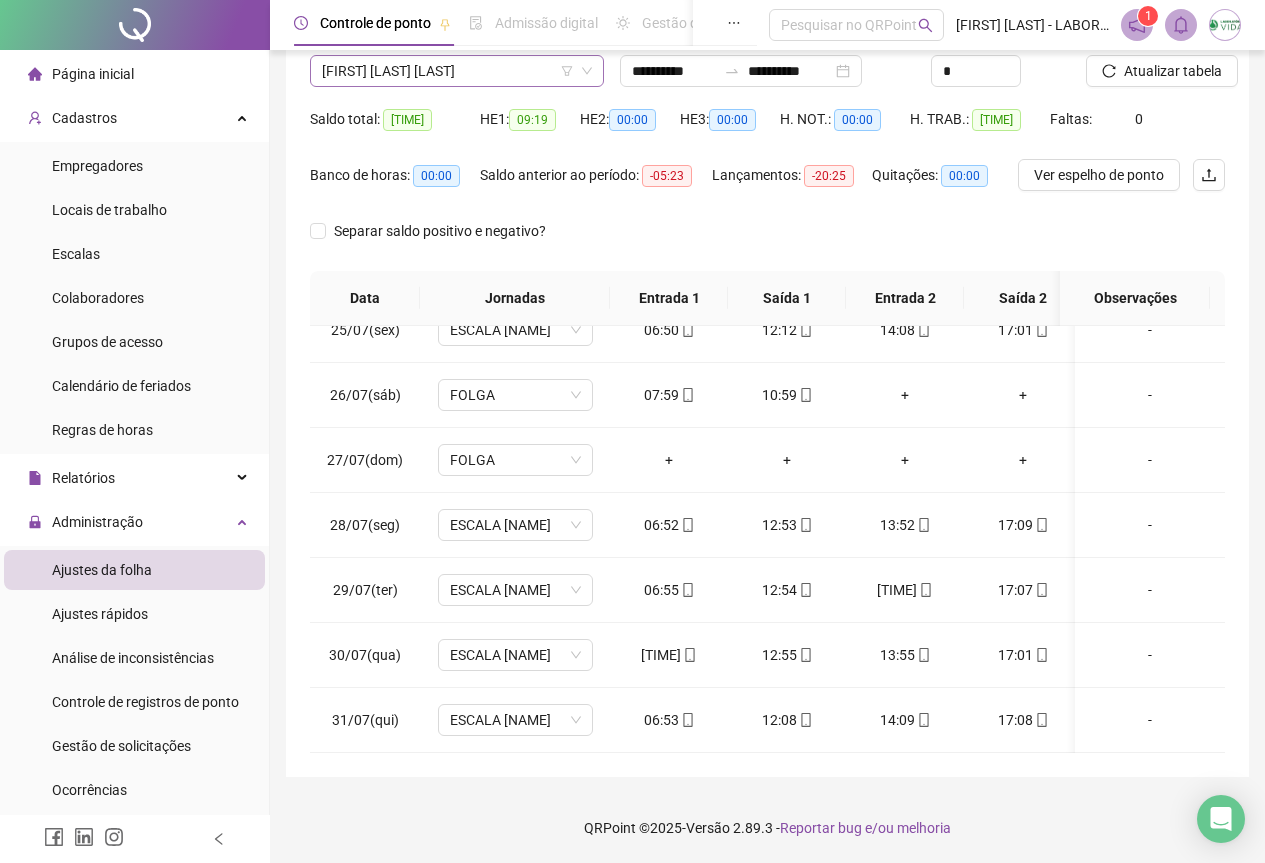 click on "[FIRST] [LAST] [LAST] [LAST]" at bounding box center (457, 71) 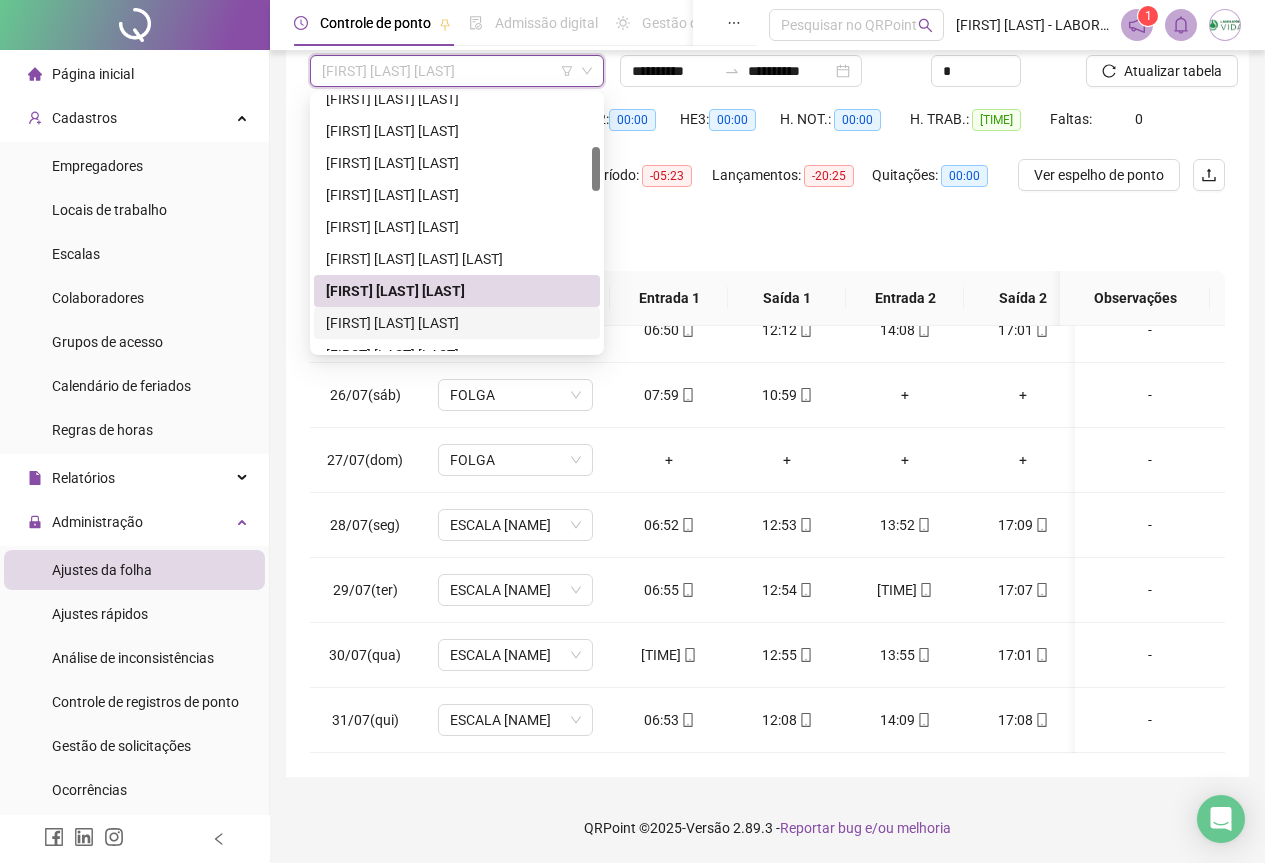 click on "[FIRST] [LAST] [LAST]" at bounding box center [457, 323] 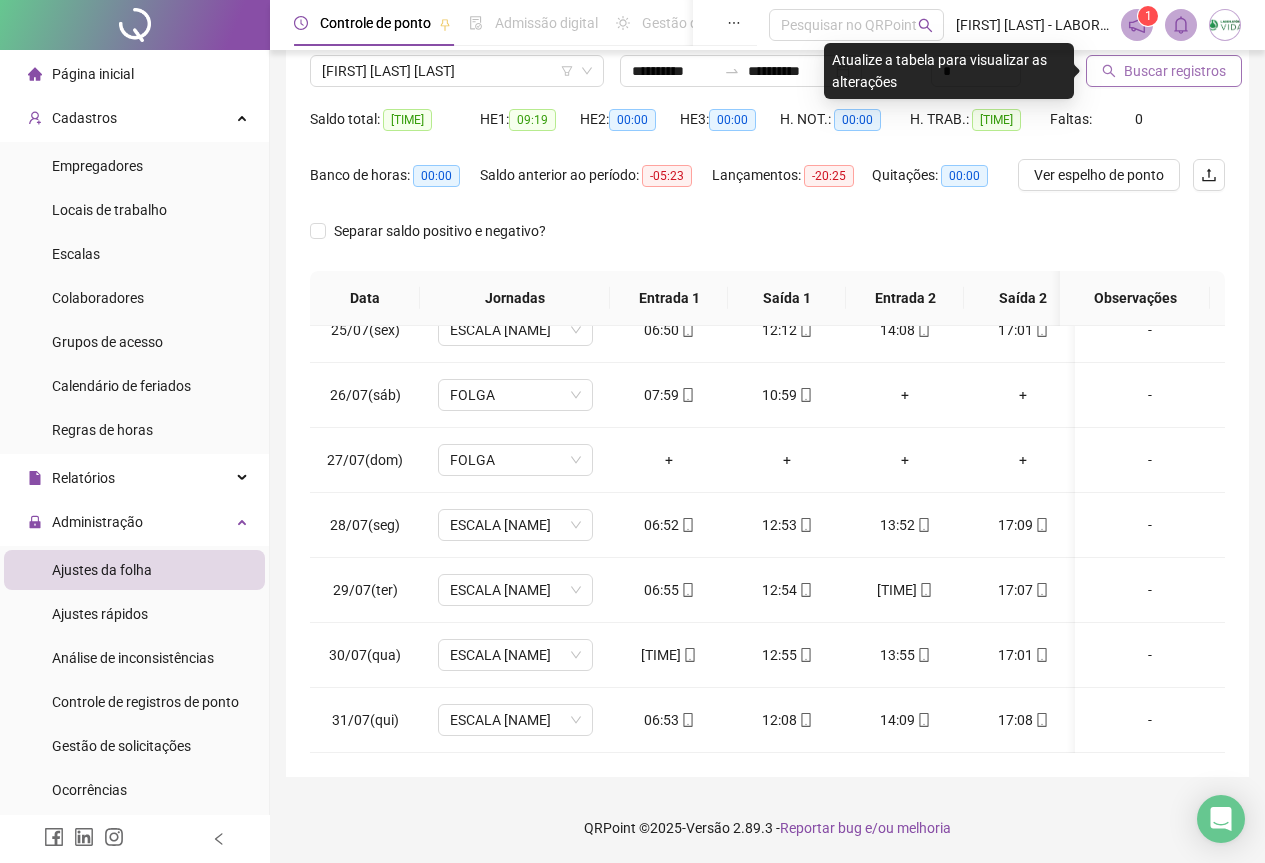 click on "Buscar registros" at bounding box center [1164, 71] 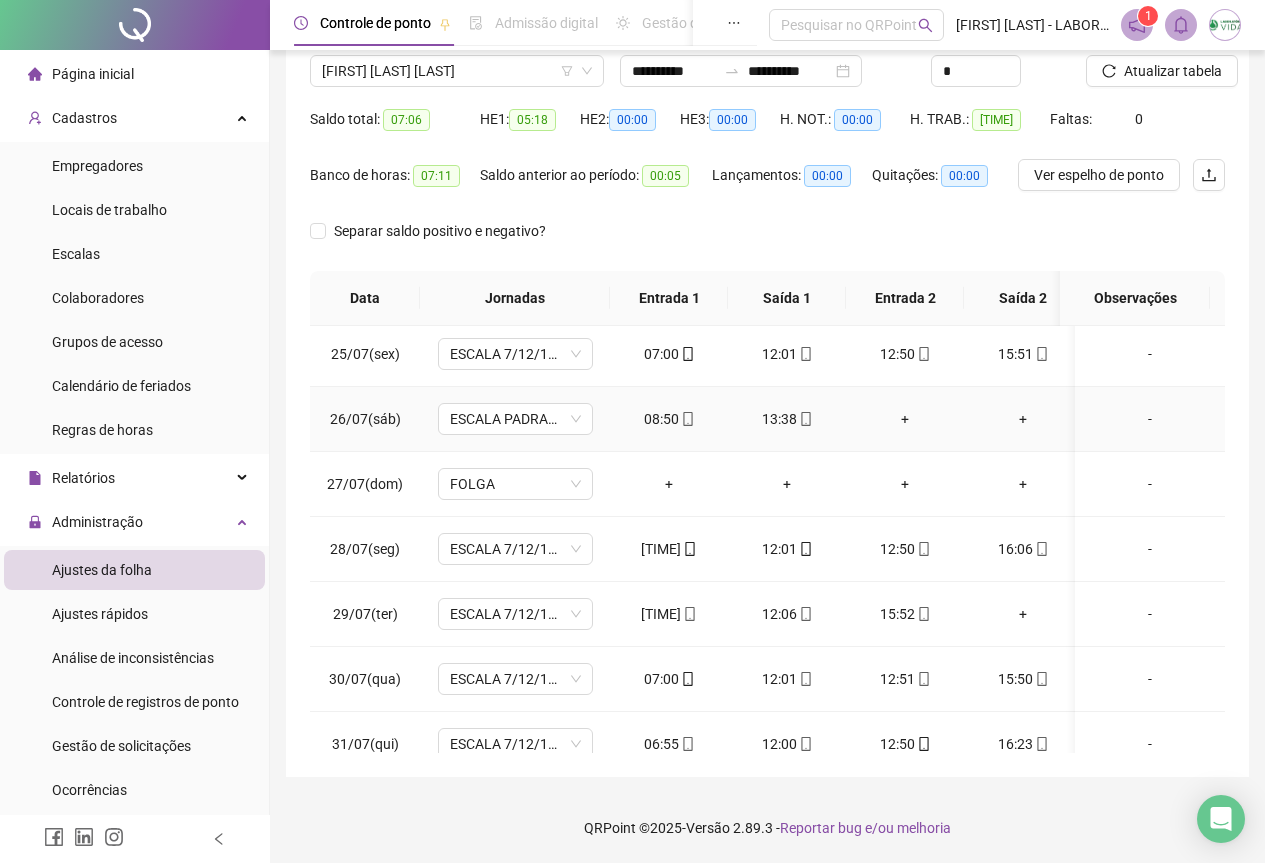 scroll, scrollTop: 1600, scrollLeft: 0, axis: vertical 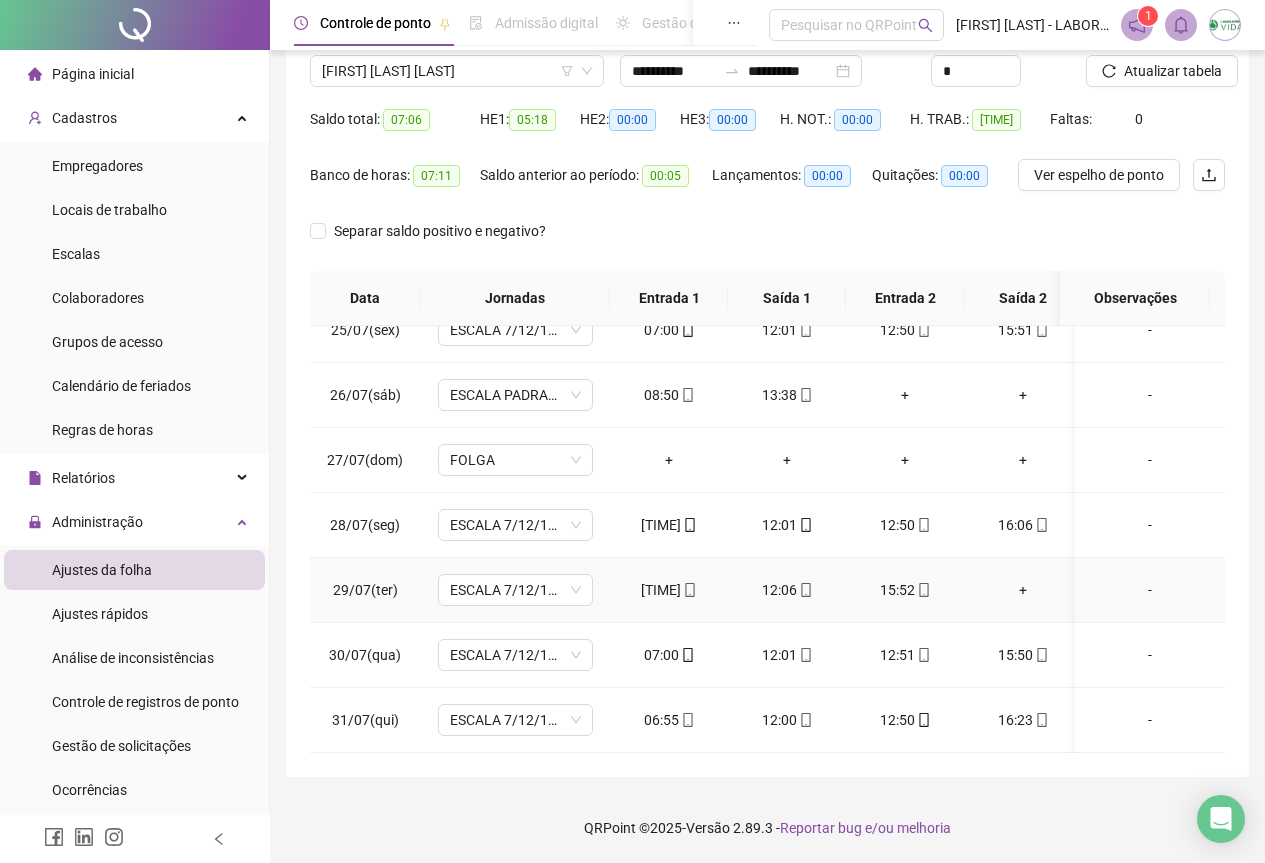 click on "+" at bounding box center (1023, 590) 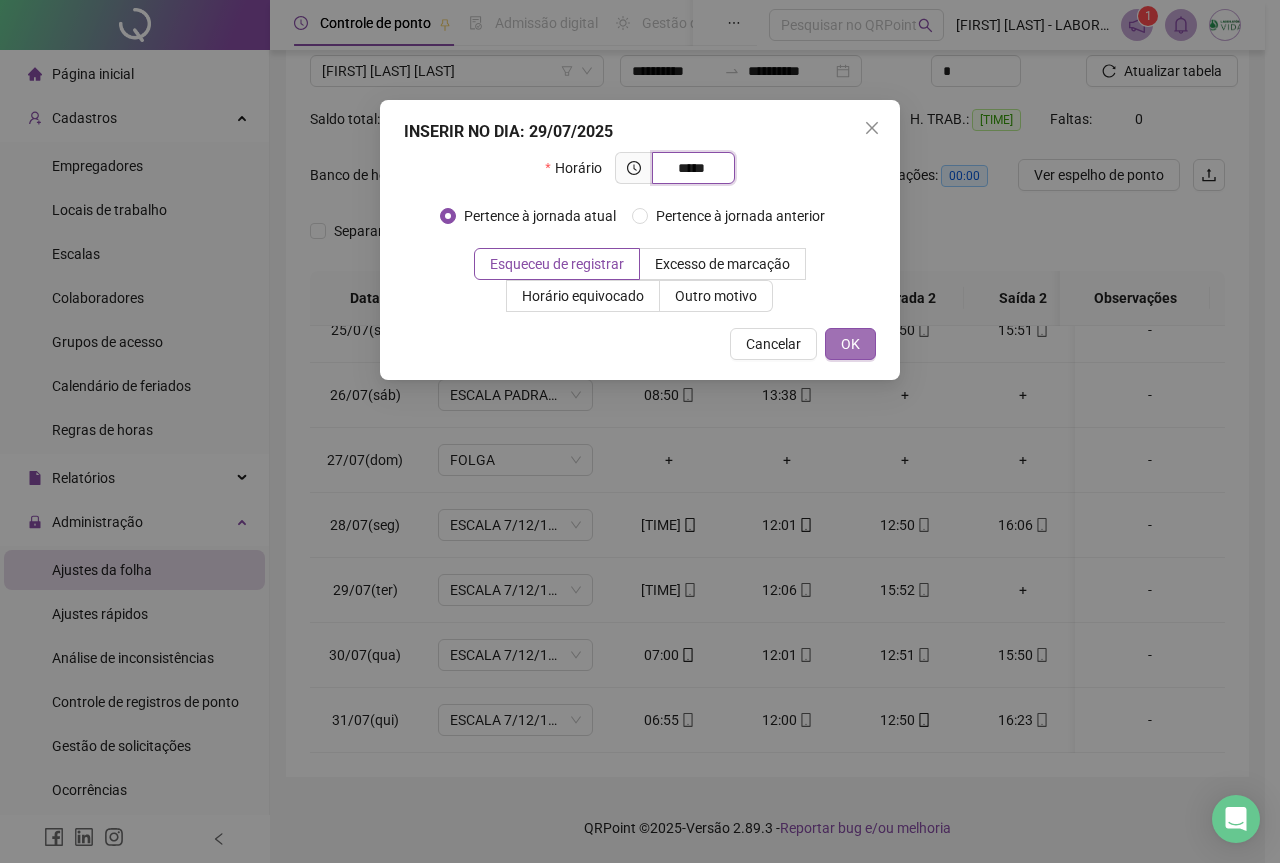 type on "*****" 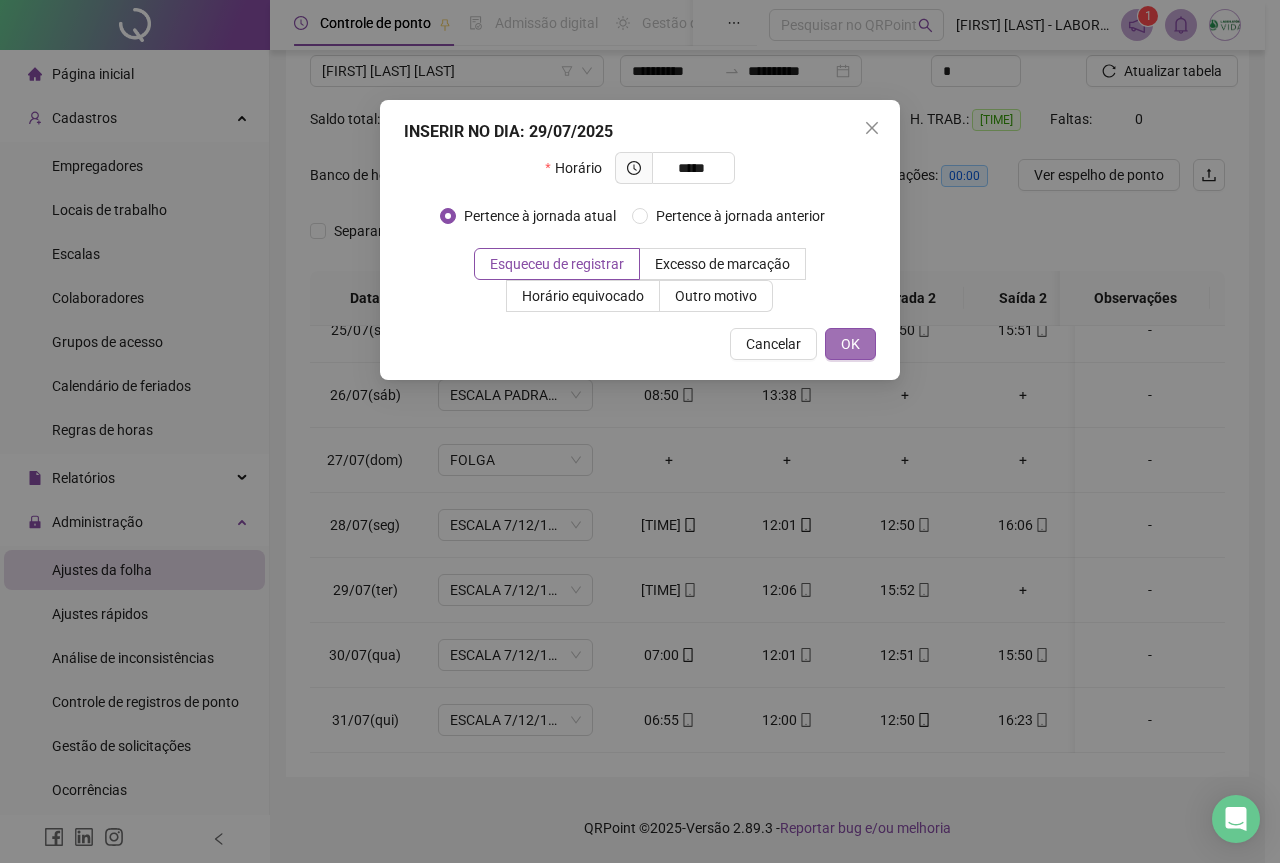 click on "OK" at bounding box center (850, 344) 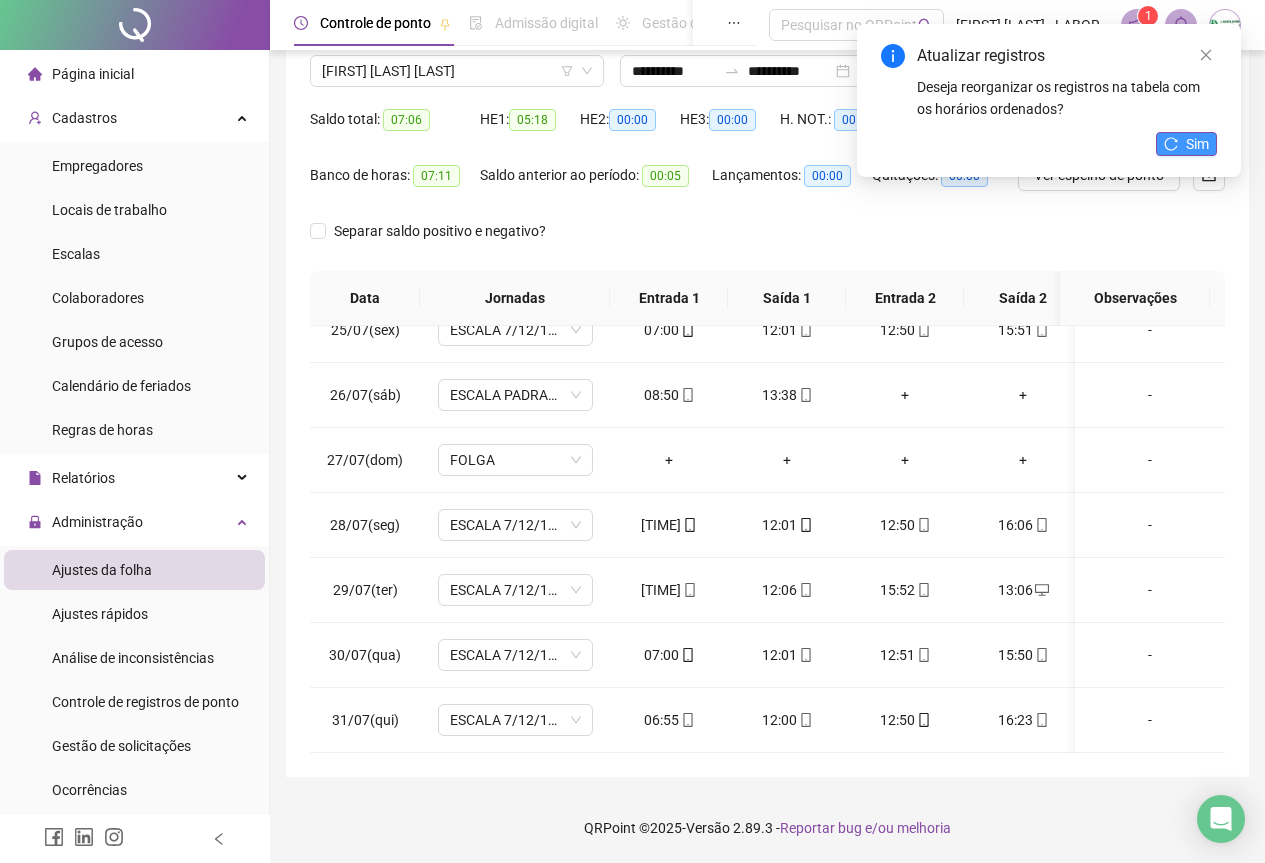 click on "Sim" at bounding box center (1197, 144) 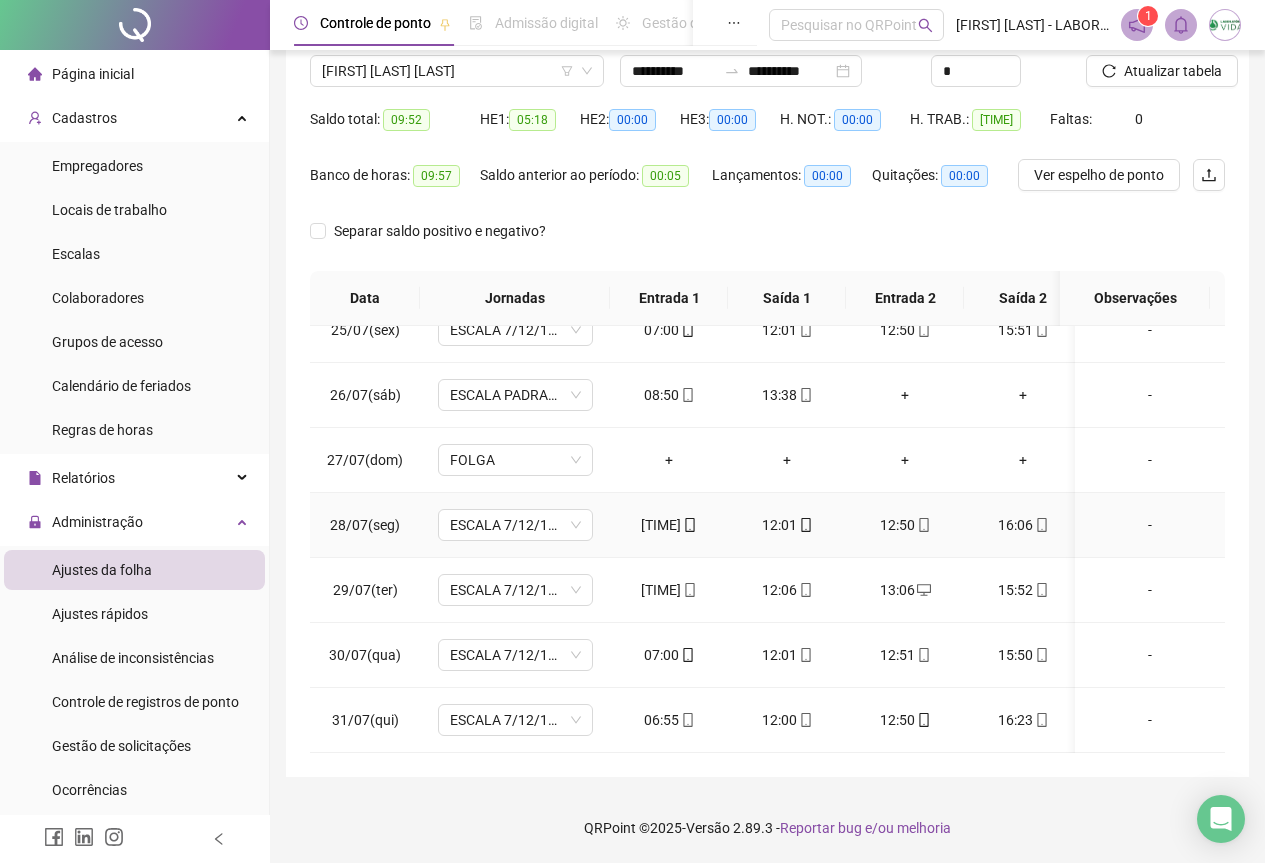 scroll, scrollTop: 1603, scrollLeft: 0, axis: vertical 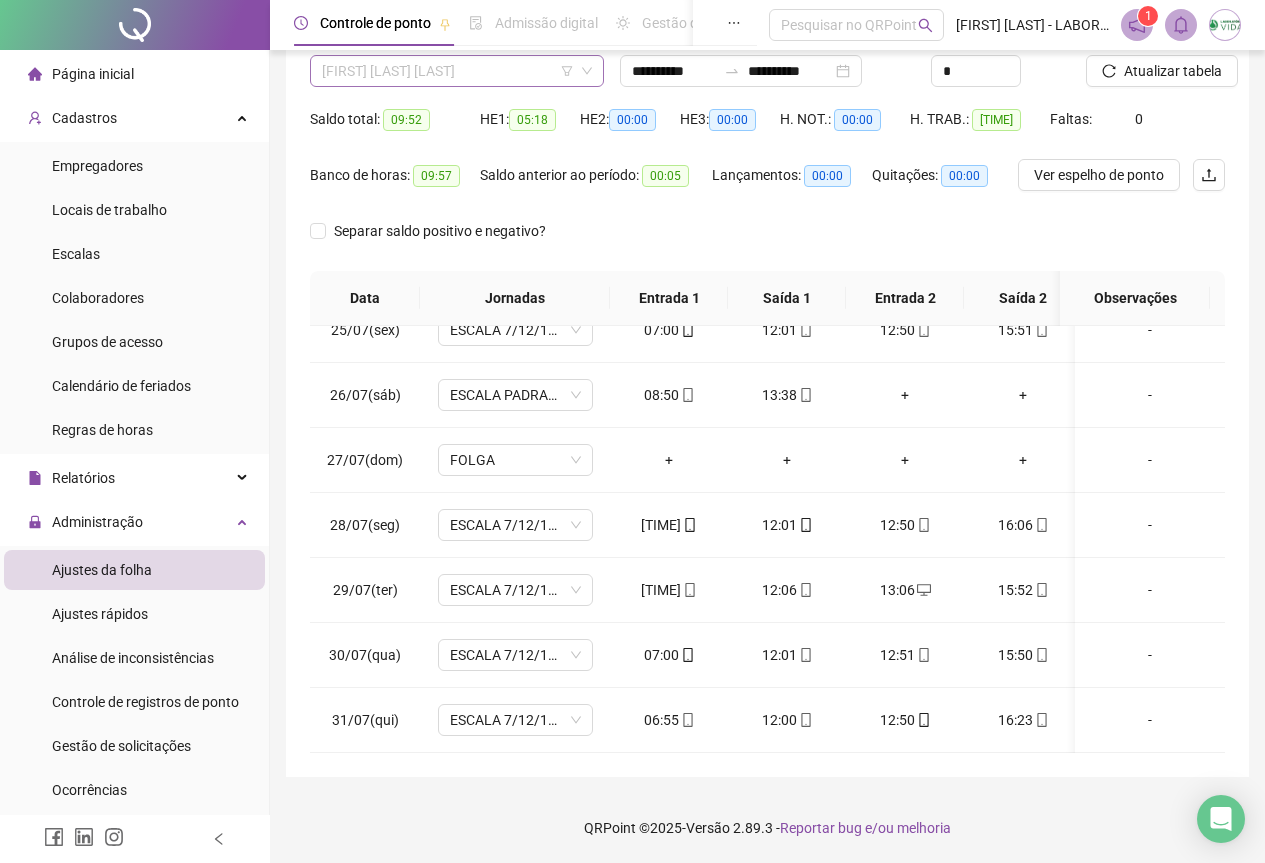 click on "[FIRST] [LAST] [LAST]" at bounding box center [457, 71] 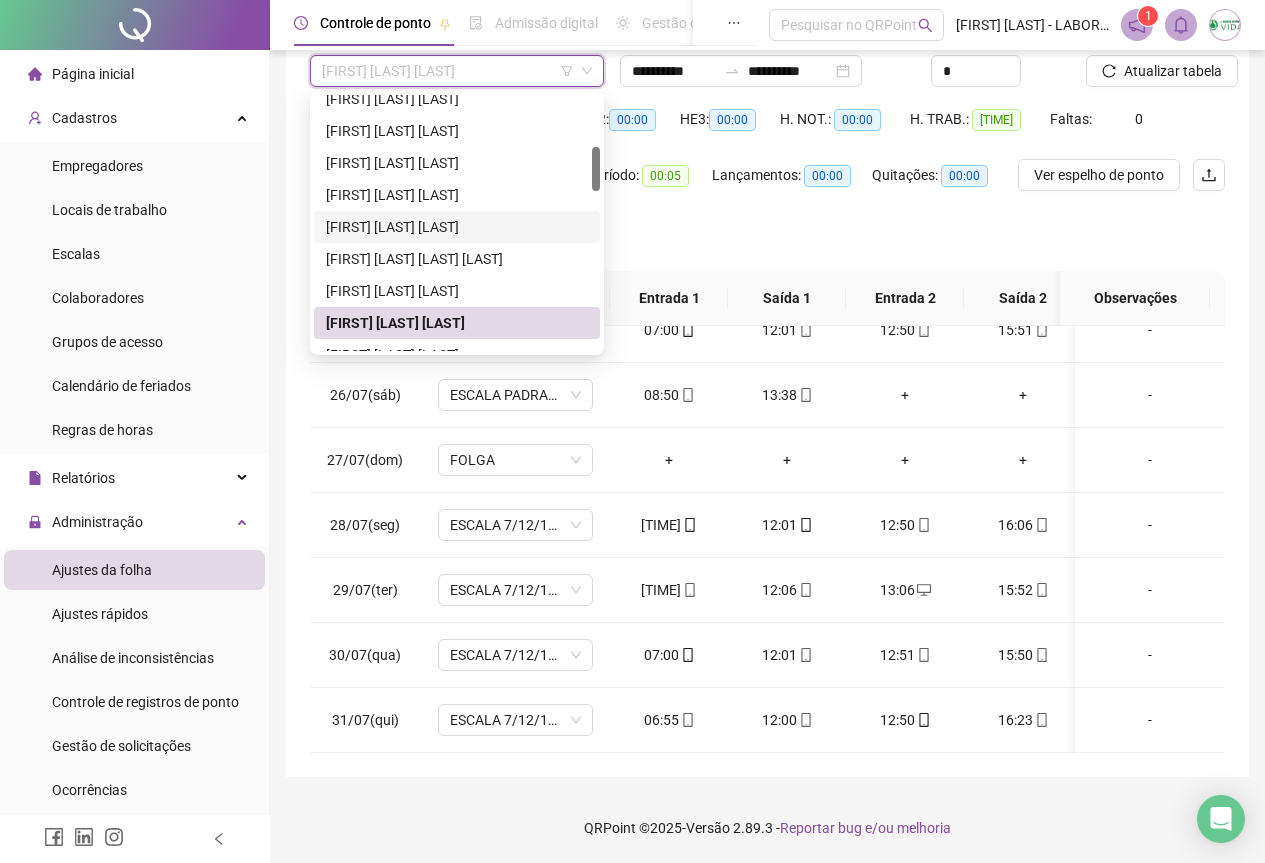 scroll, scrollTop: 400, scrollLeft: 0, axis: vertical 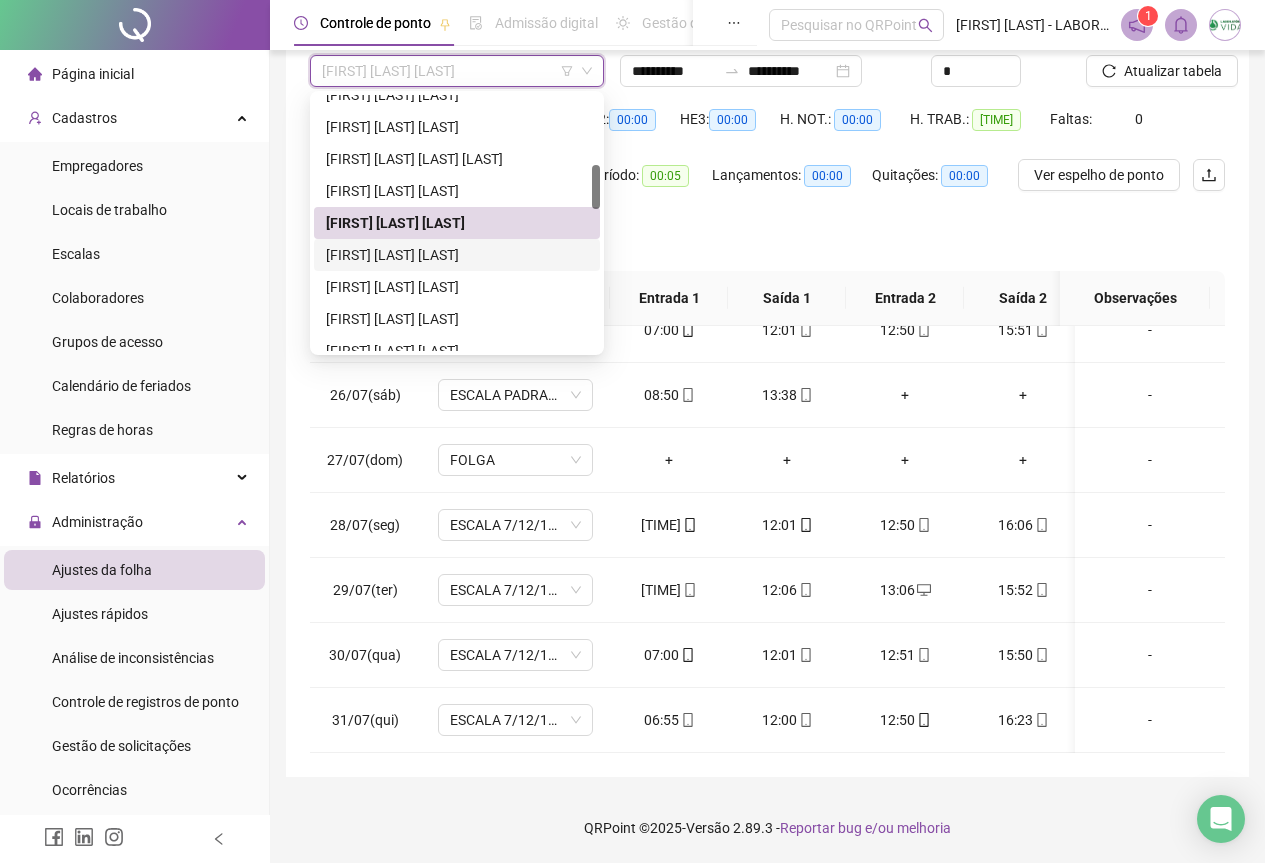 click on "JAQUELINE MEDEIROS SILVA" at bounding box center (457, 255) 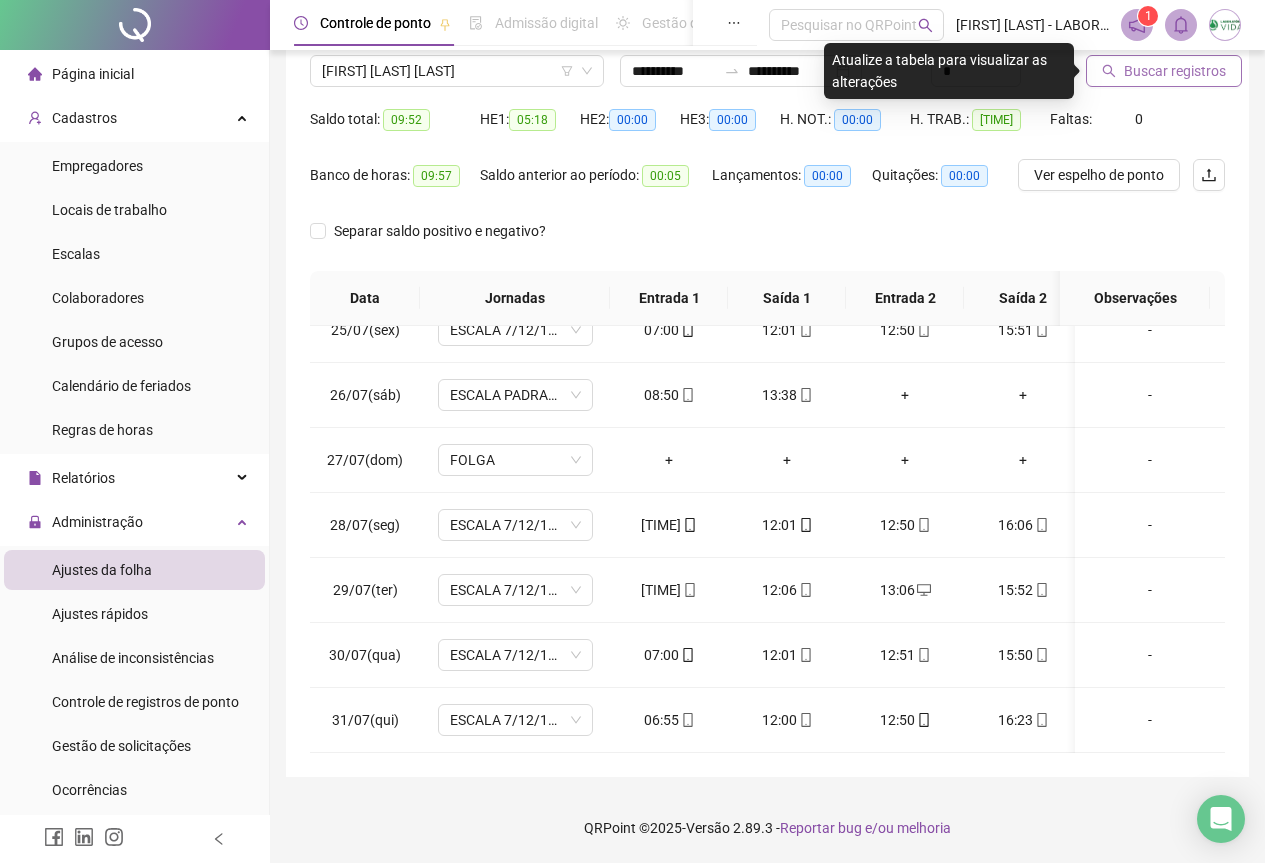 click 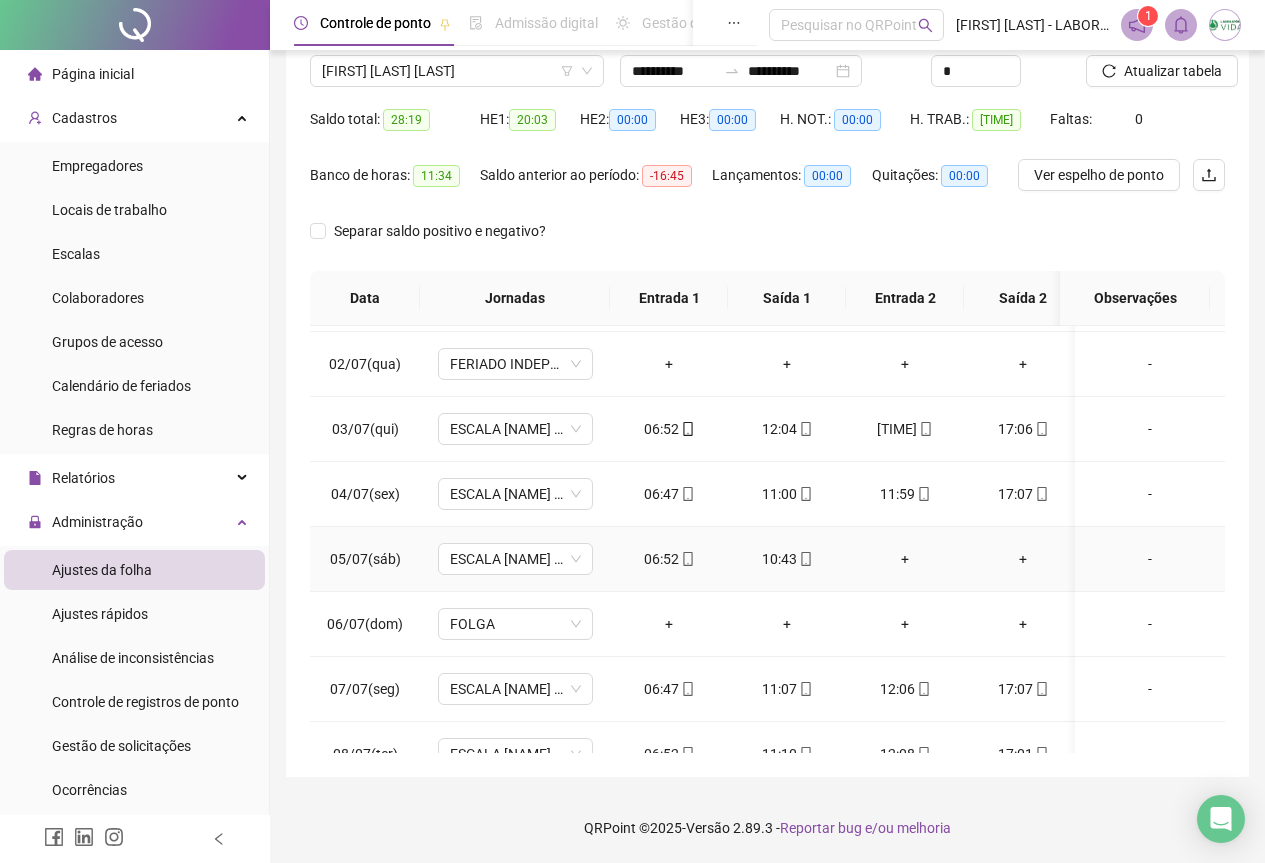 scroll, scrollTop: 0, scrollLeft: 0, axis: both 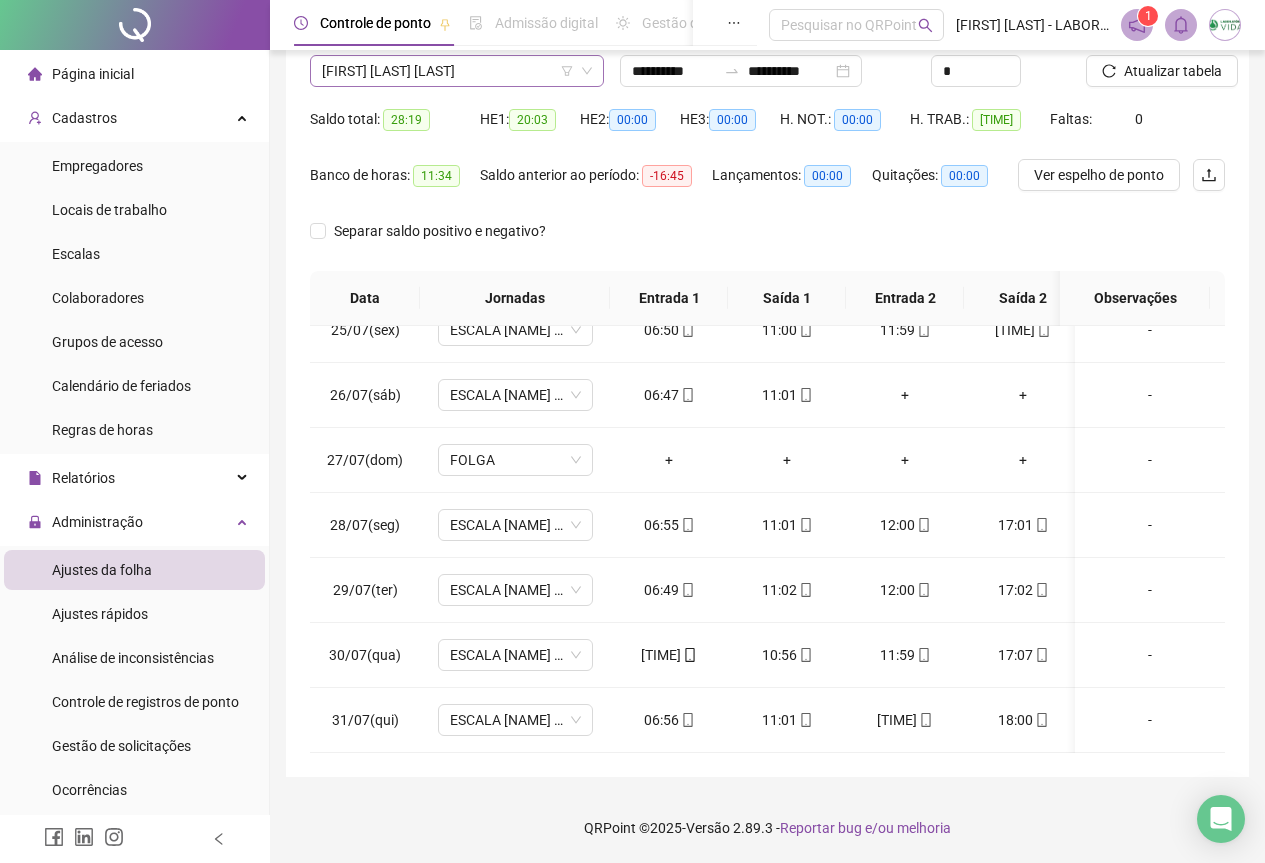 click on "JAQUELINE MEDEIROS SILVA" at bounding box center [457, 71] 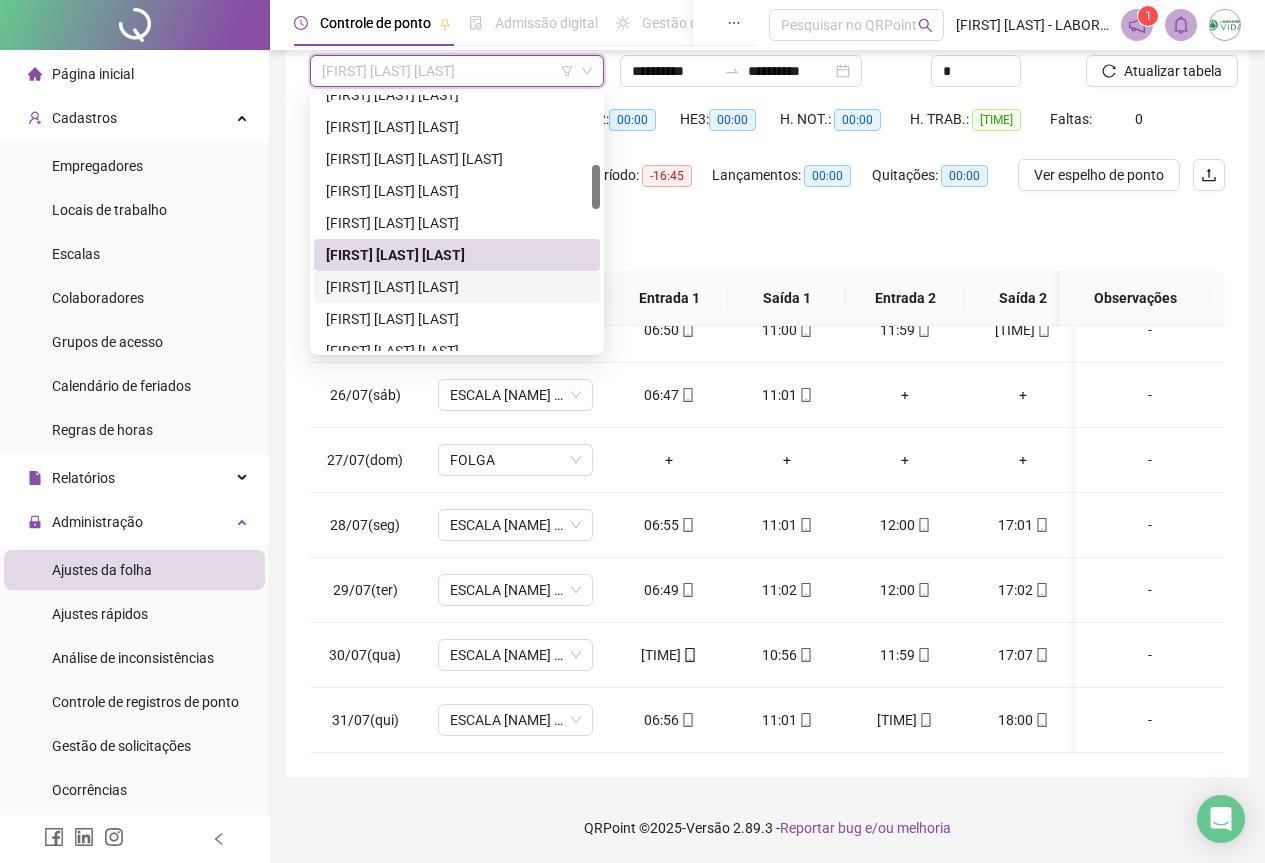 click on "JENNIFER LAYANE OLIVEIRA MEIRA" at bounding box center (457, 287) 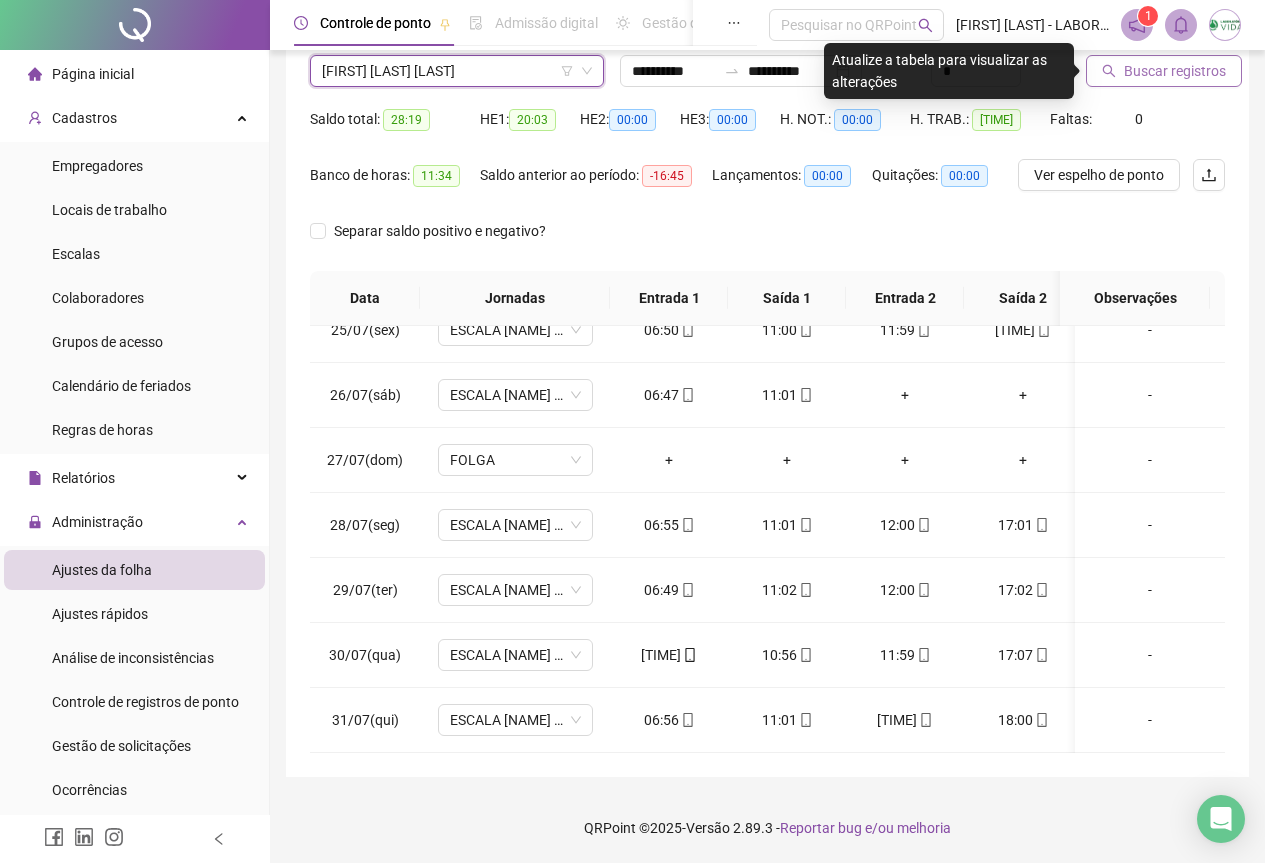 click 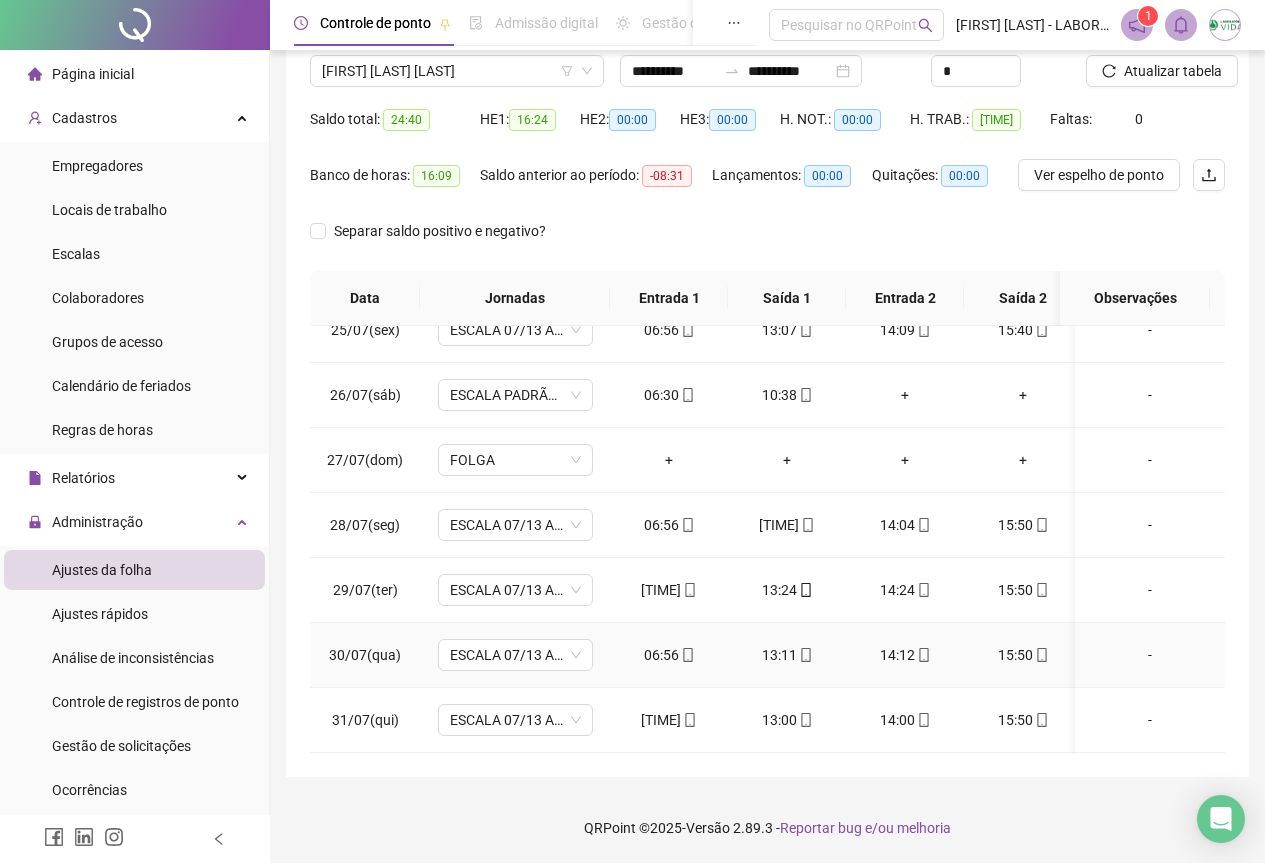 scroll, scrollTop: 1603, scrollLeft: 0, axis: vertical 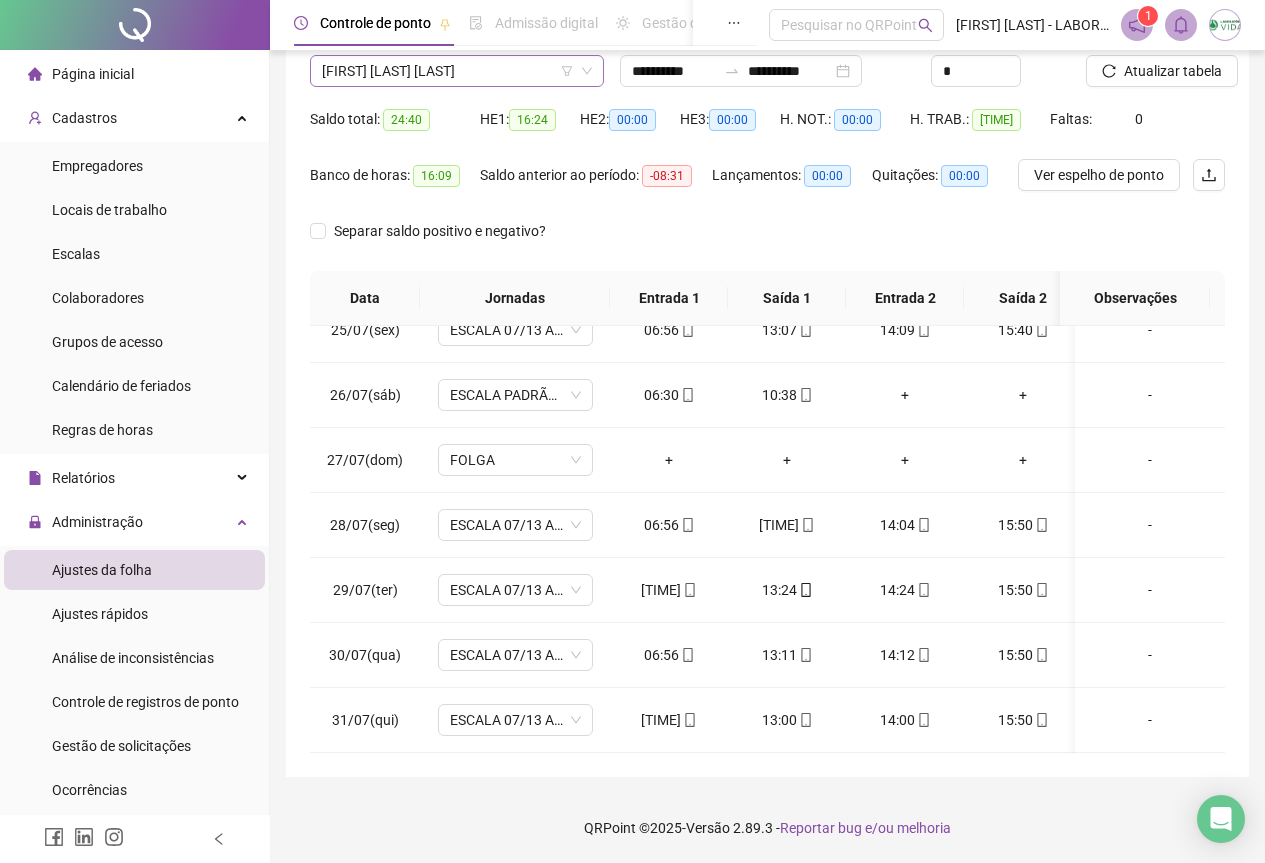 click on "JENNIFER LAYANE OLIVEIRA MEIRA" at bounding box center [457, 71] 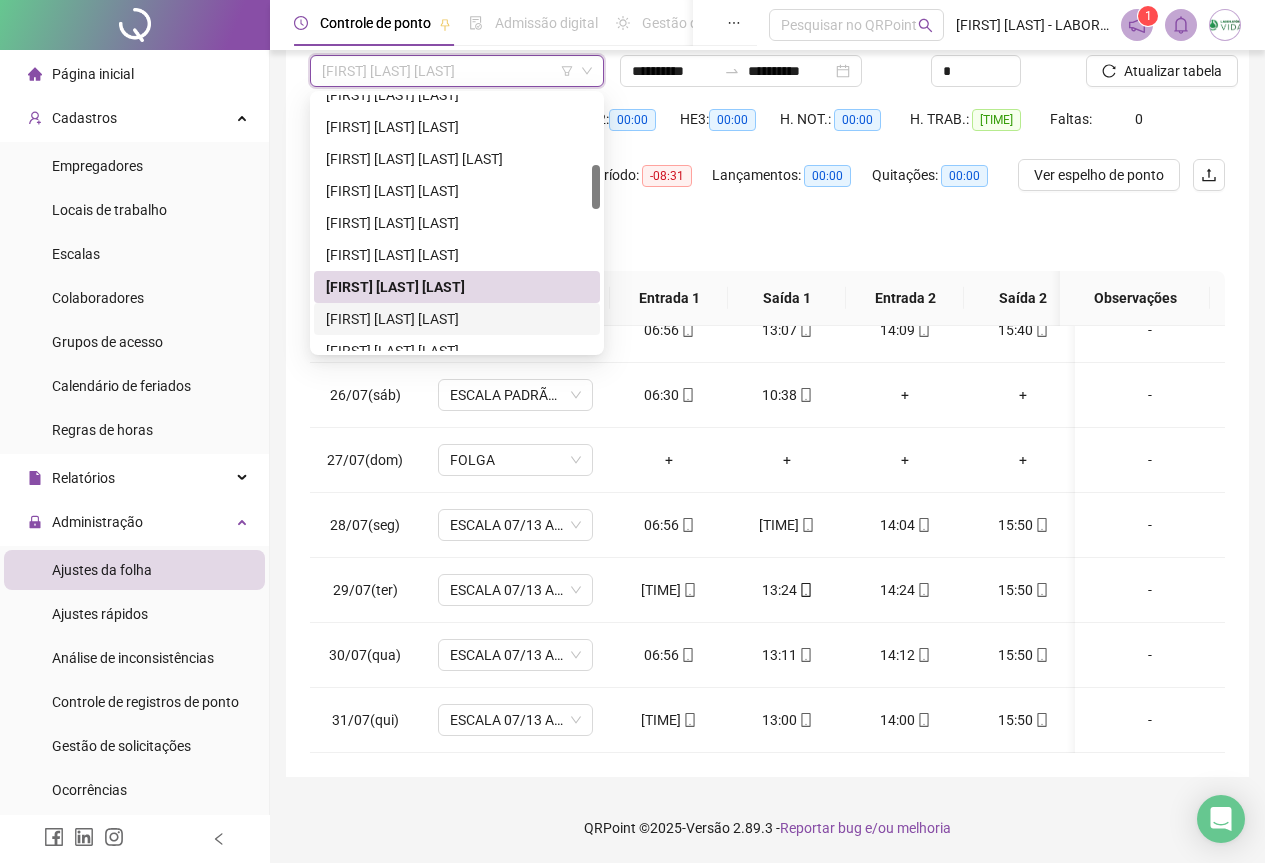 click on "JONATAS MACEDO ALVES SANTOS" at bounding box center [457, 319] 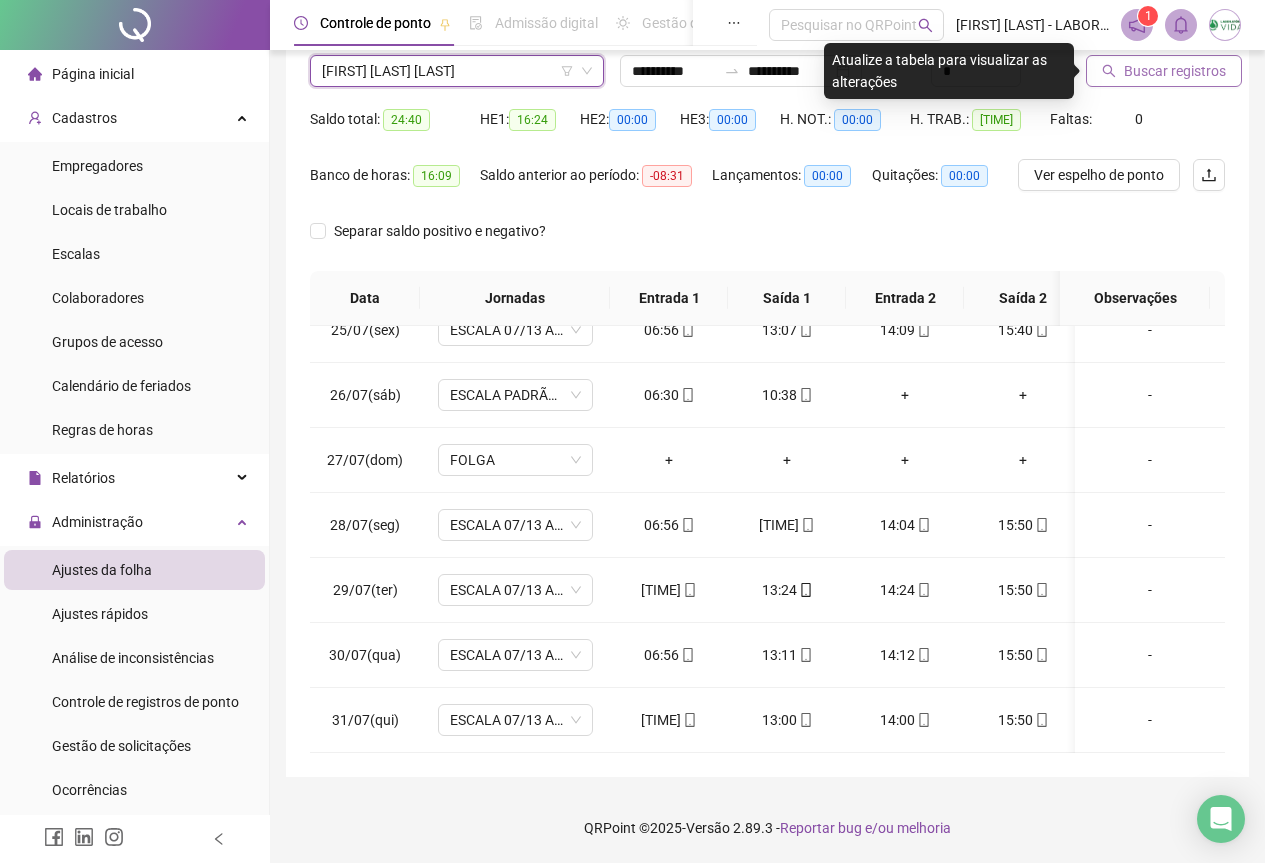 click on "Buscar registros" at bounding box center (1175, 71) 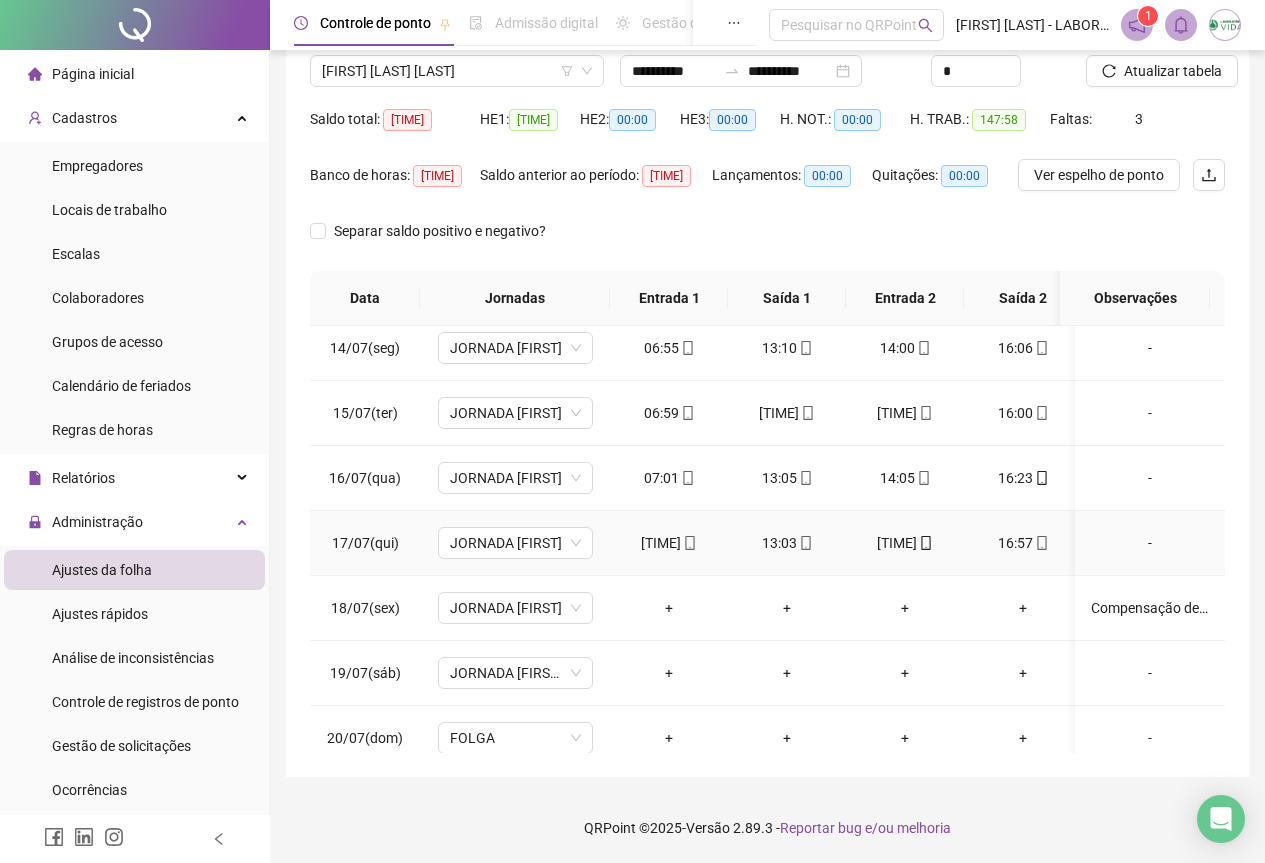 scroll, scrollTop: 900, scrollLeft: 0, axis: vertical 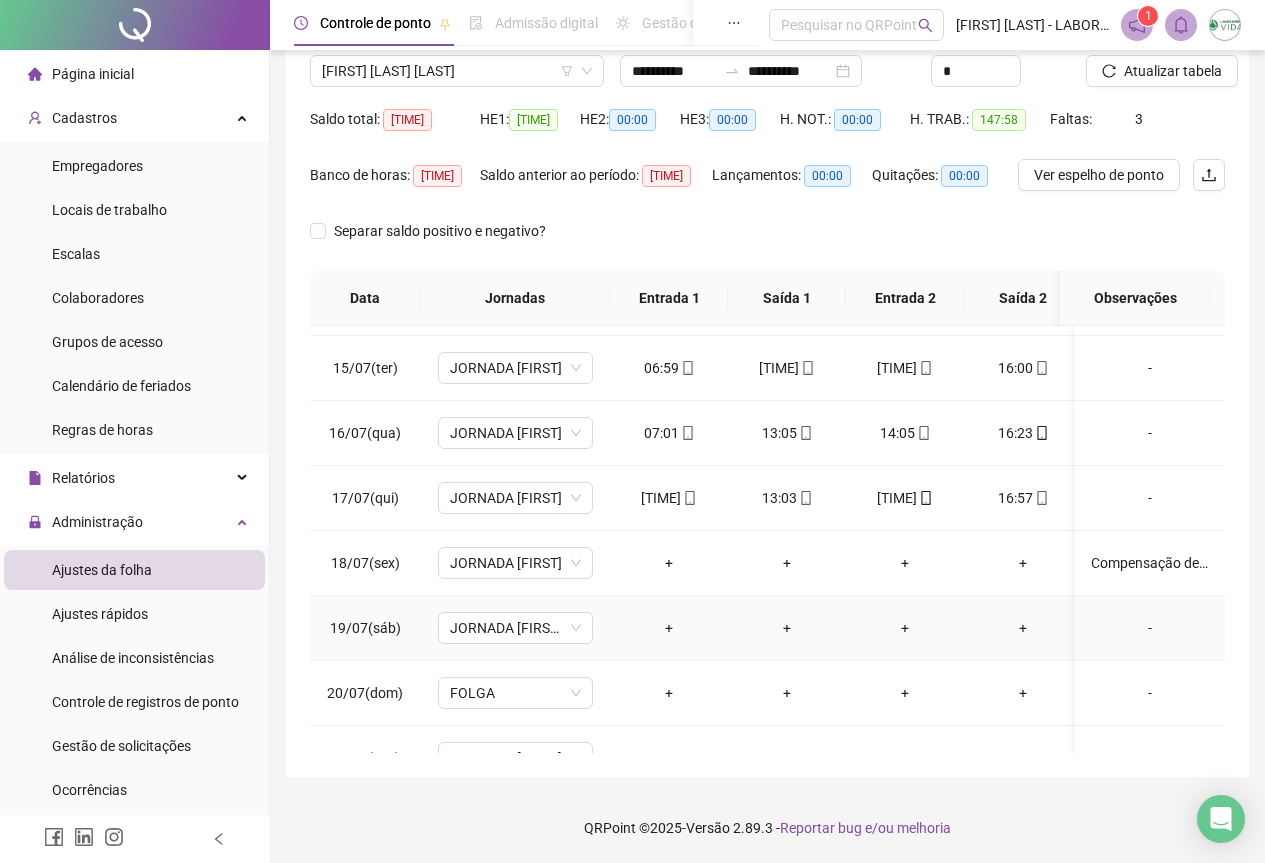 click on "-" at bounding box center (1150, 628) 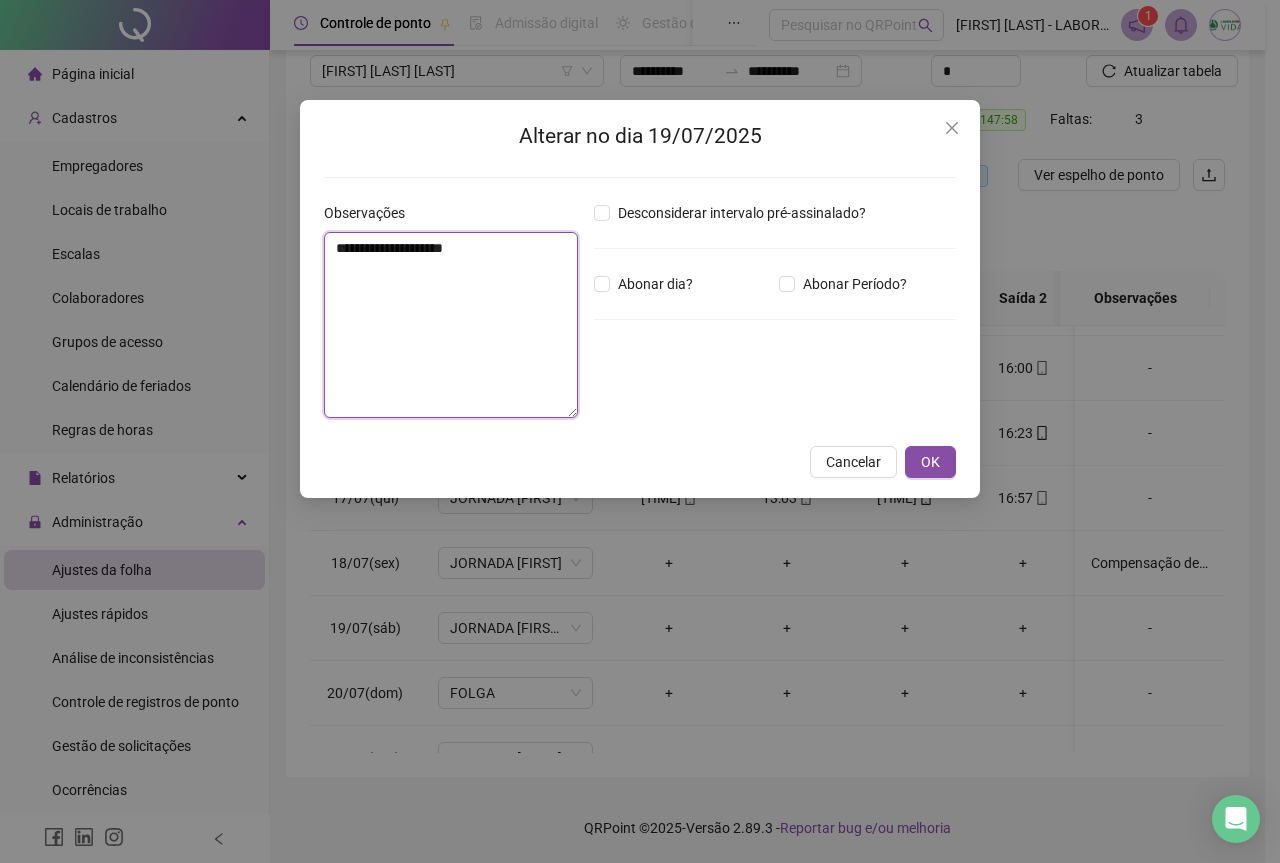 click on "**********" at bounding box center (451, 325) 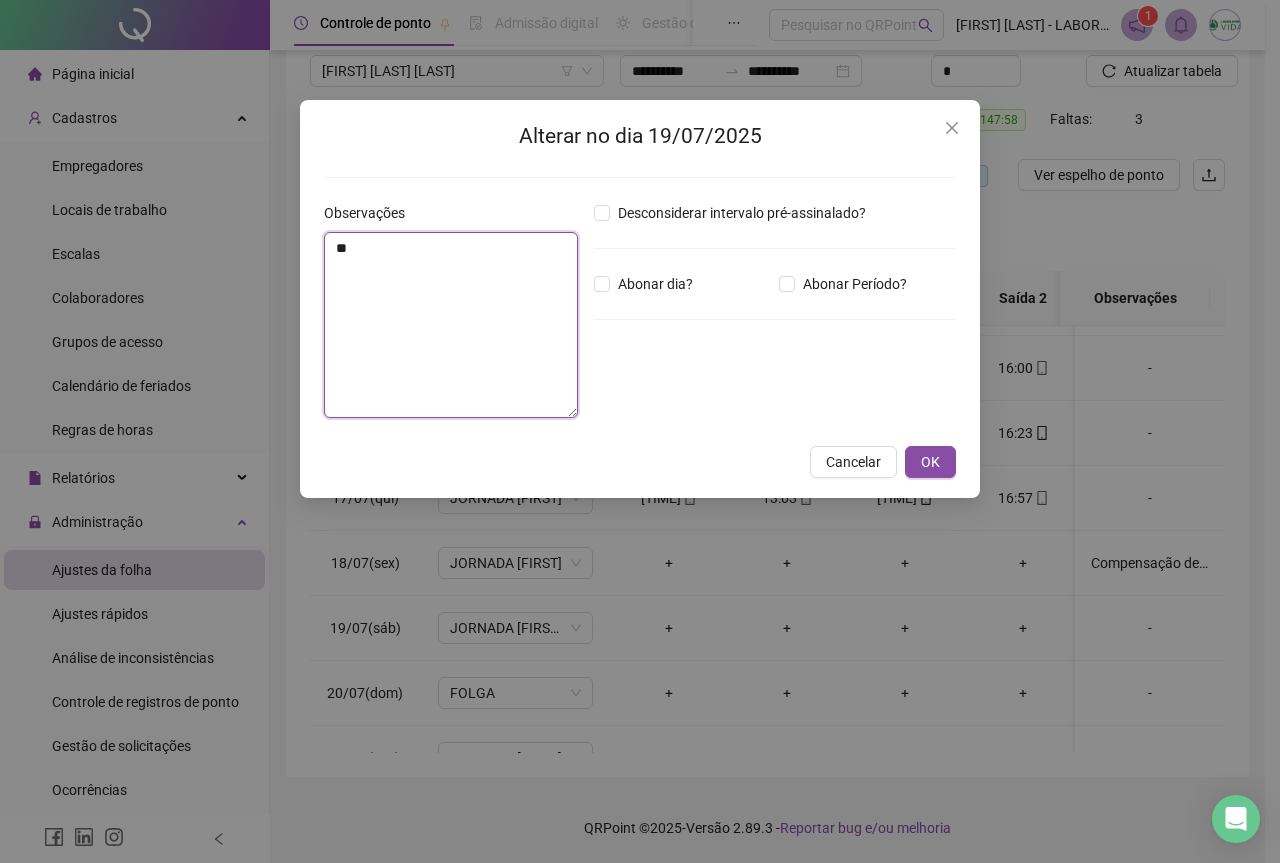 type on "*" 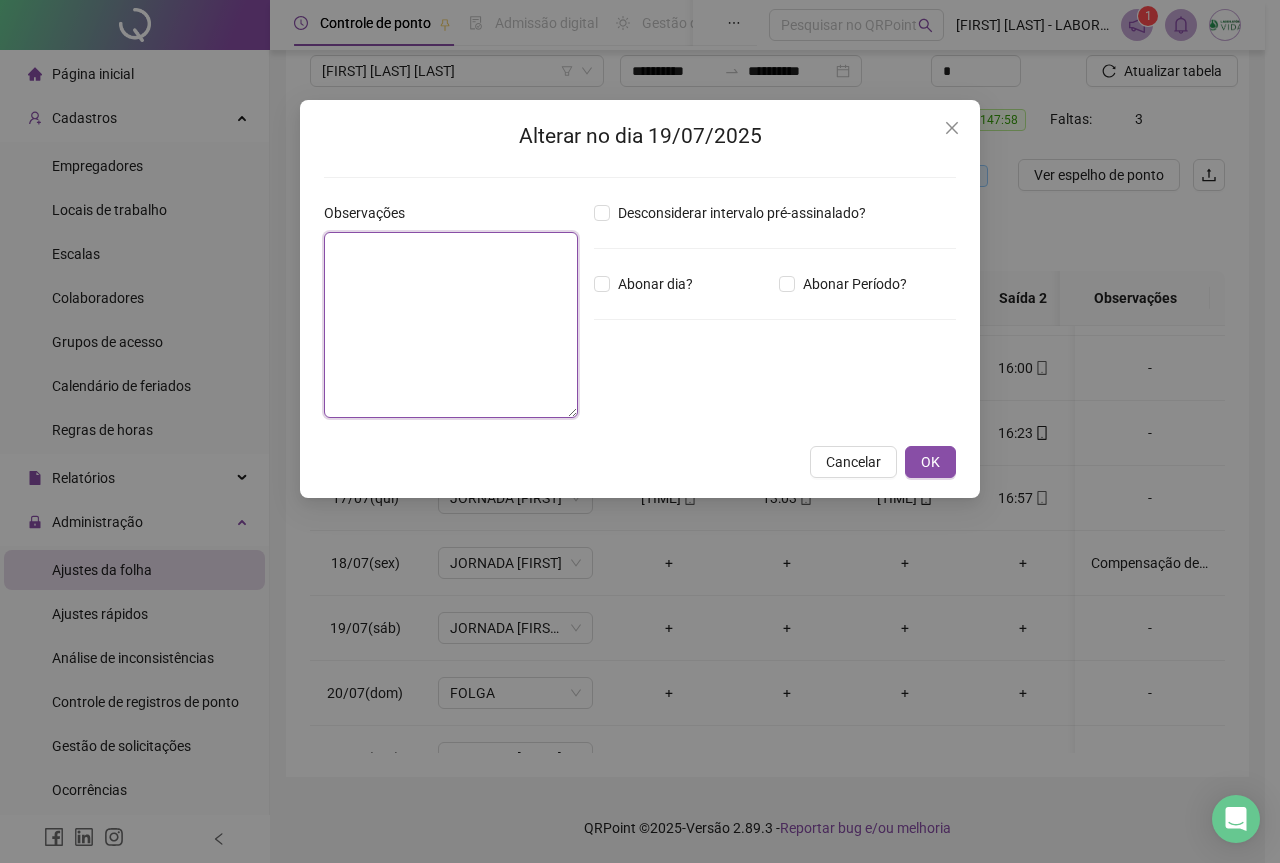 type on "*" 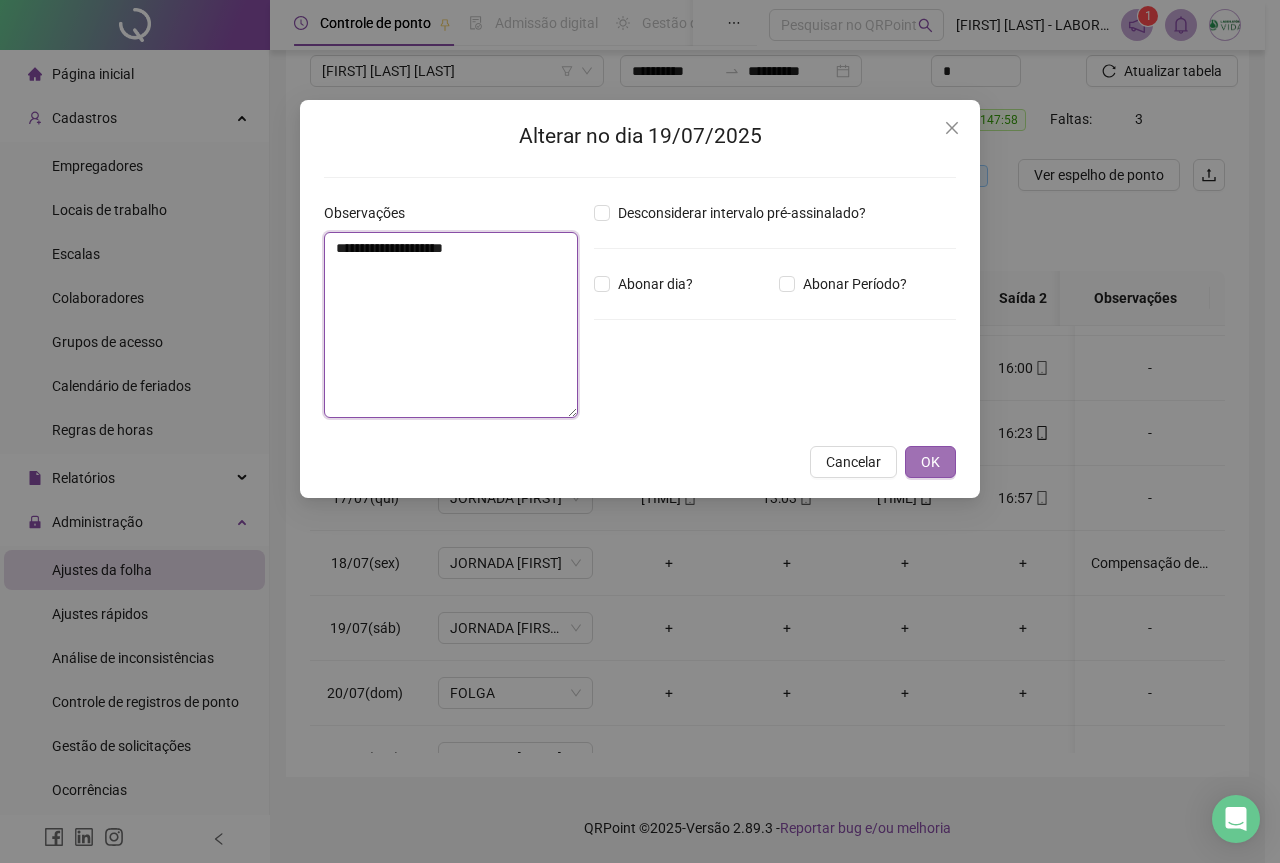 type on "**********" 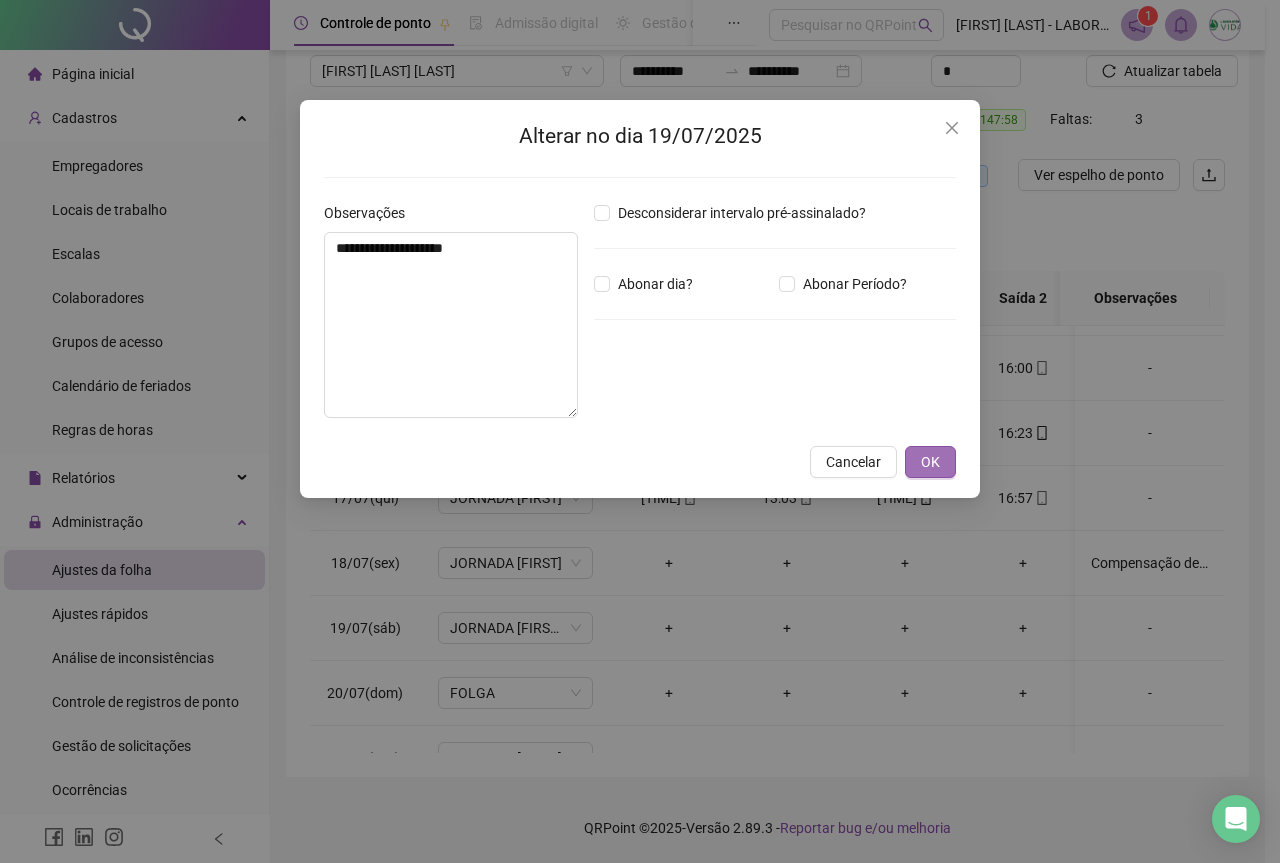 click on "OK" at bounding box center (930, 462) 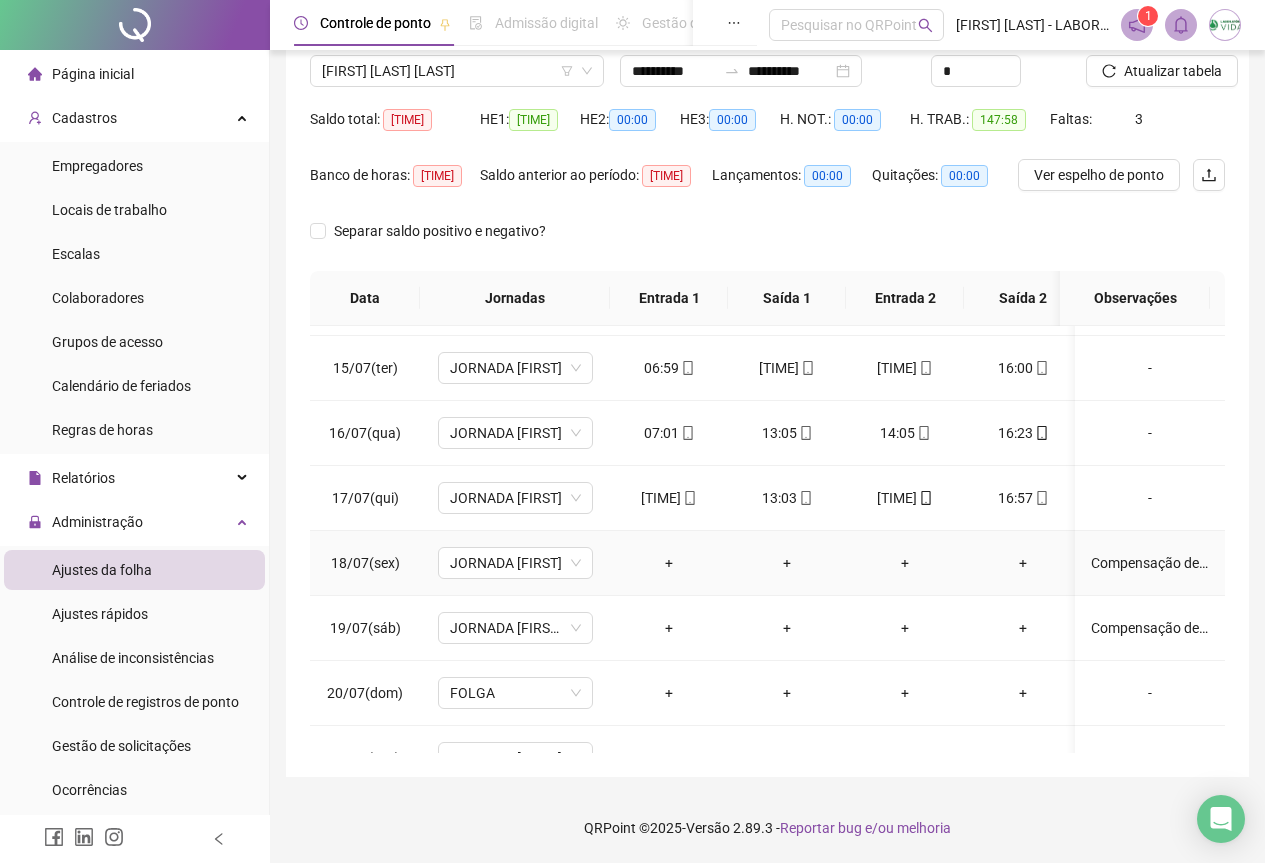 scroll, scrollTop: 1000, scrollLeft: 0, axis: vertical 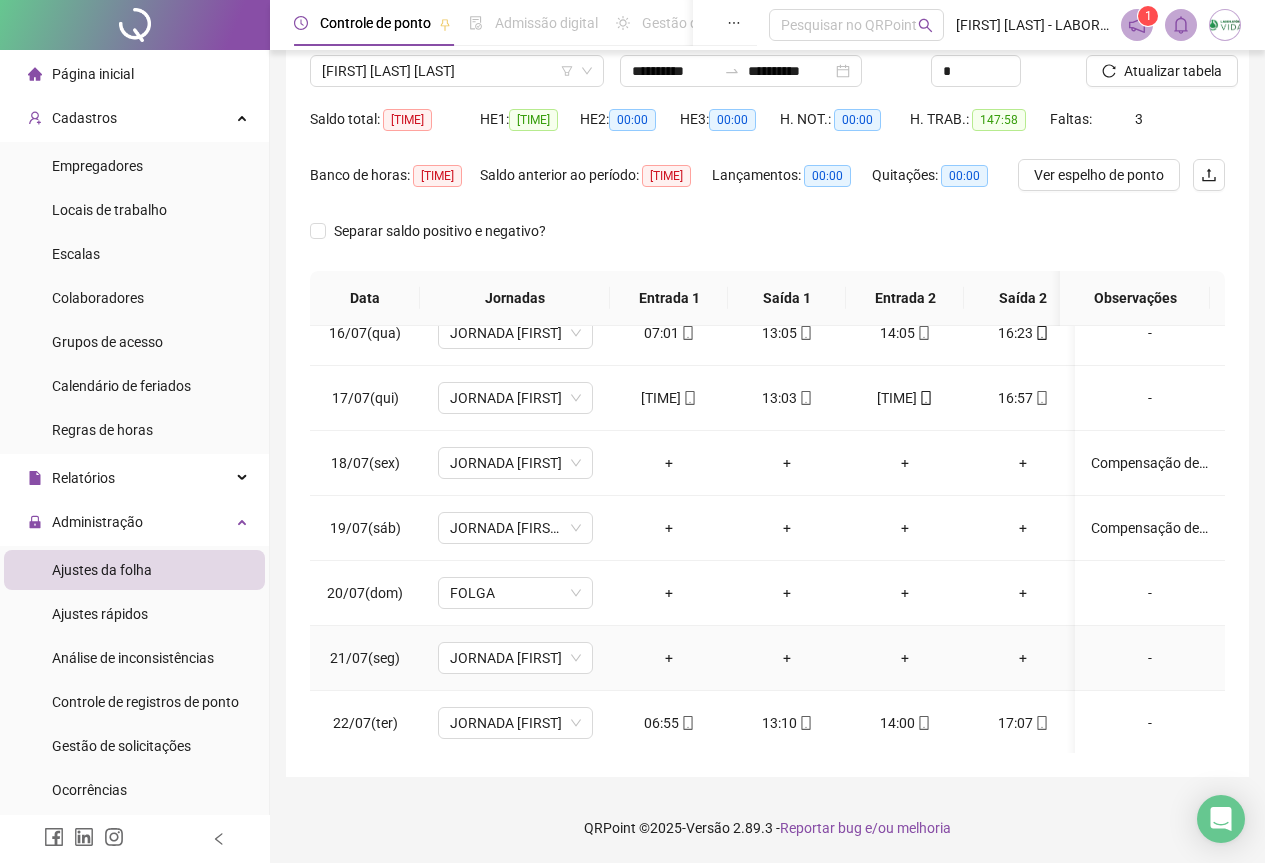 click on "-" at bounding box center (1150, 658) 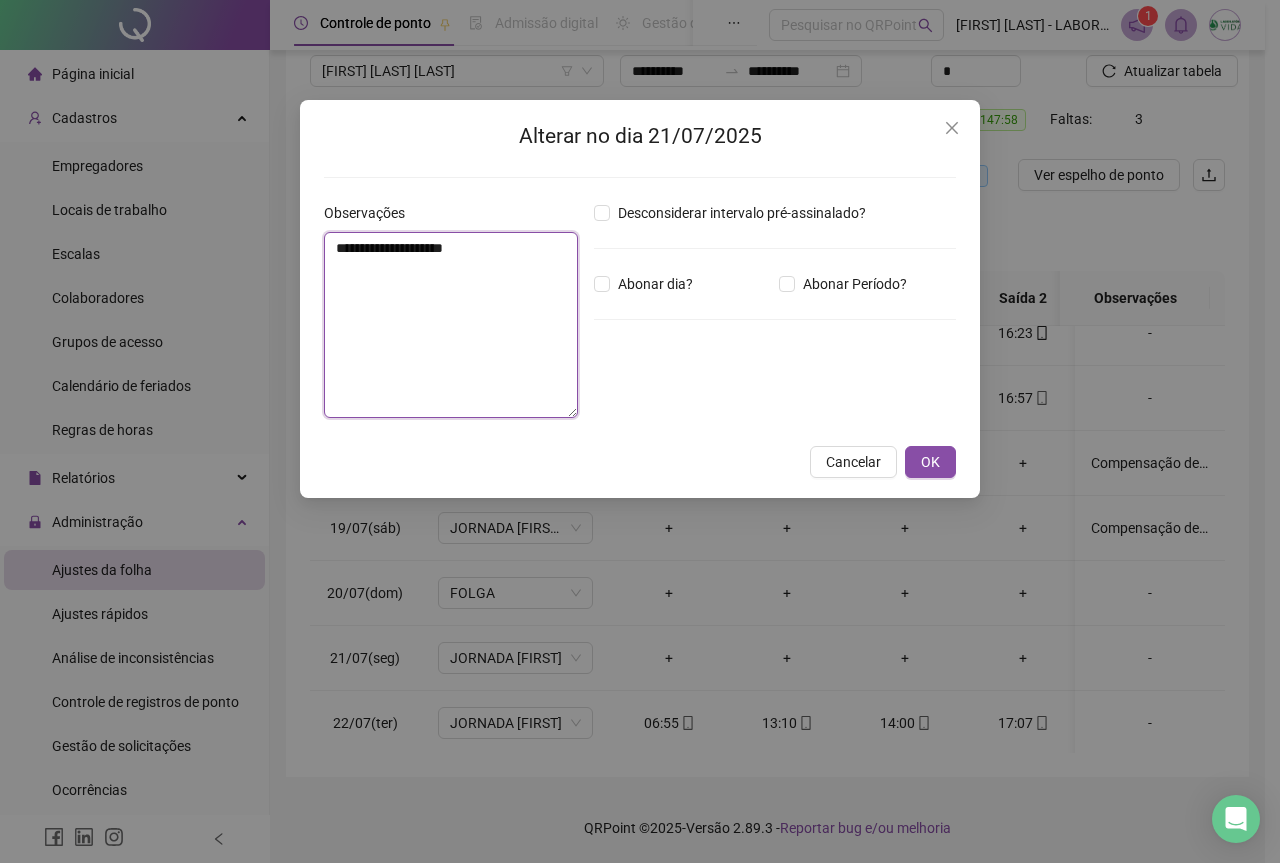 click on "**********" at bounding box center [451, 325] 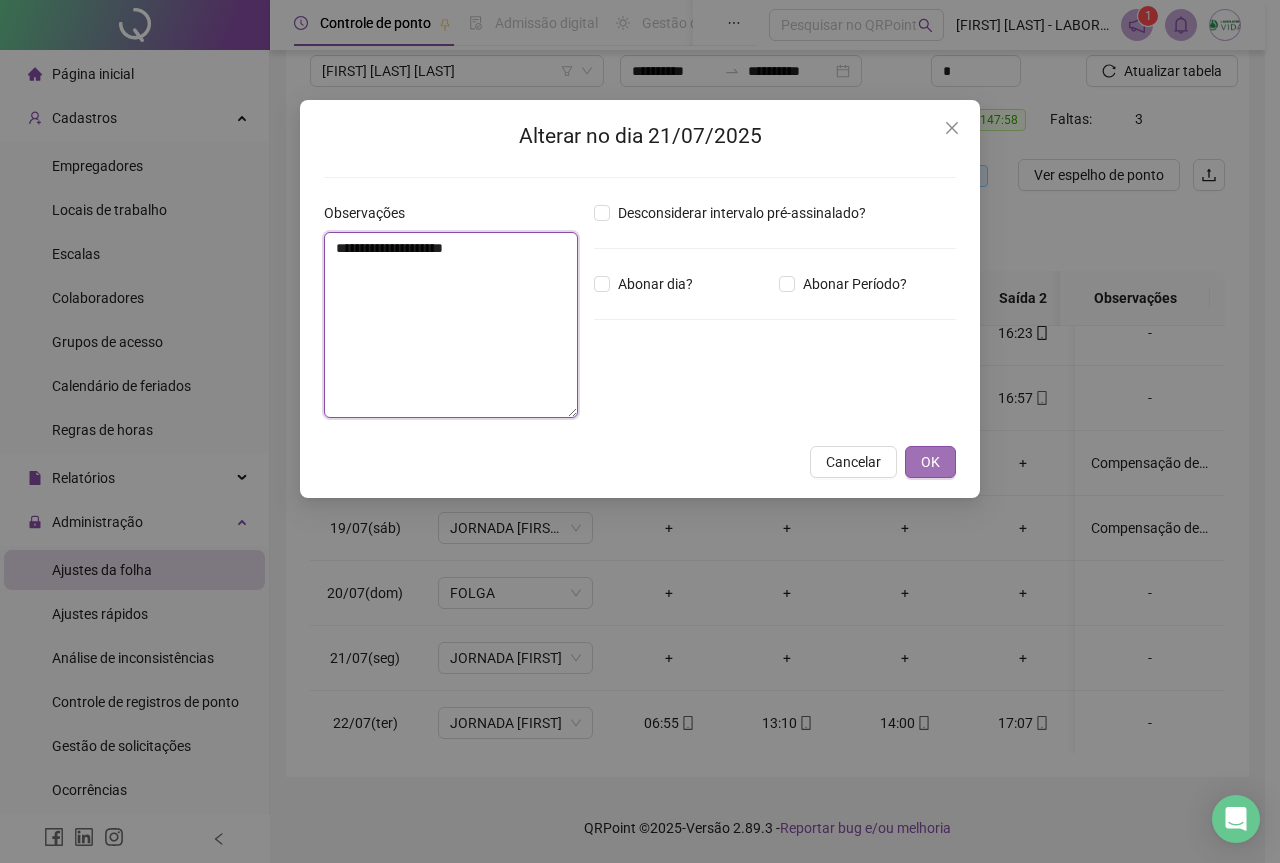 type on "**********" 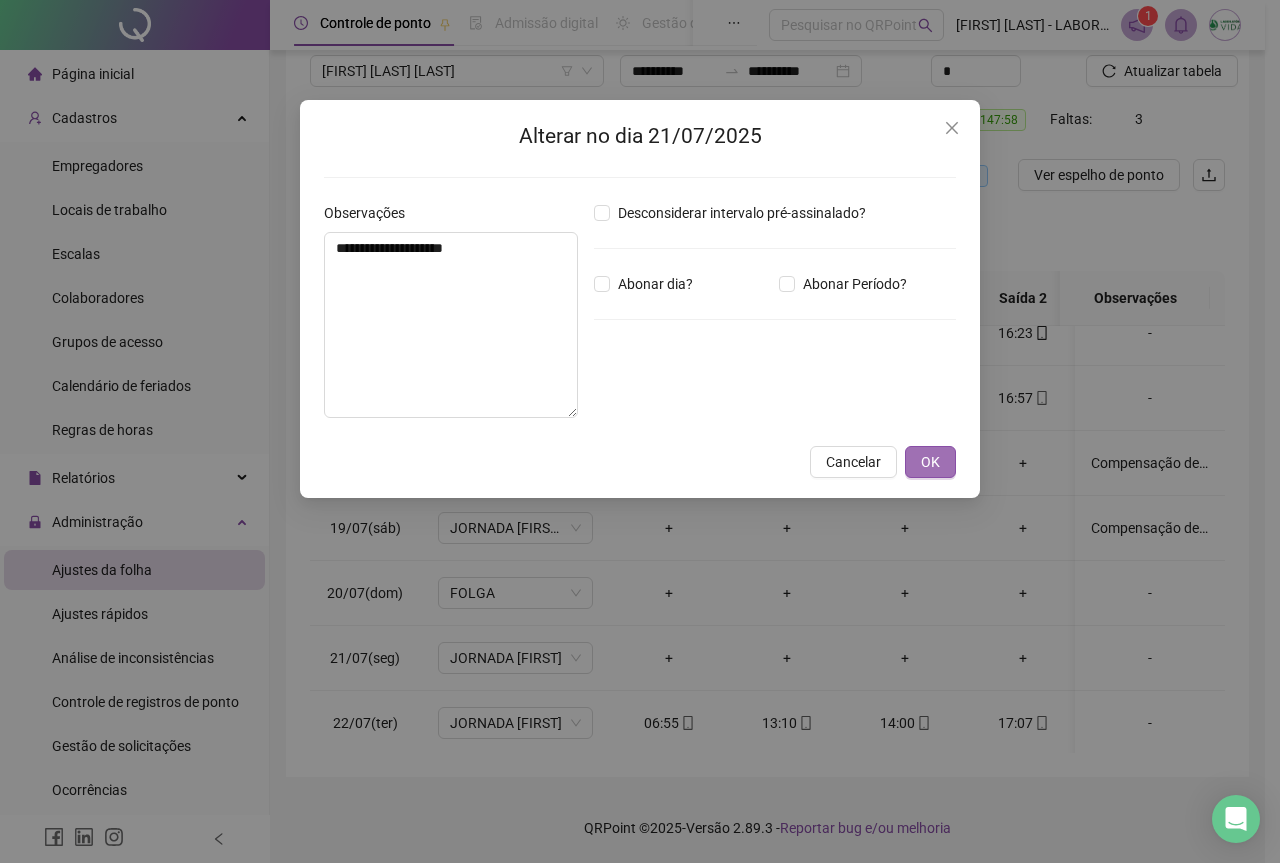 click on "OK" at bounding box center (930, 462) 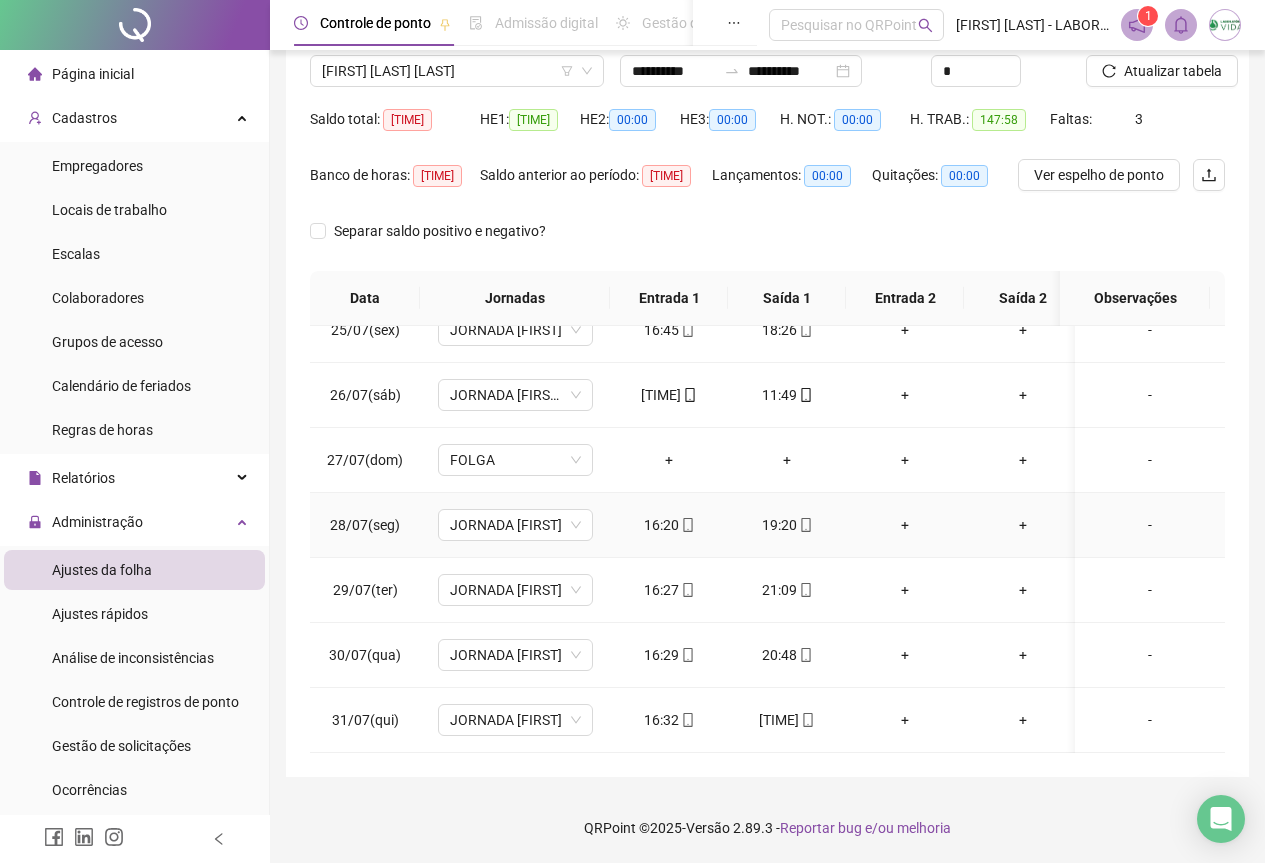 scroll, scrollTop: 1603, scrollLeft: 0, axis: vertical 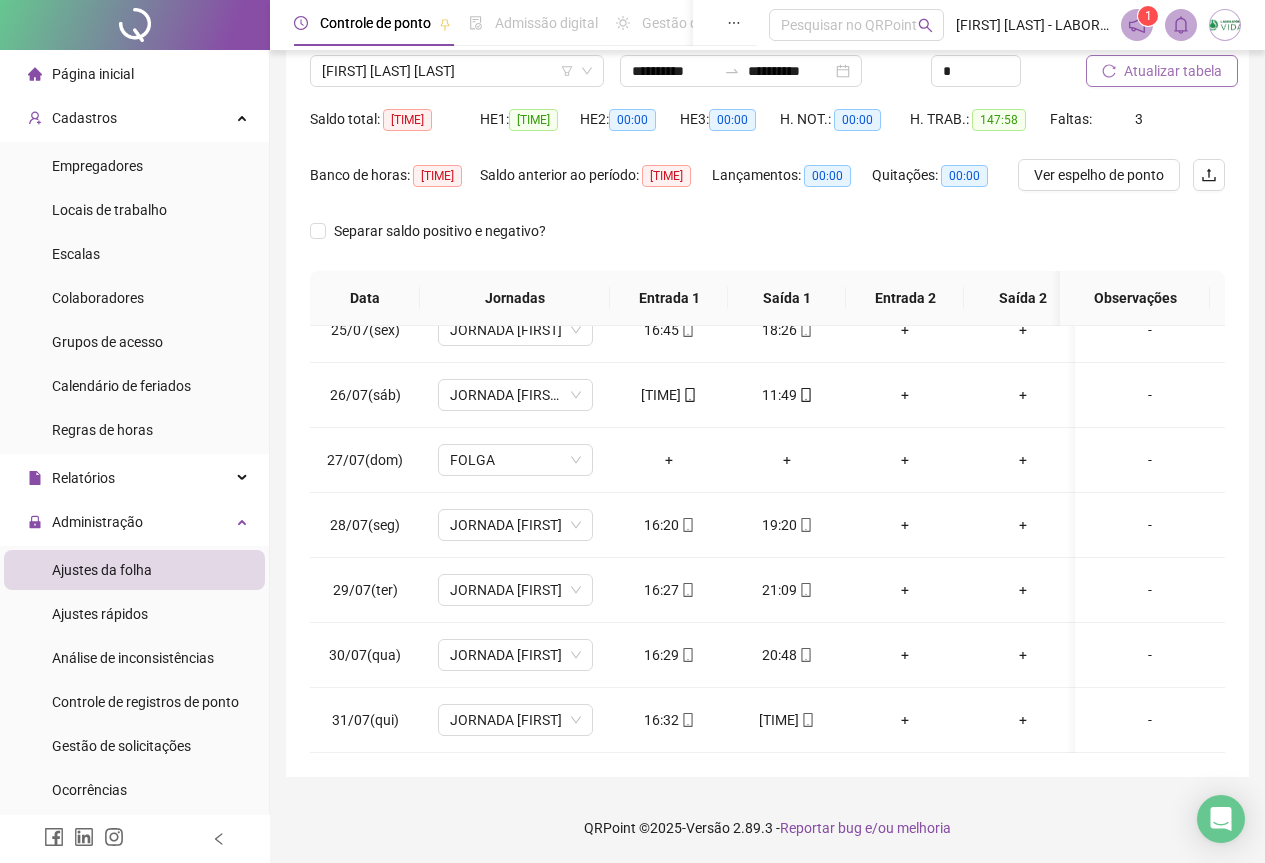 click on "Atualizar tabela" at bounding box center (1173, 71) 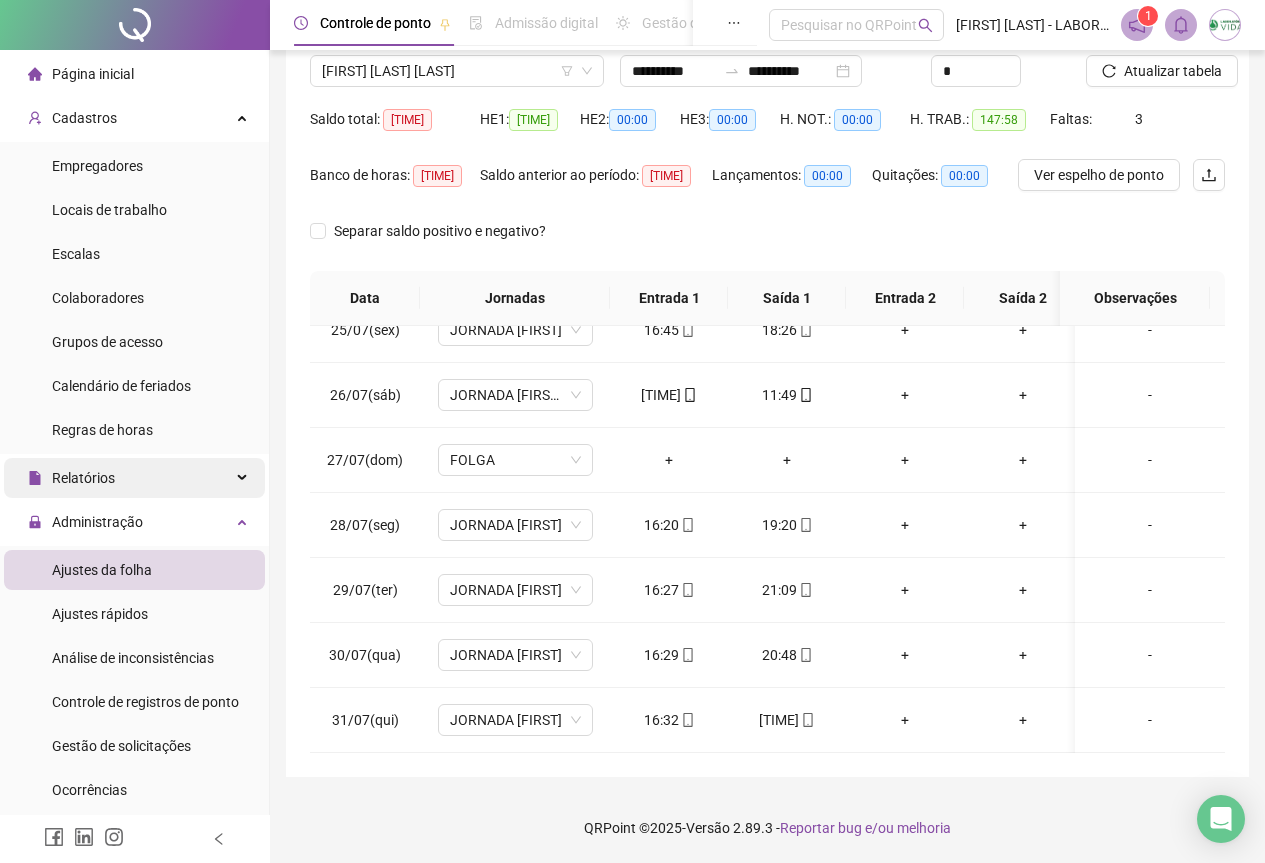 click on "Relatórios" at bounding box center (134, 478) 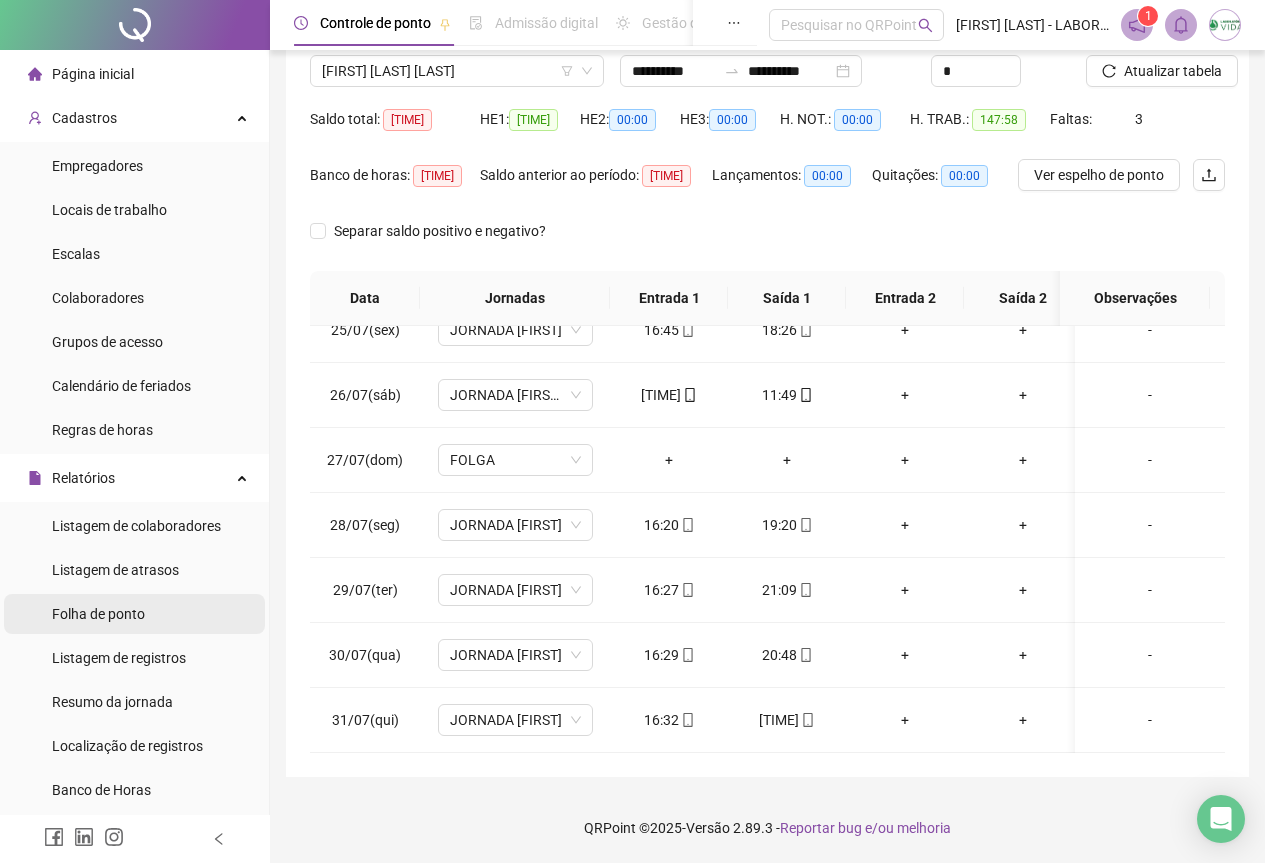 click on "Folha de ponto" at bounding box center [98, 614] 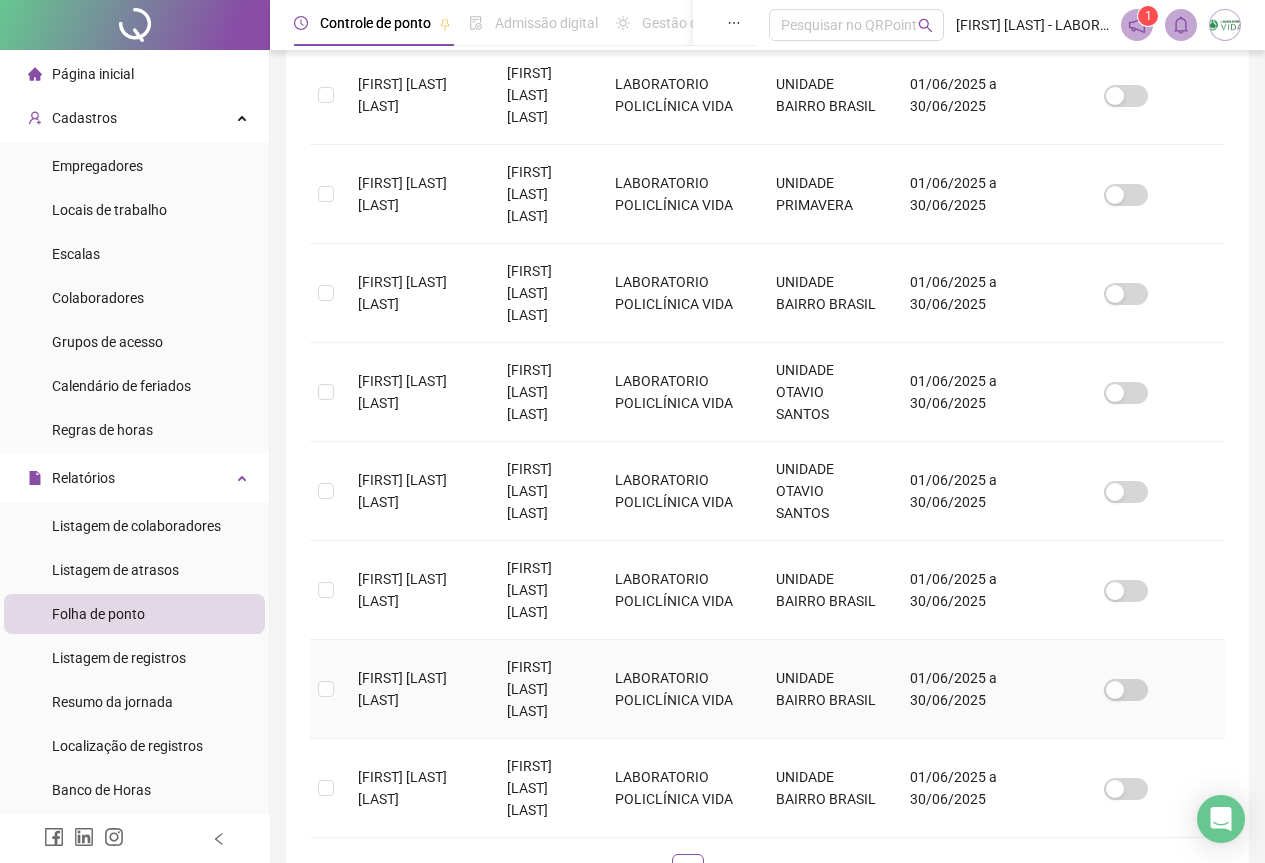 scroll, scrollTop: 749, scrollLeft: 0, axis: vertical 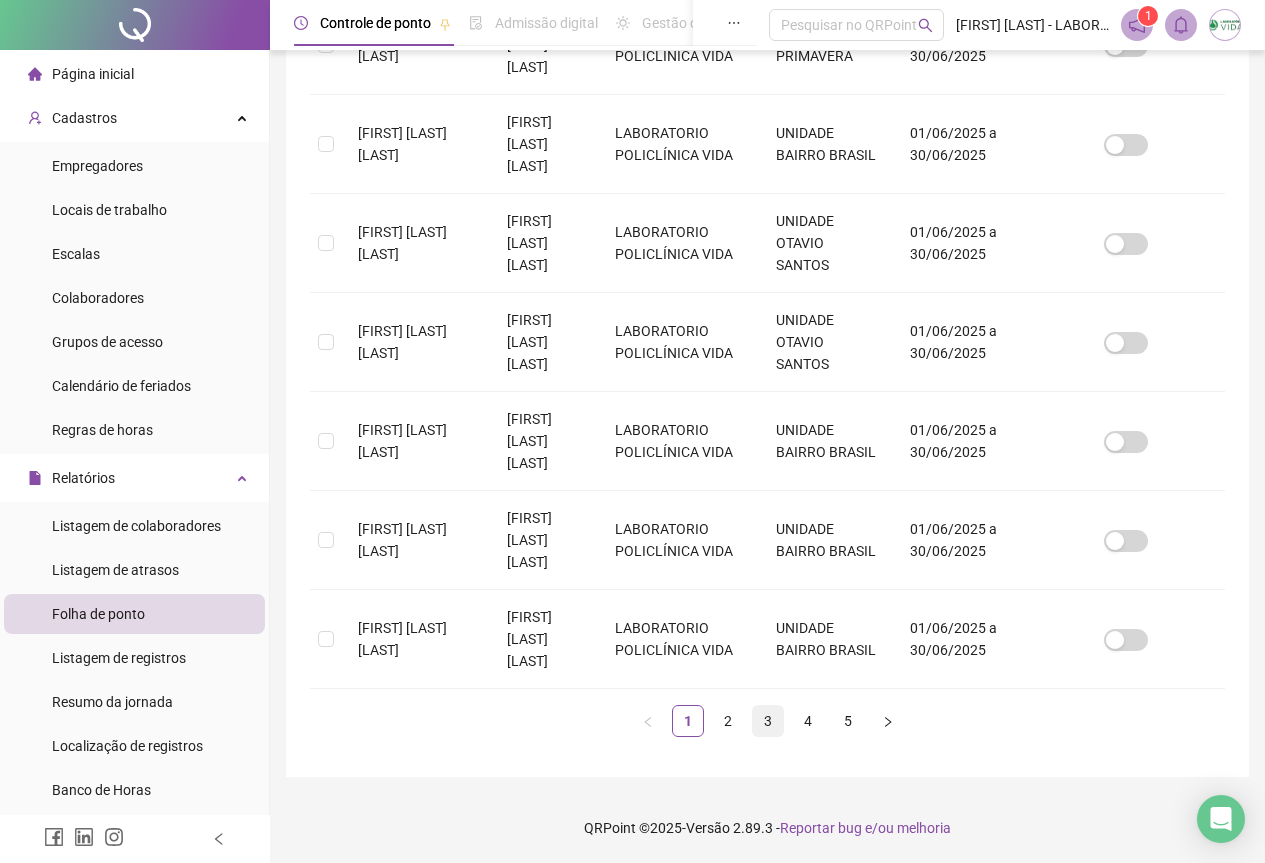 click on "3" at bounding box center (768, 721) 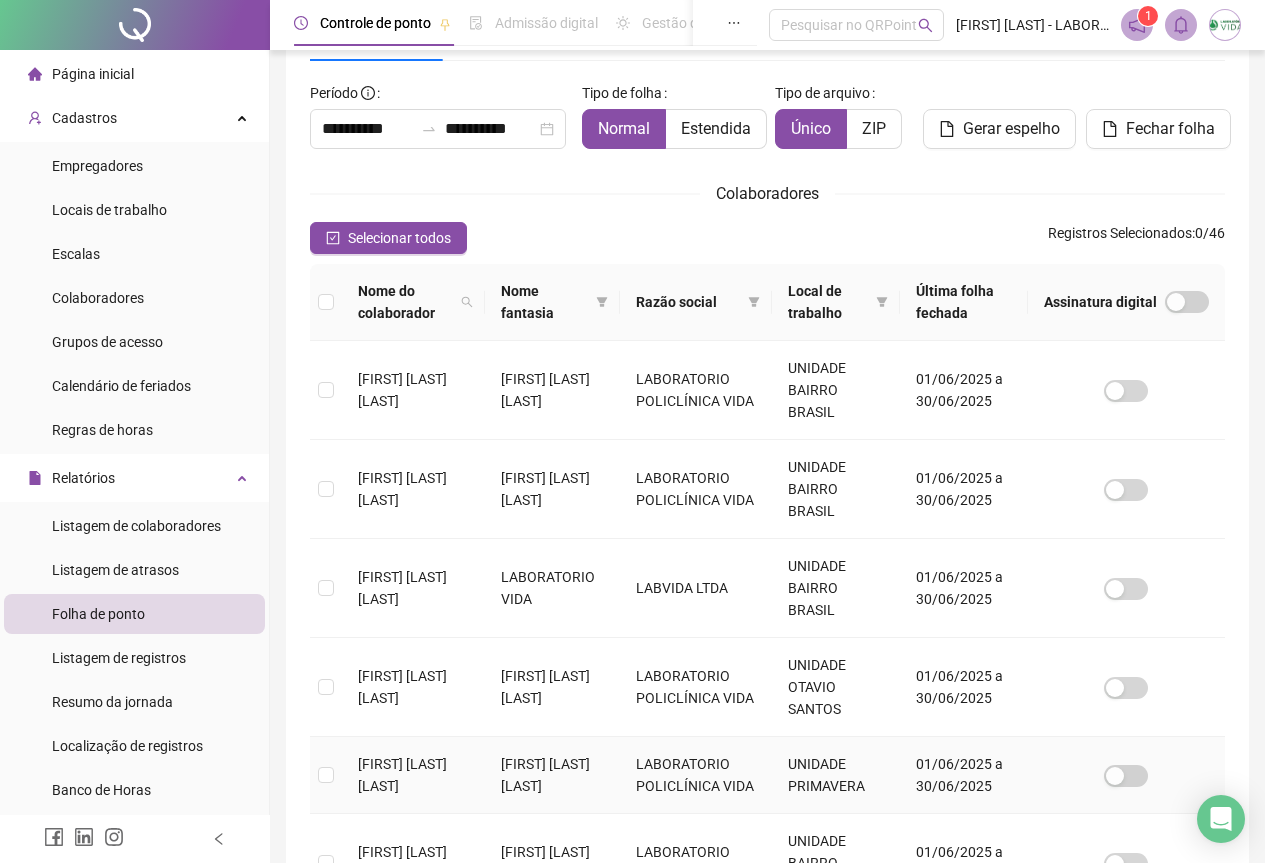 scroll, scrollTop: 707, scrollLeft: 0, axis: vertical 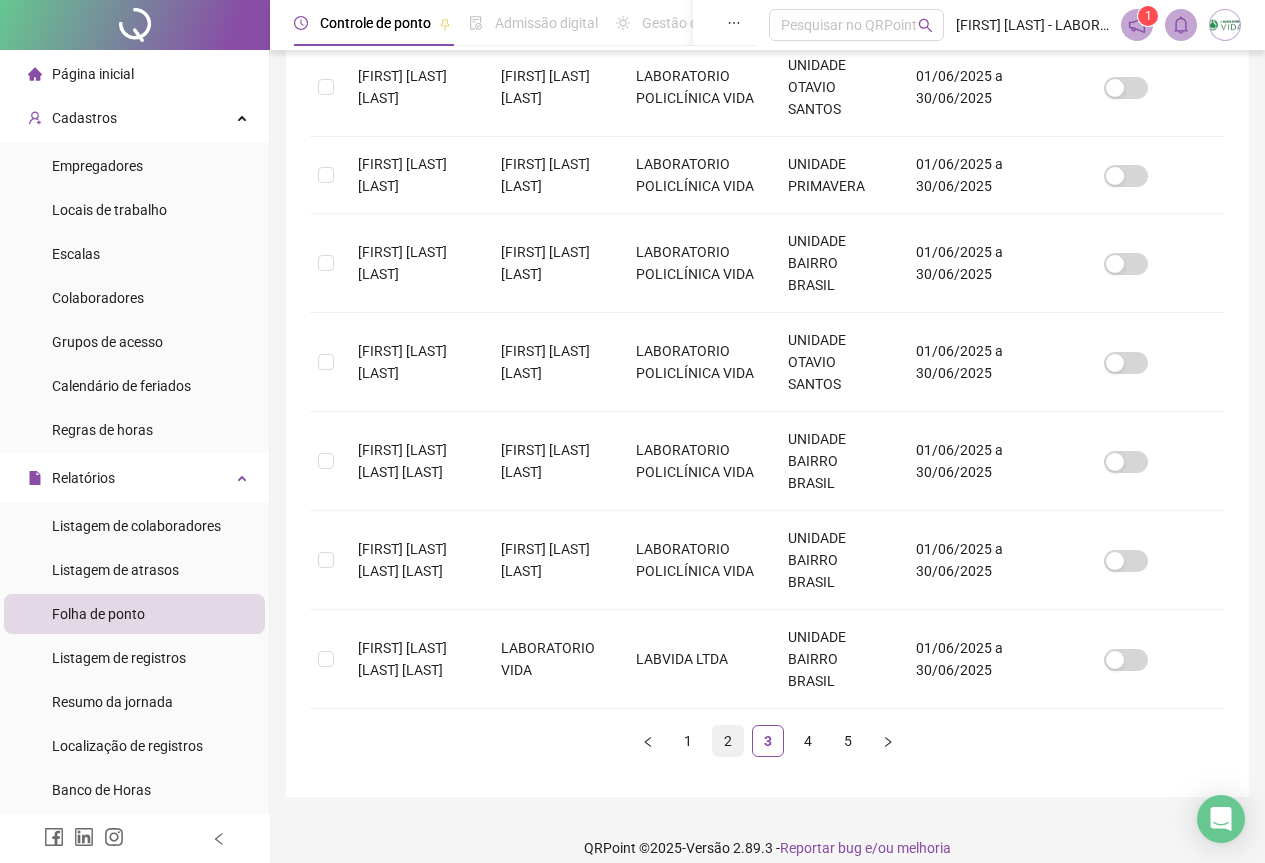 click on "2" at bounding box center (728, 741) 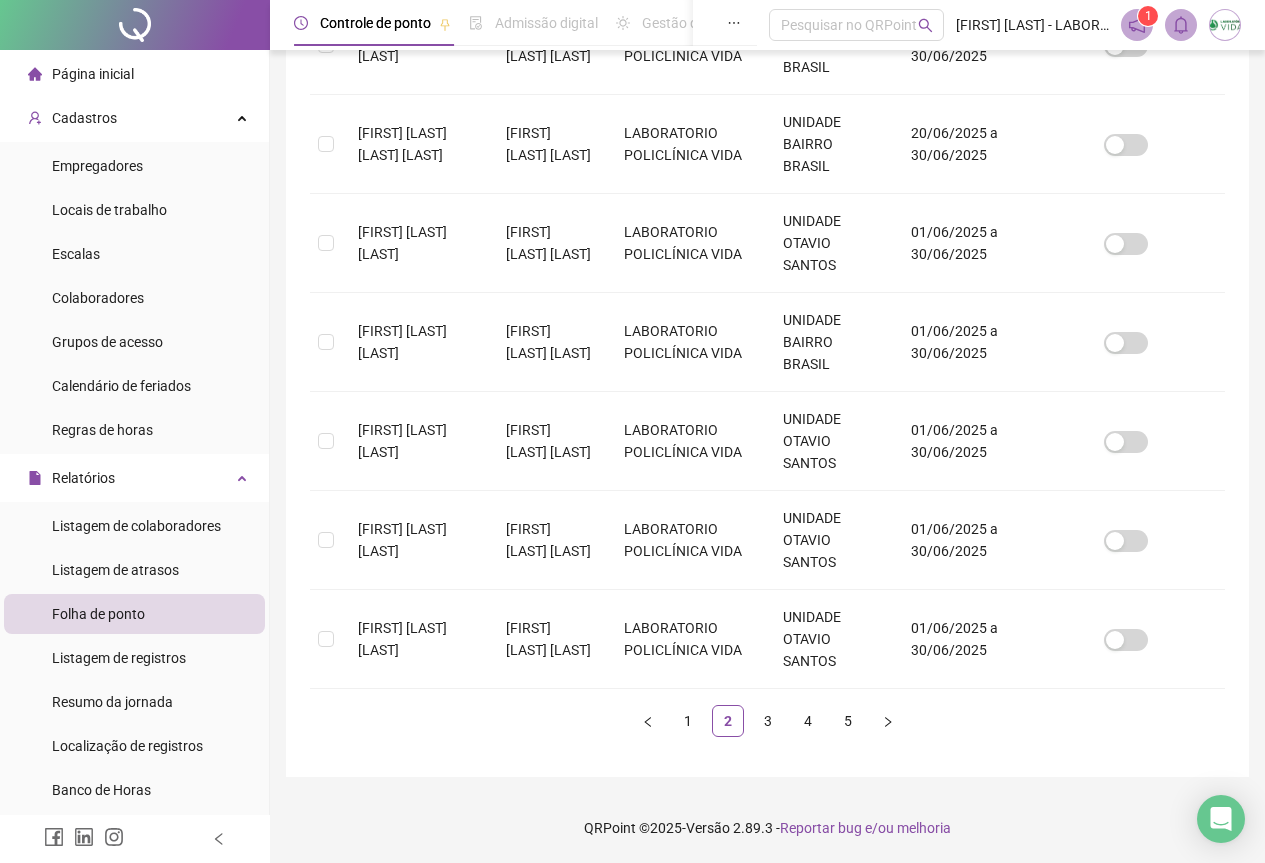 scroll, scrollTop: 749, scrollLeft: 0, axis: vertical 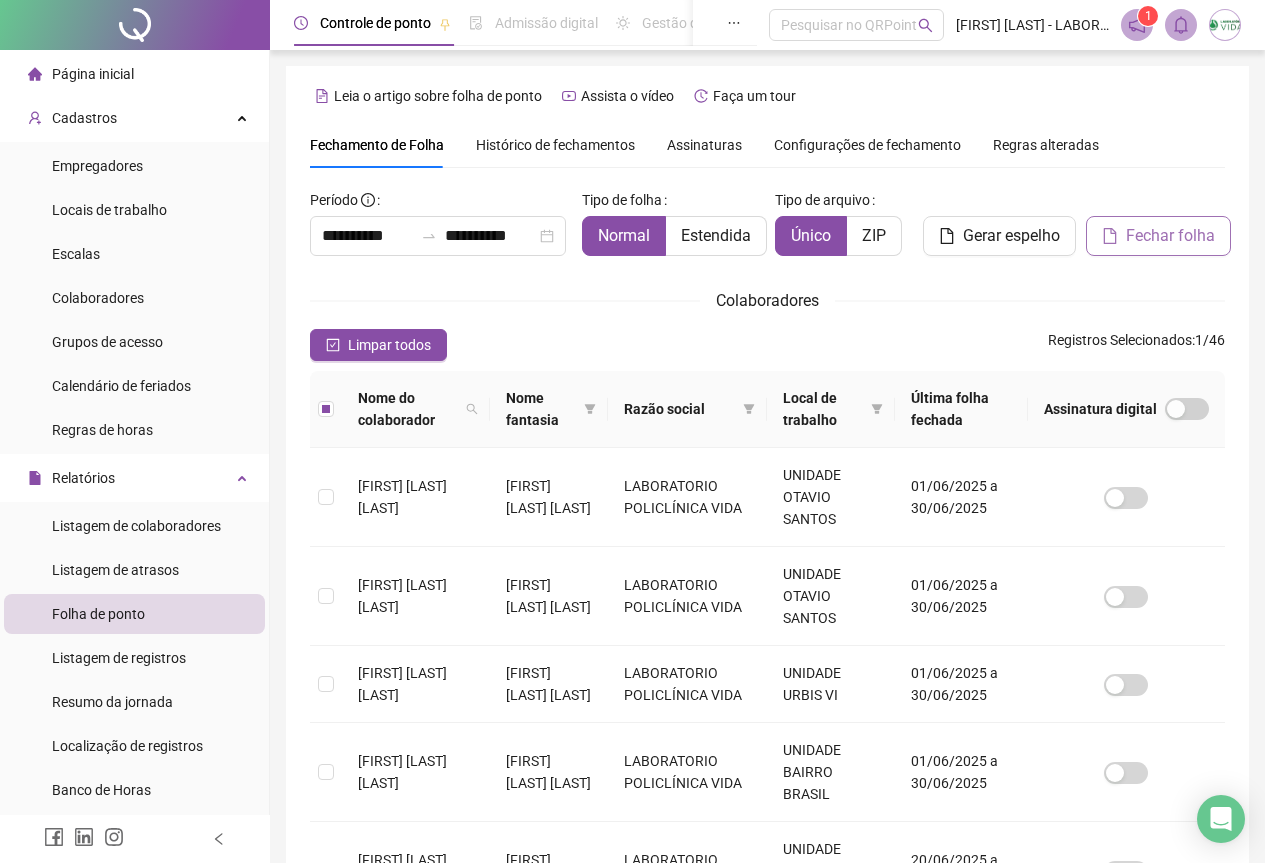 click on "Fechar folha" at bounding box center (1170, 236) 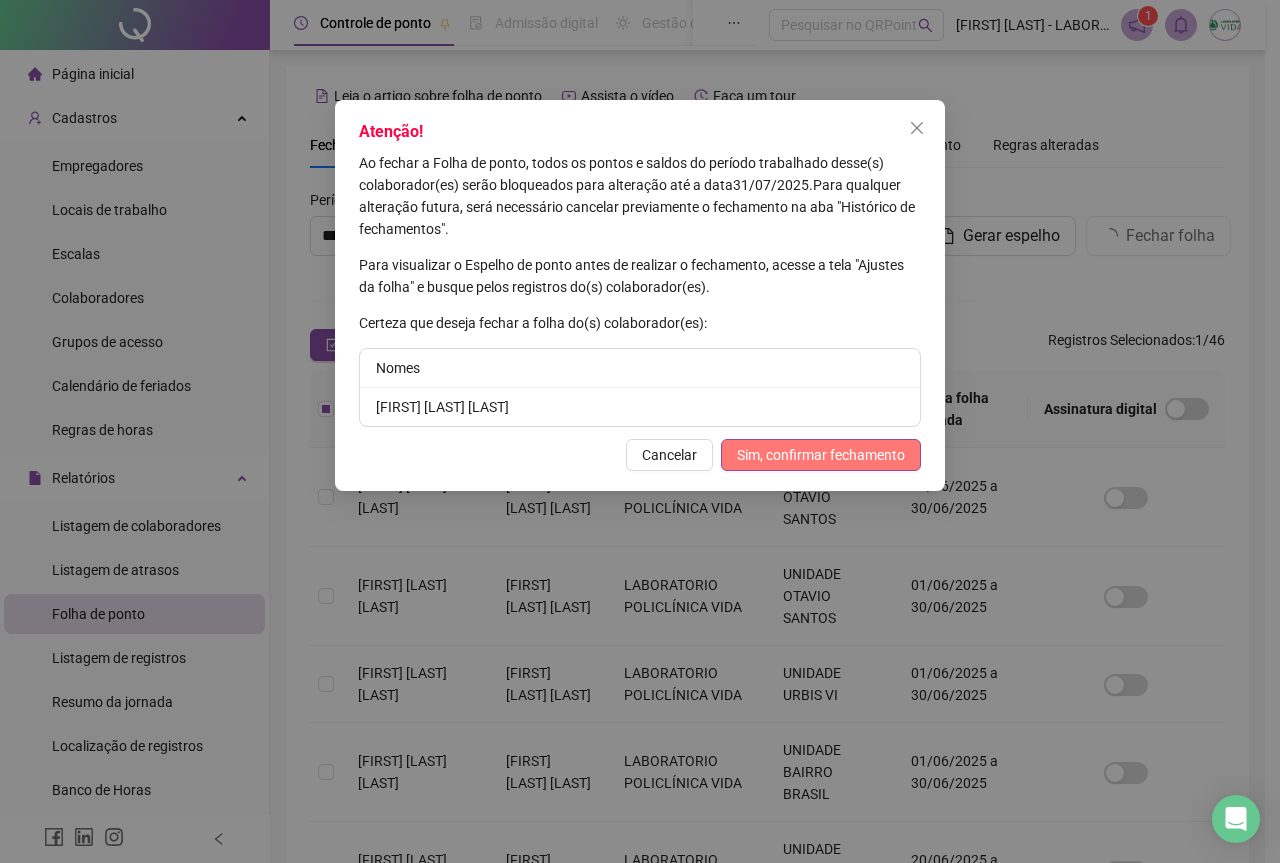 click on "Sim, confirmar fechamento" at bounding box center (821, 455) 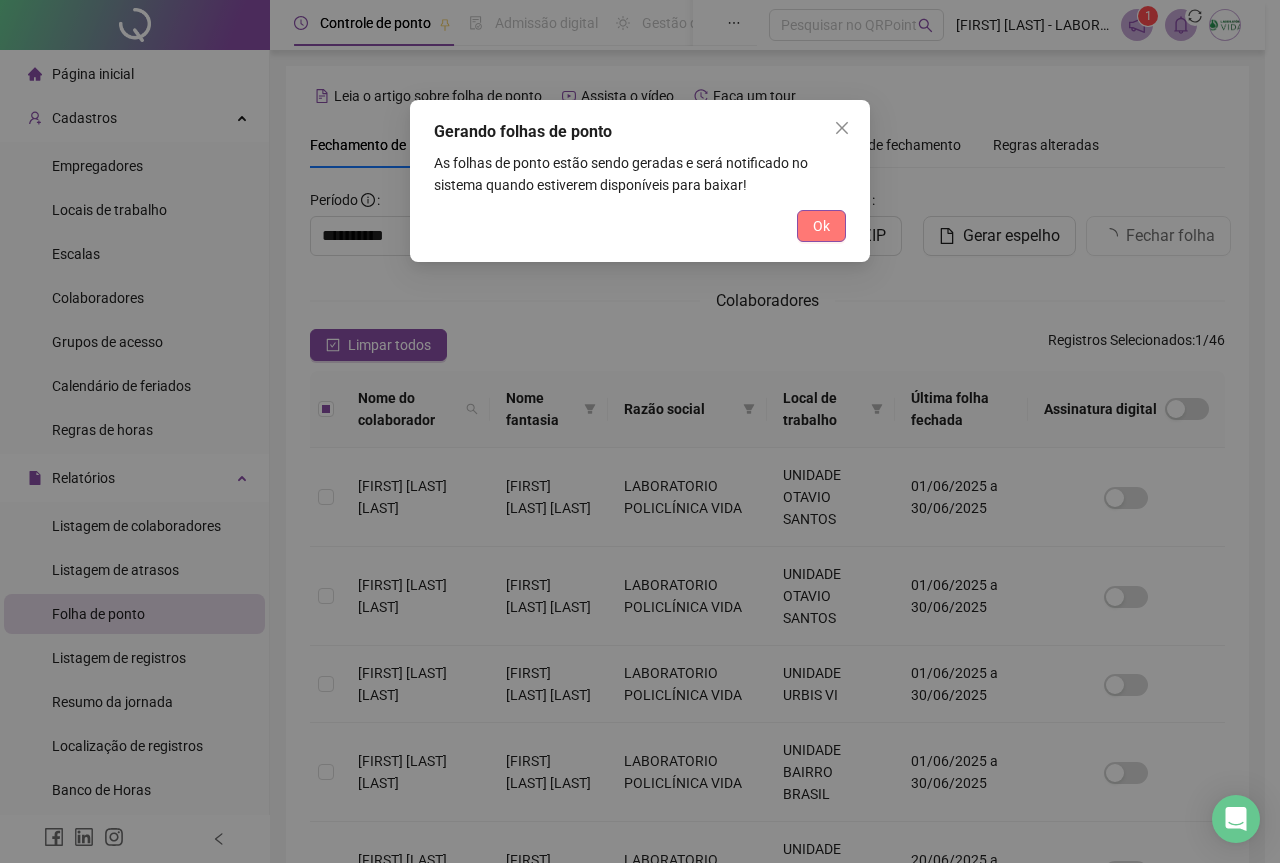 click on "Ok" at bounding box center (821, 226) 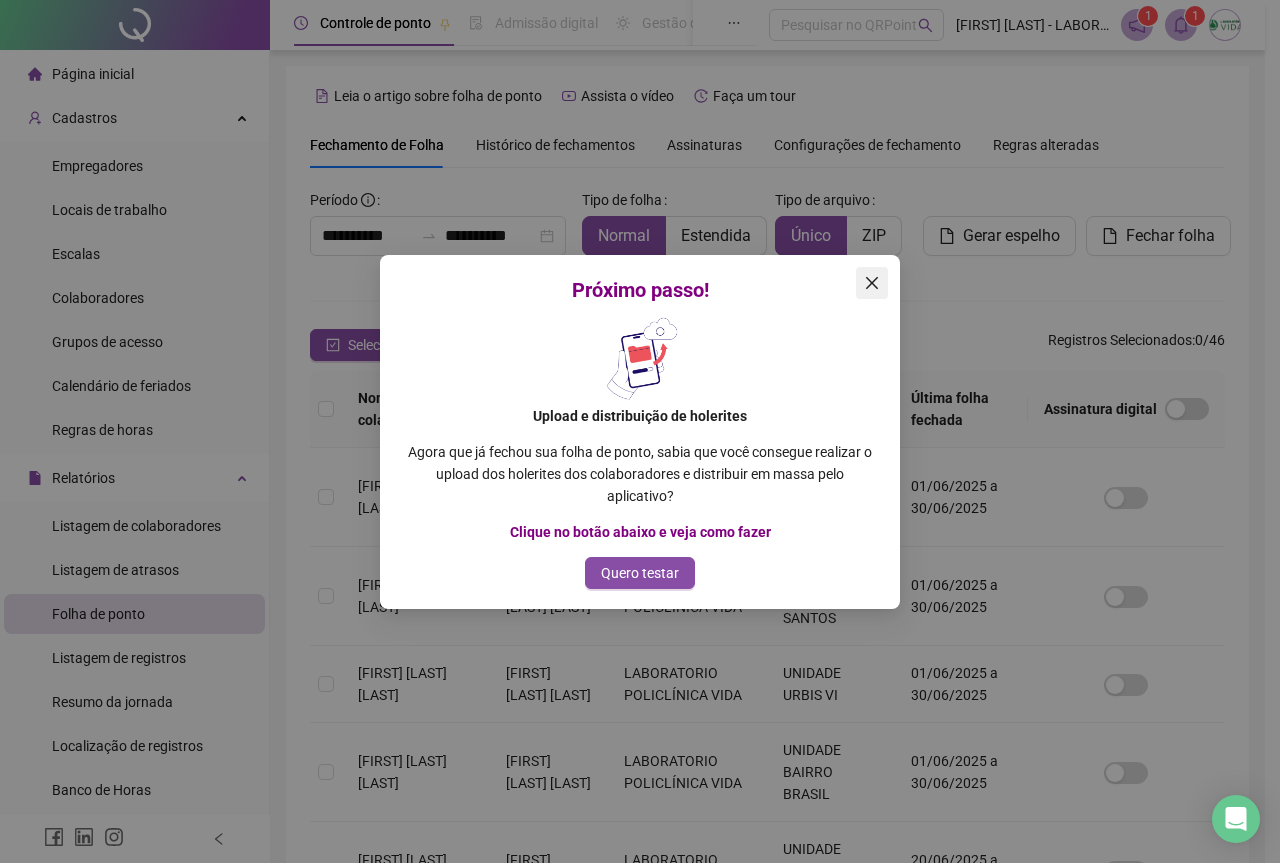 click 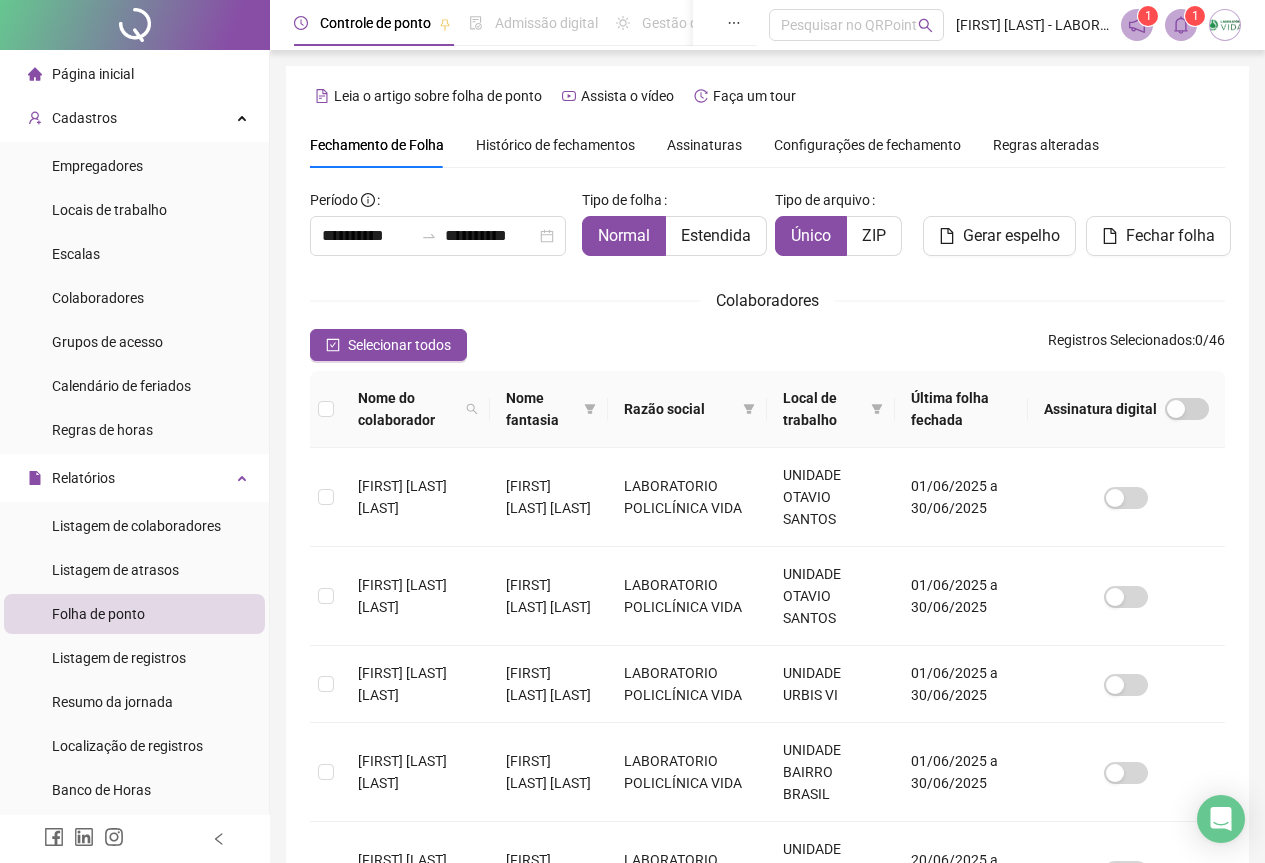 click on "Página inicial" at bounding box center [134, 74] 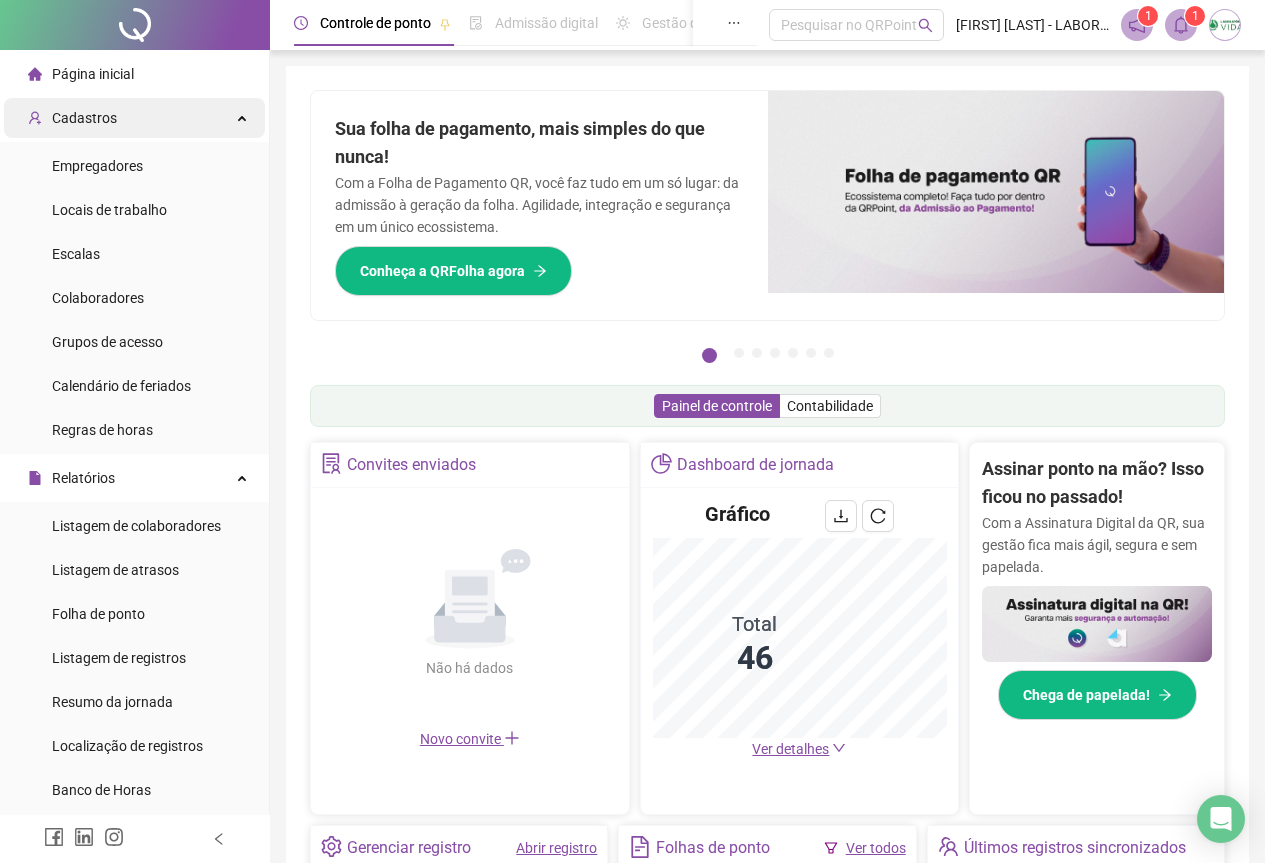 click on "Cadastros" at bounding box center [84, 118] 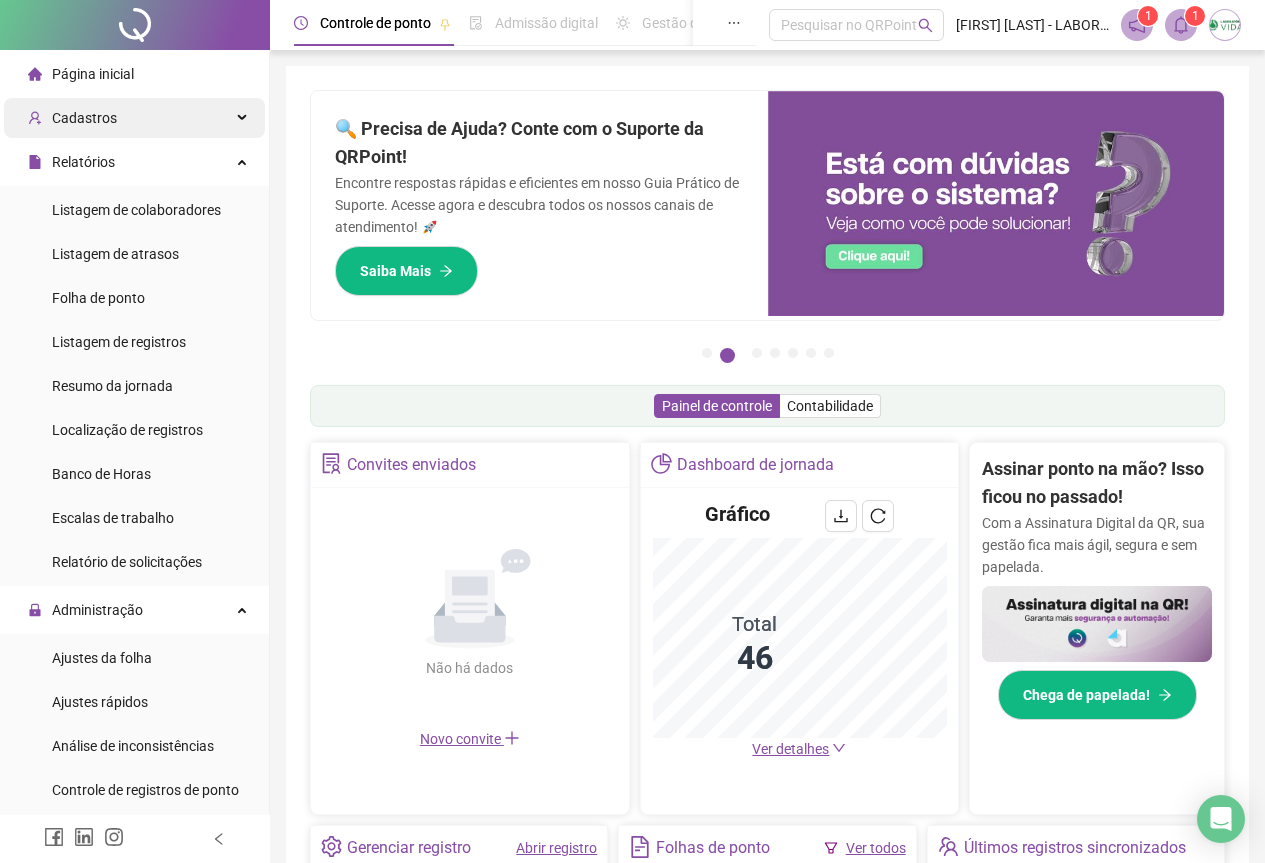 click on "Cadastros" at bounding box center (84, 118) 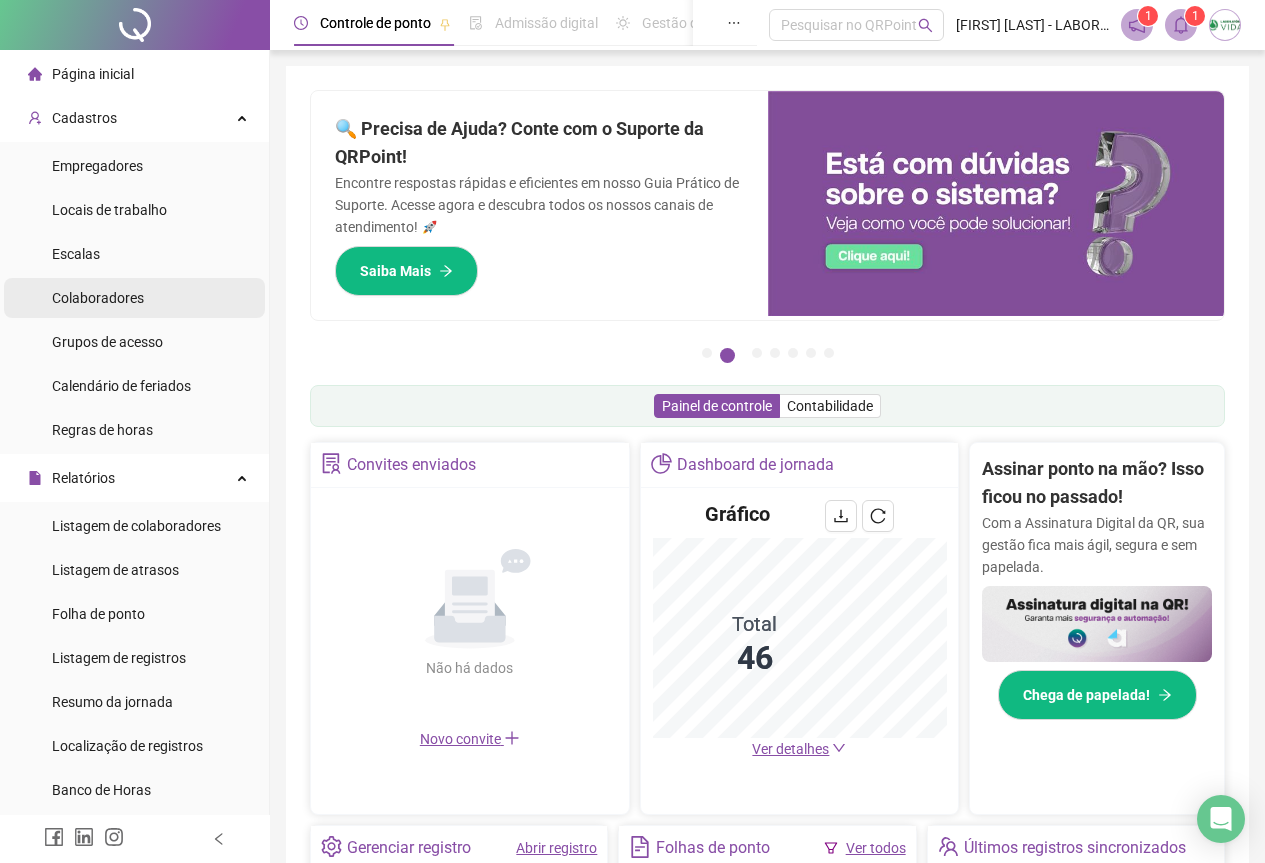 click on "Colaboradores" at bounding box center [98, 298] 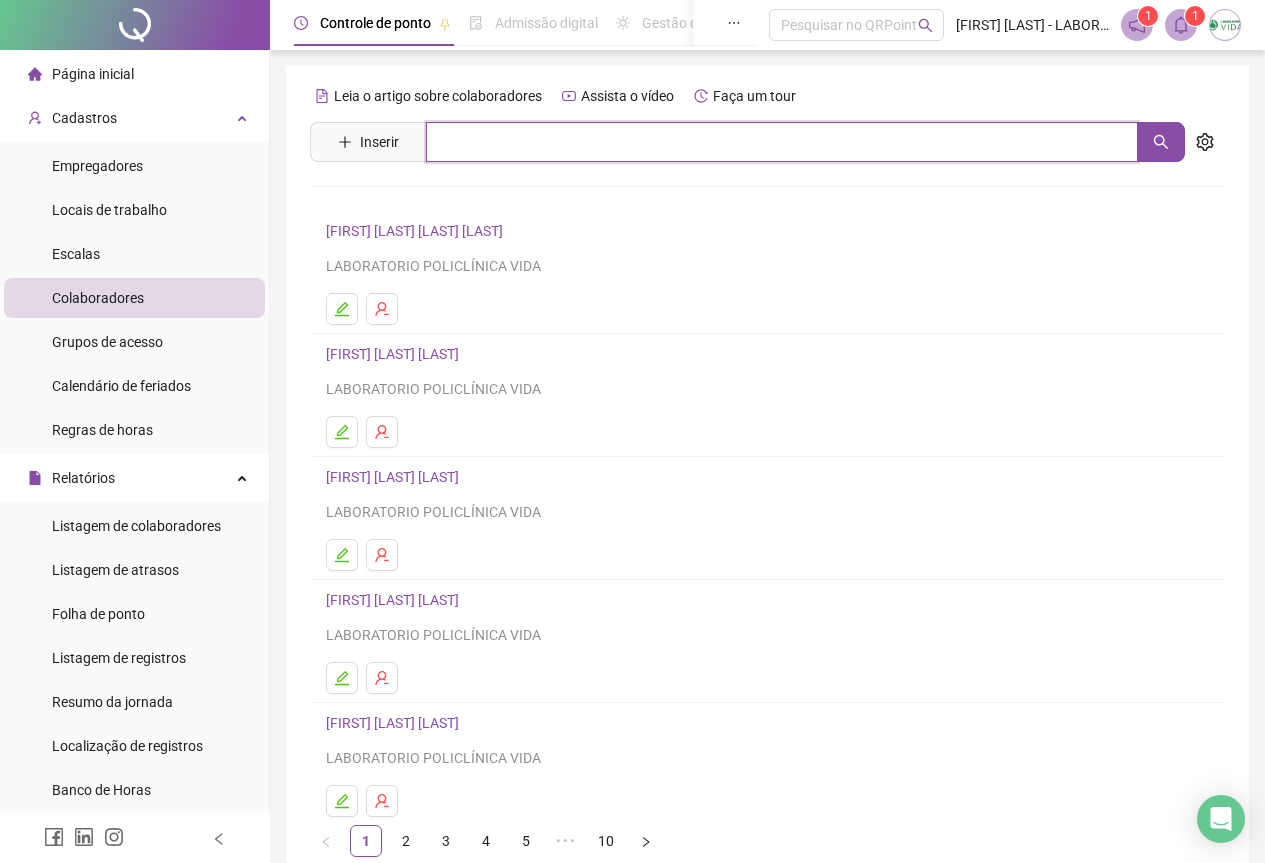 click at bounding box center (782, 142) 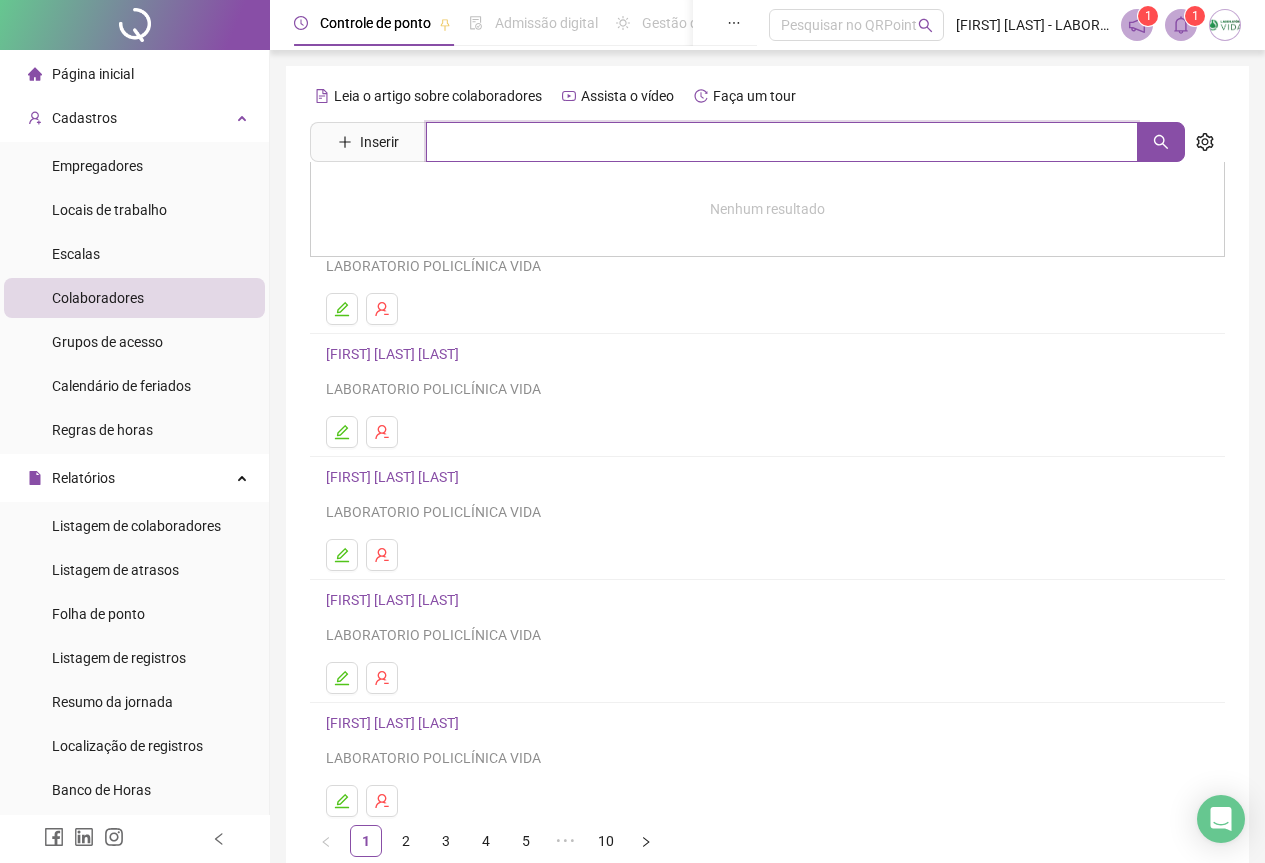 type on "*" 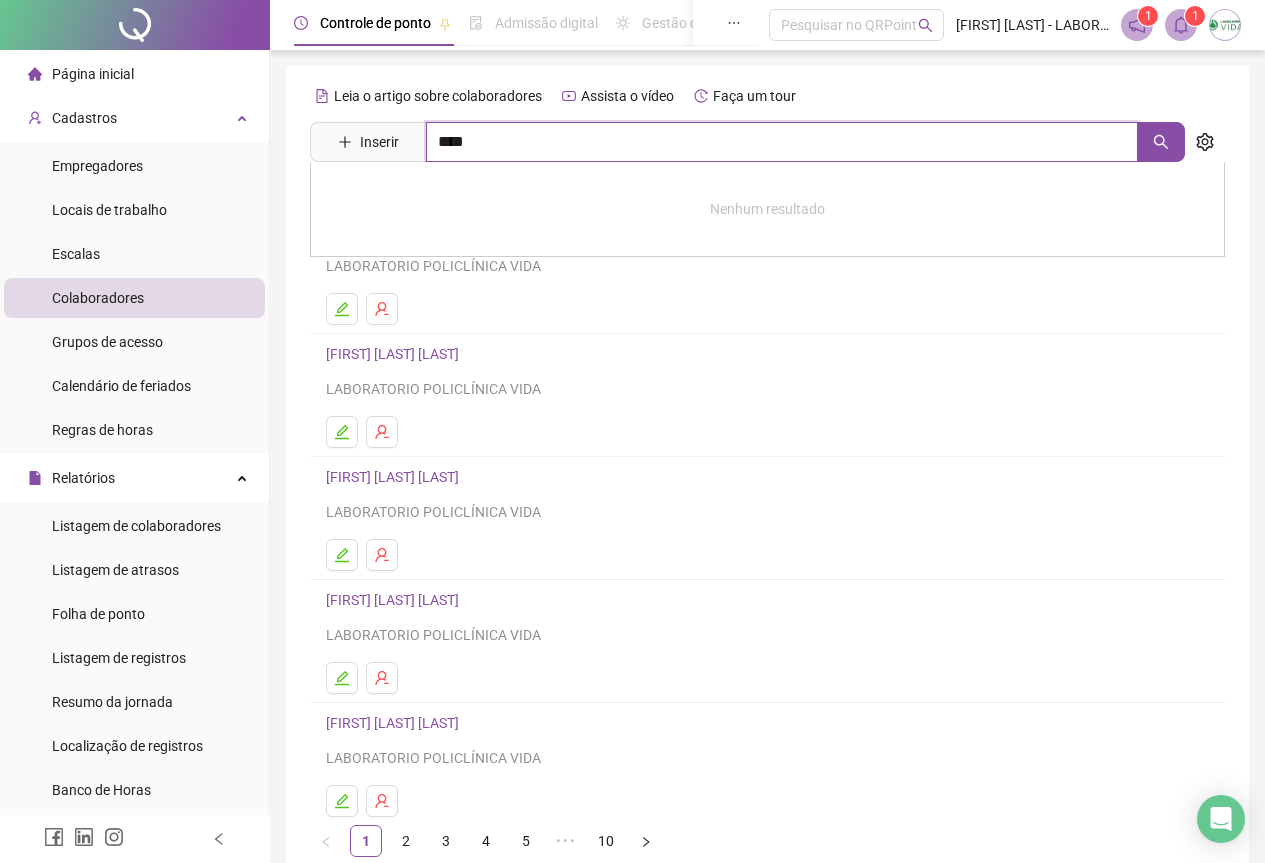 type on "****" 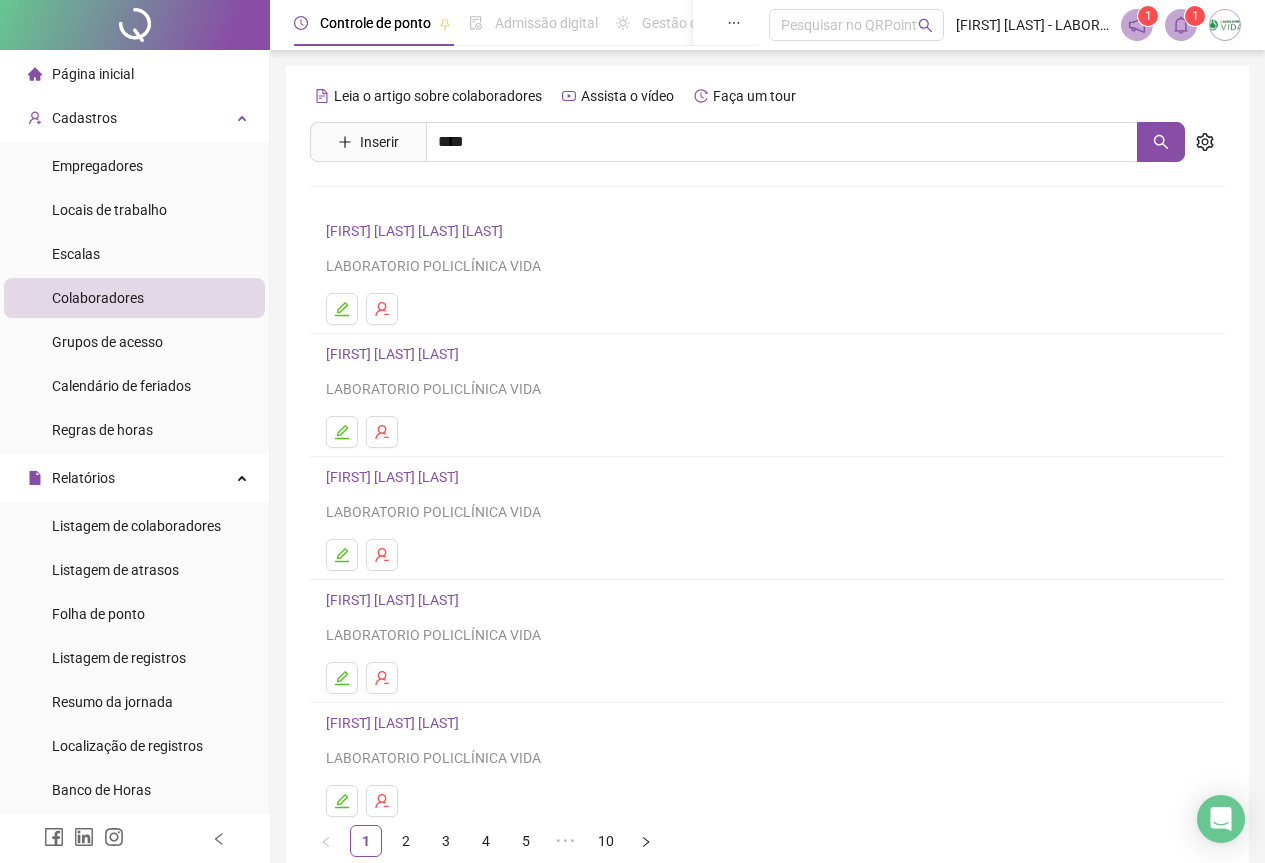 click on "JONATAS MACEDO ALVES SANTOS" at bounding box center [413, 245] 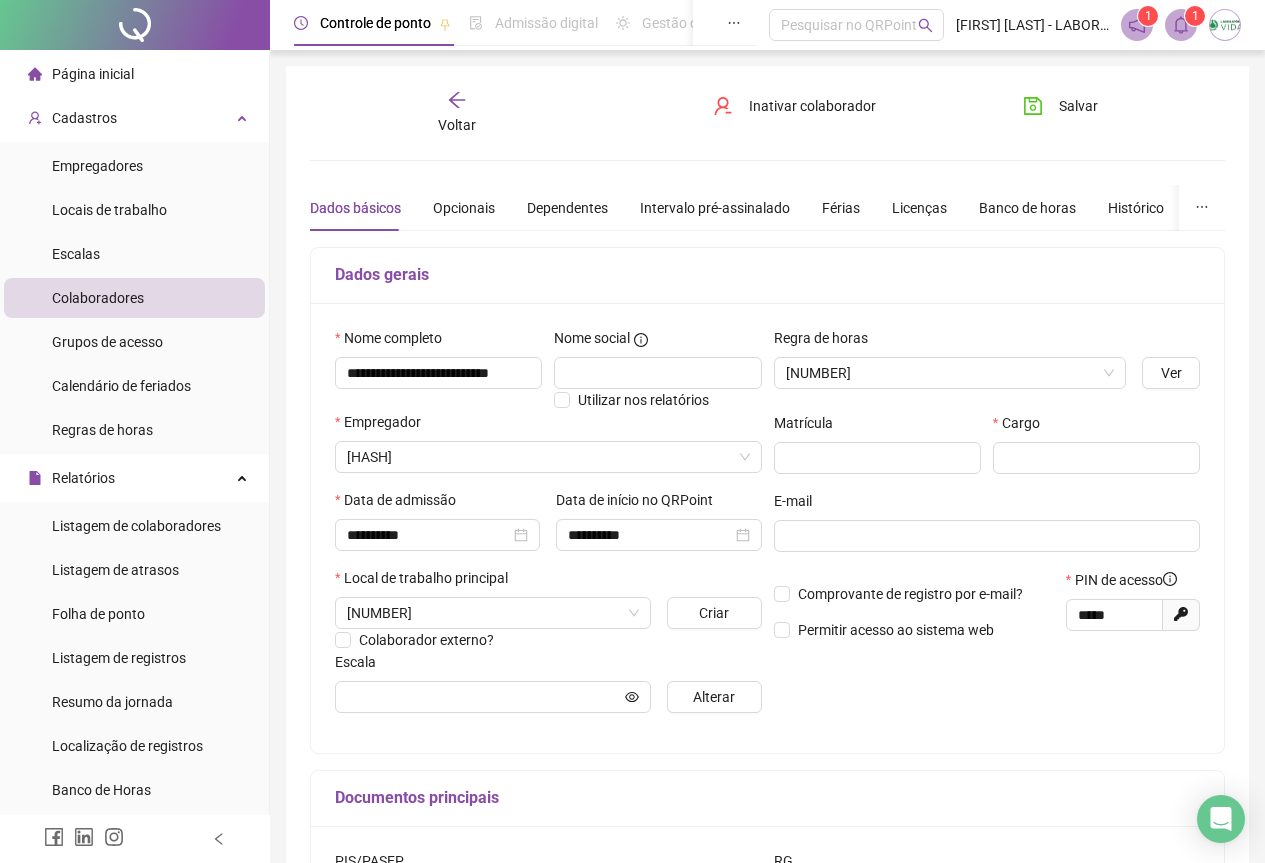 type on "**********" 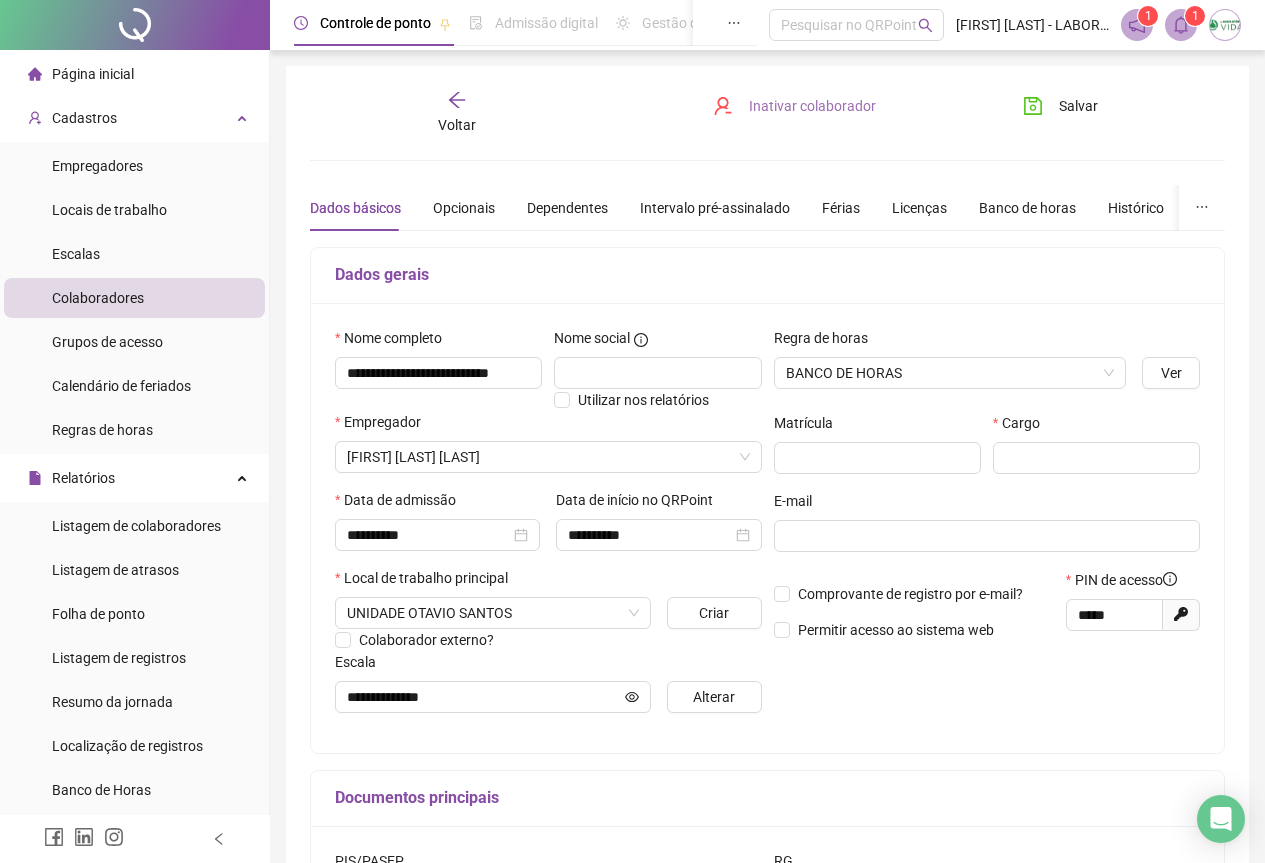 click on "Inativar colaborador" at bounding box center [812, 106] 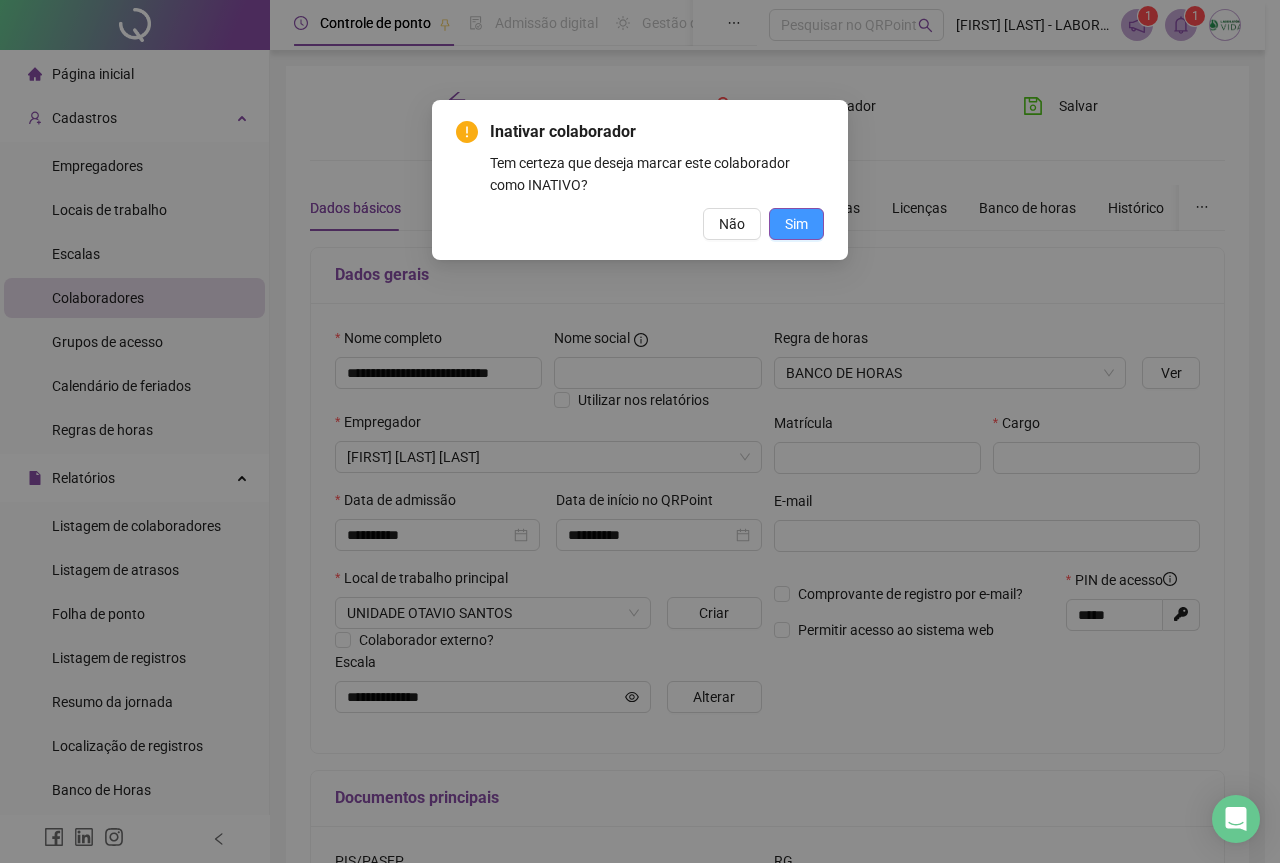 click on "Sim" at bounding box center [796, 224] 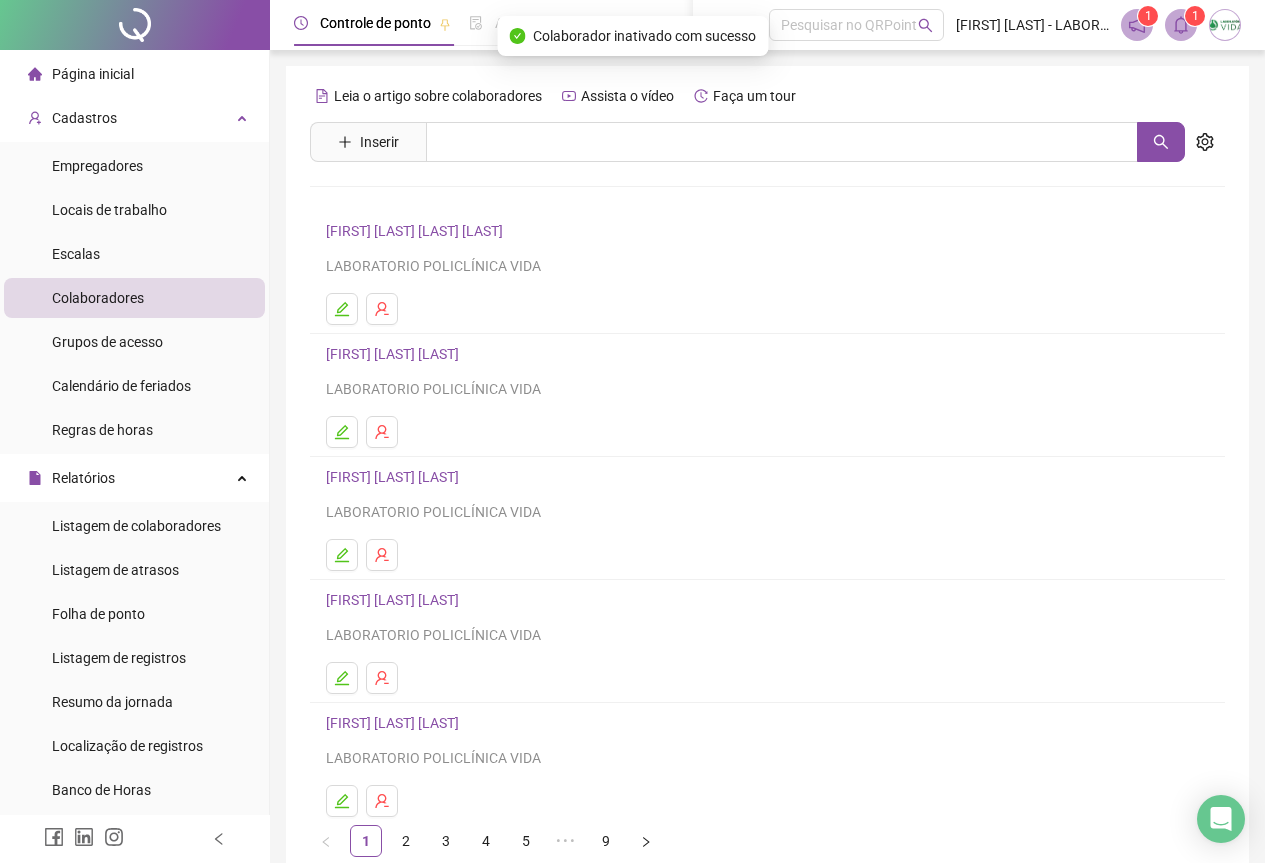 click on "Página inicial" at bounding box center (93, 74) 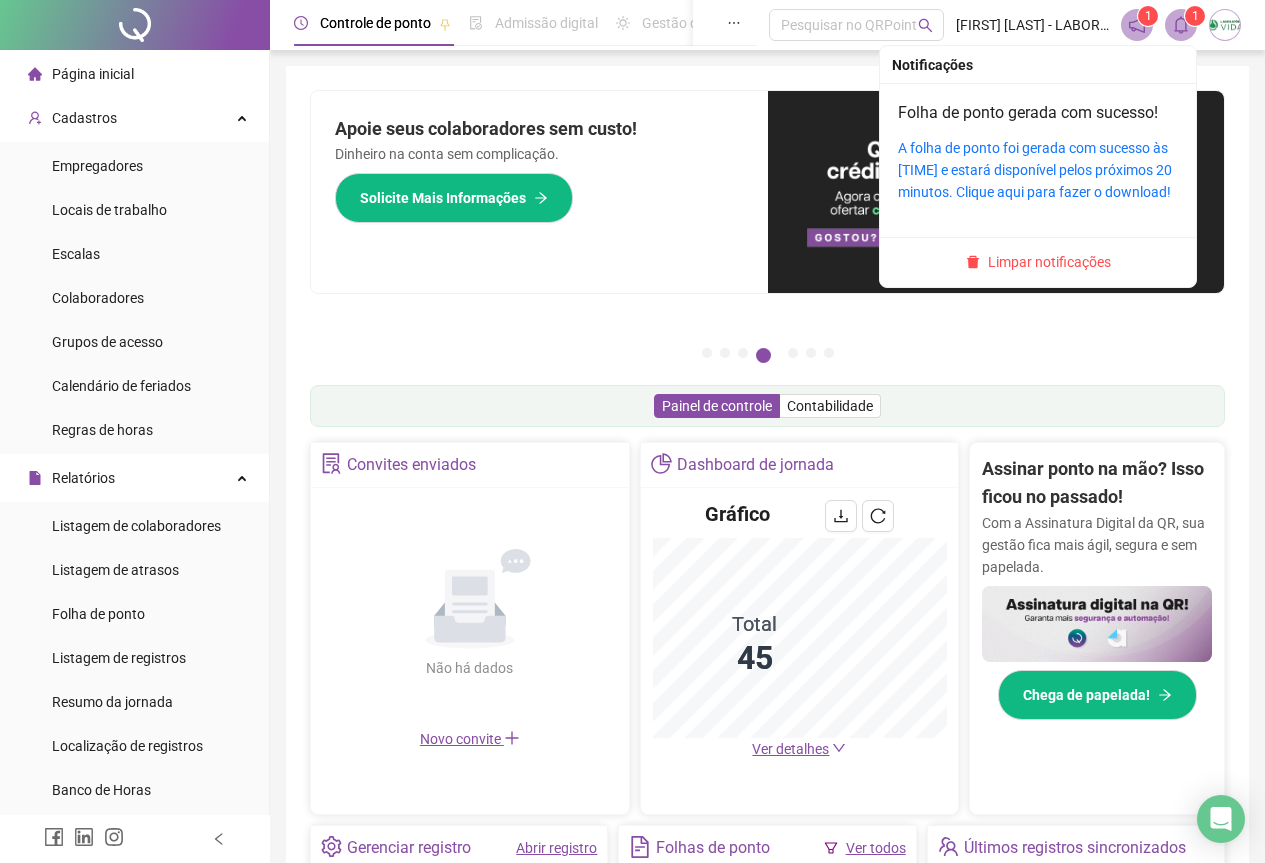 click at bounding box center [1181, 25] 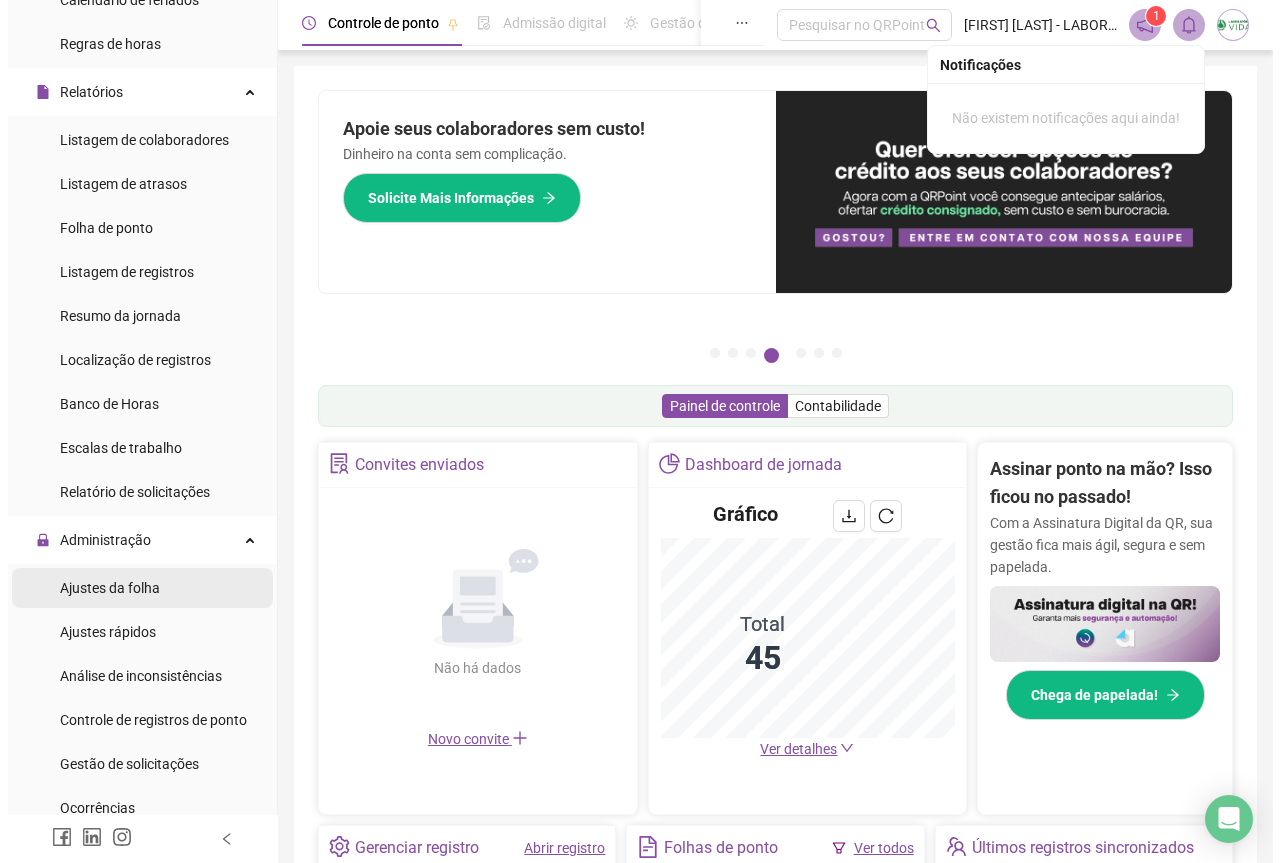 scroll, scrollTop: 500, scrollLeft: 0, axis: vertical 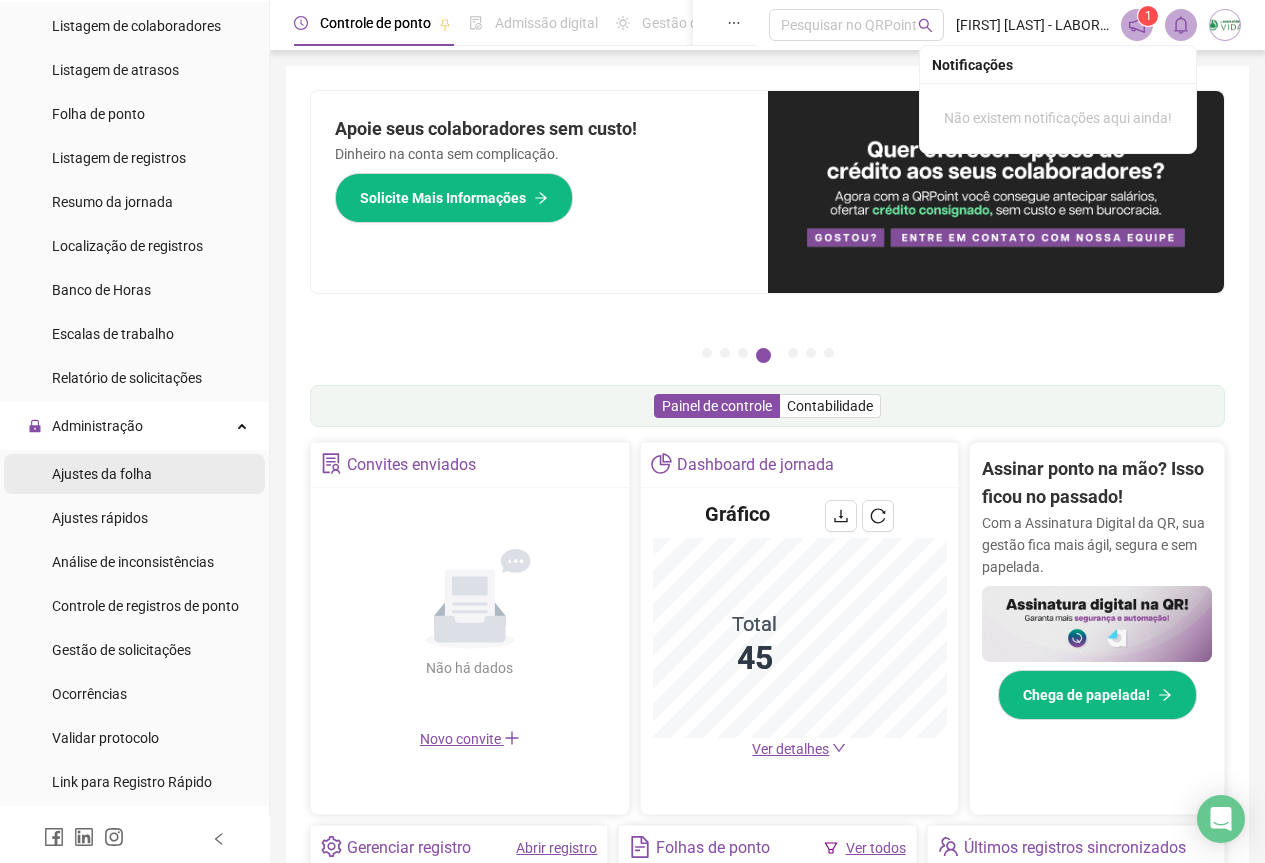 click on "Ajustes da folha" at bounding box center (102, 474) 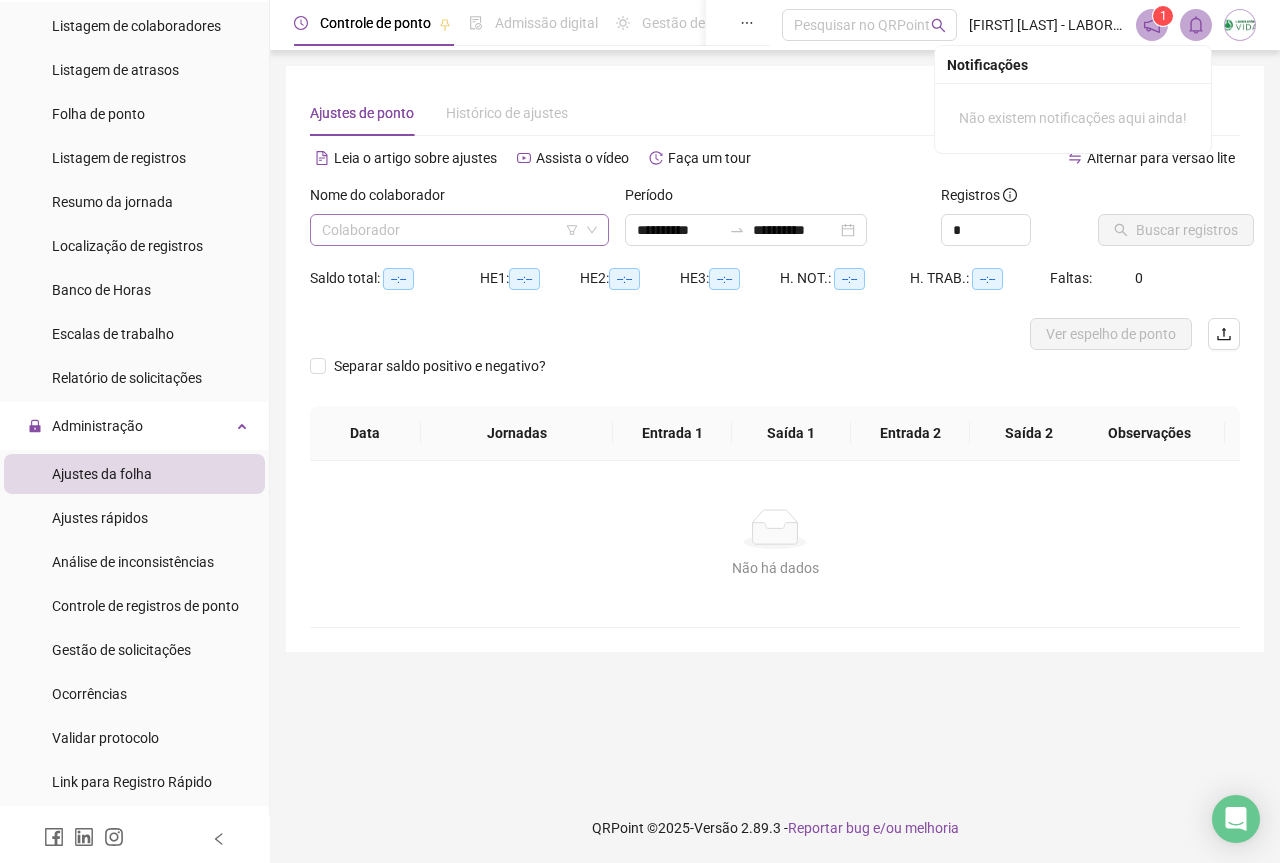 click at bounding box center [450, 230] 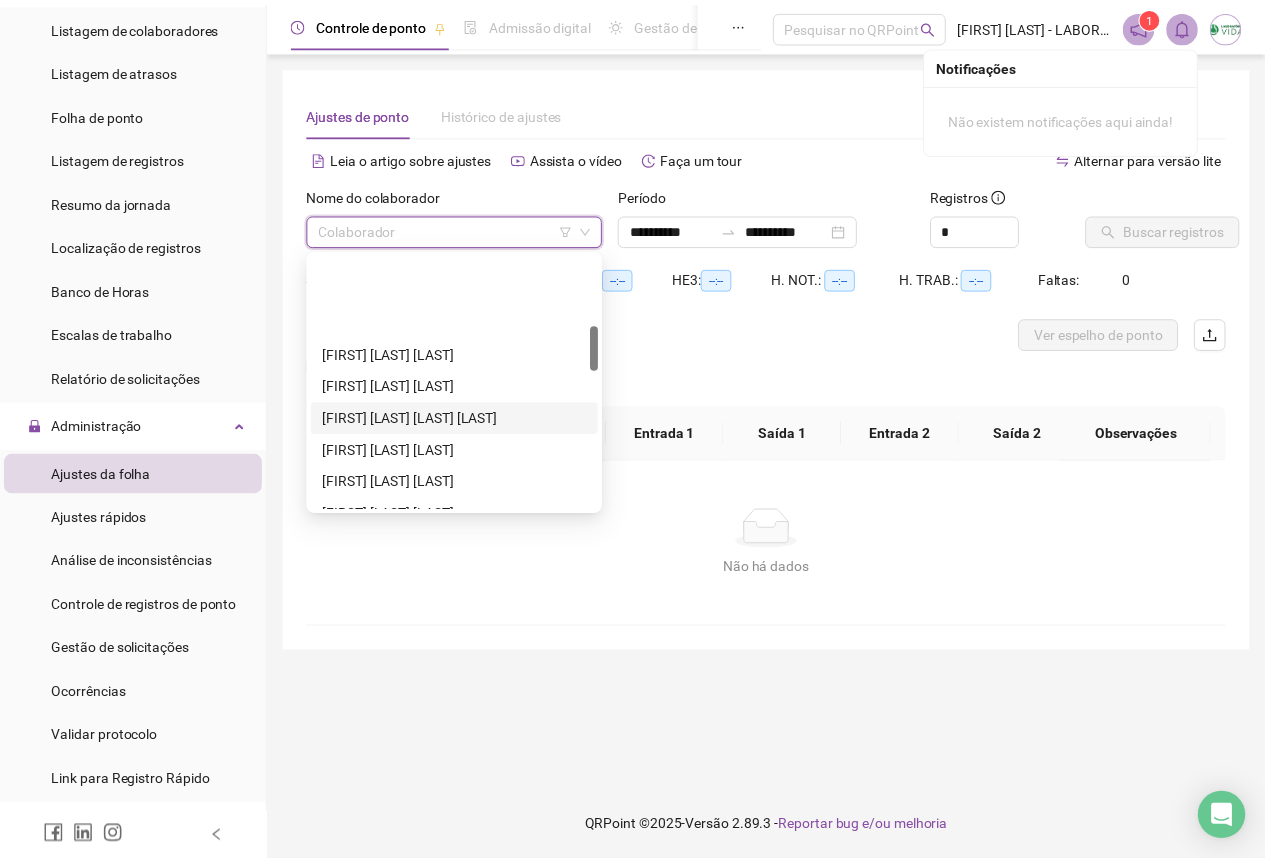 scroll, scrollTop: 400, scrollLeft: 0, axis: vertical 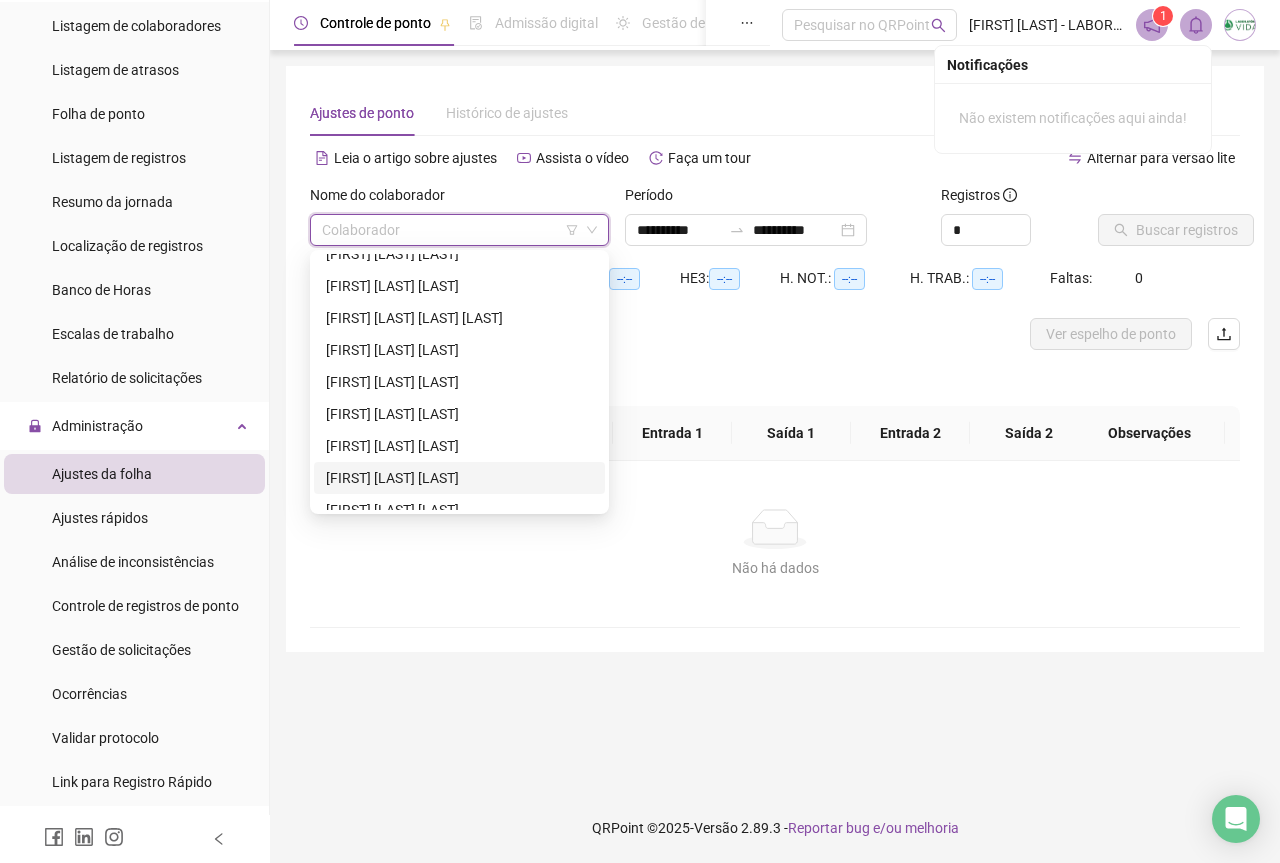 click on "JOSE EMANUEL DIAS SANTOS" at bounding box center (459, 478) 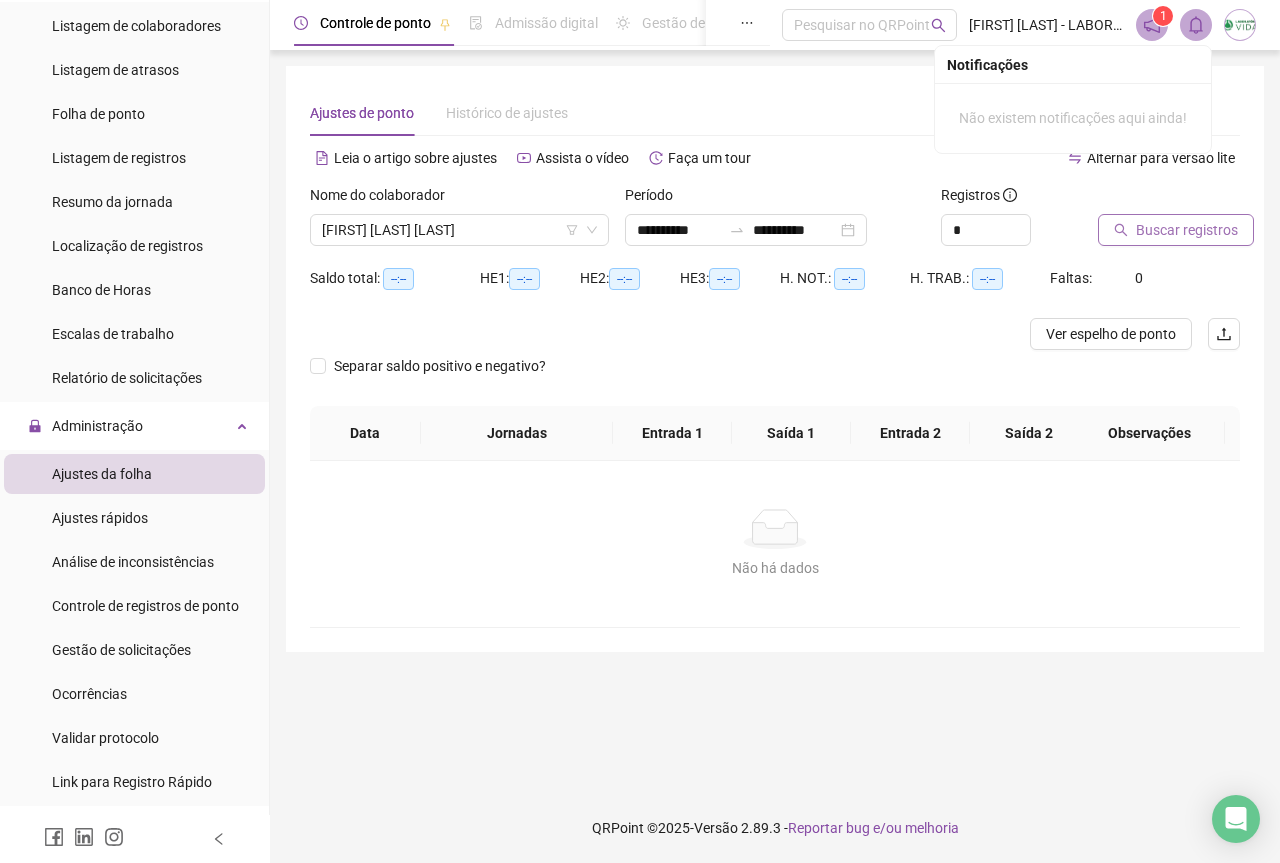 click 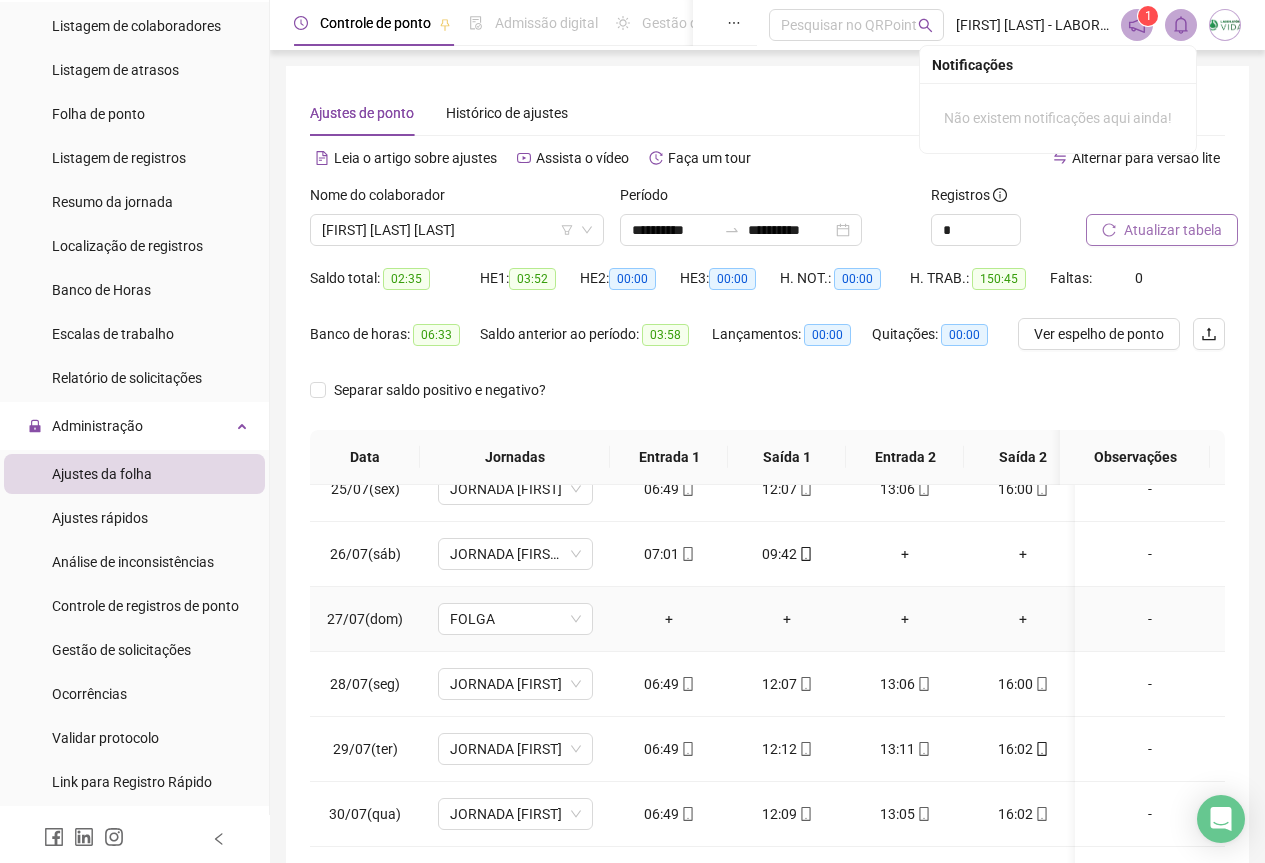scroll, scrollTop: 1603, scrollLeft: 0, axis: vertical 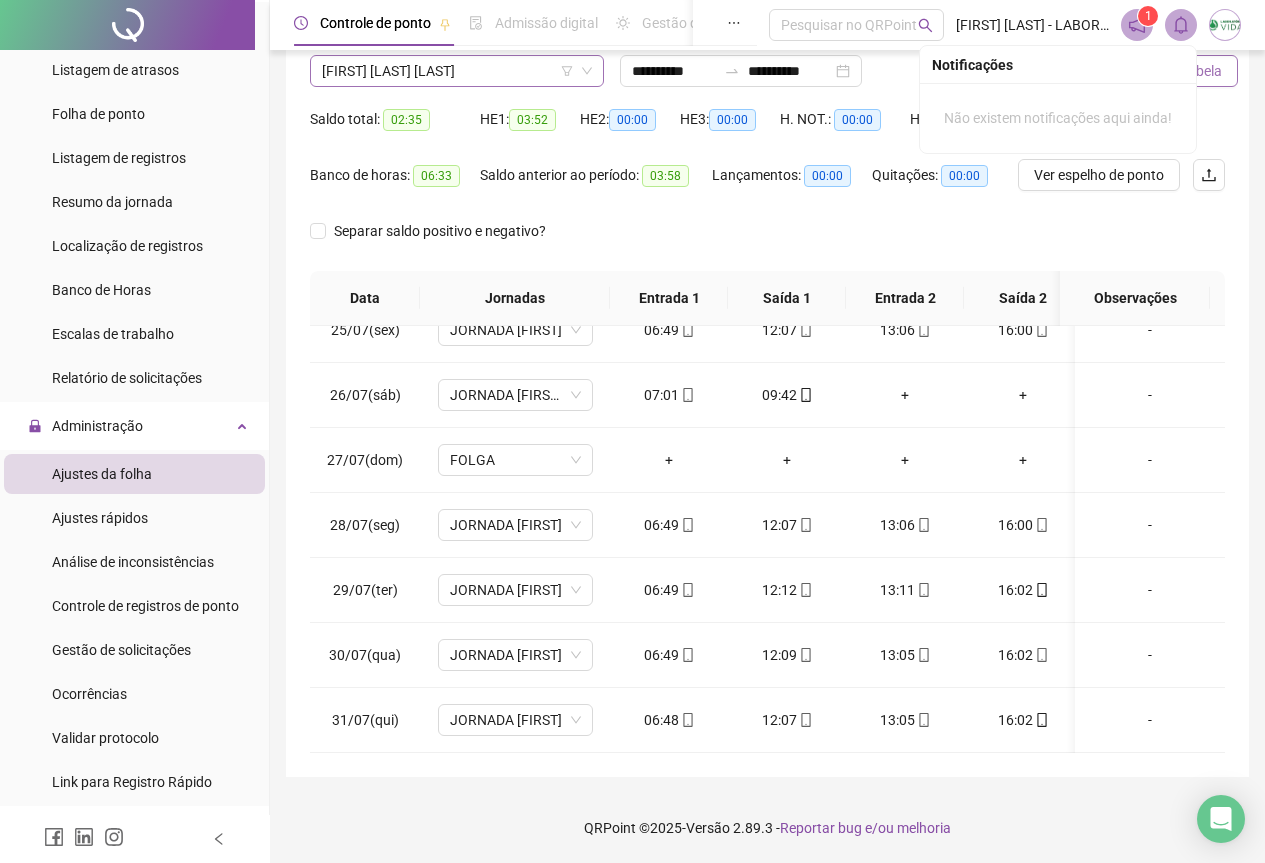 click on "JOSE EMANUEL DIAS SANTOS" at bounding box center (457, 71) 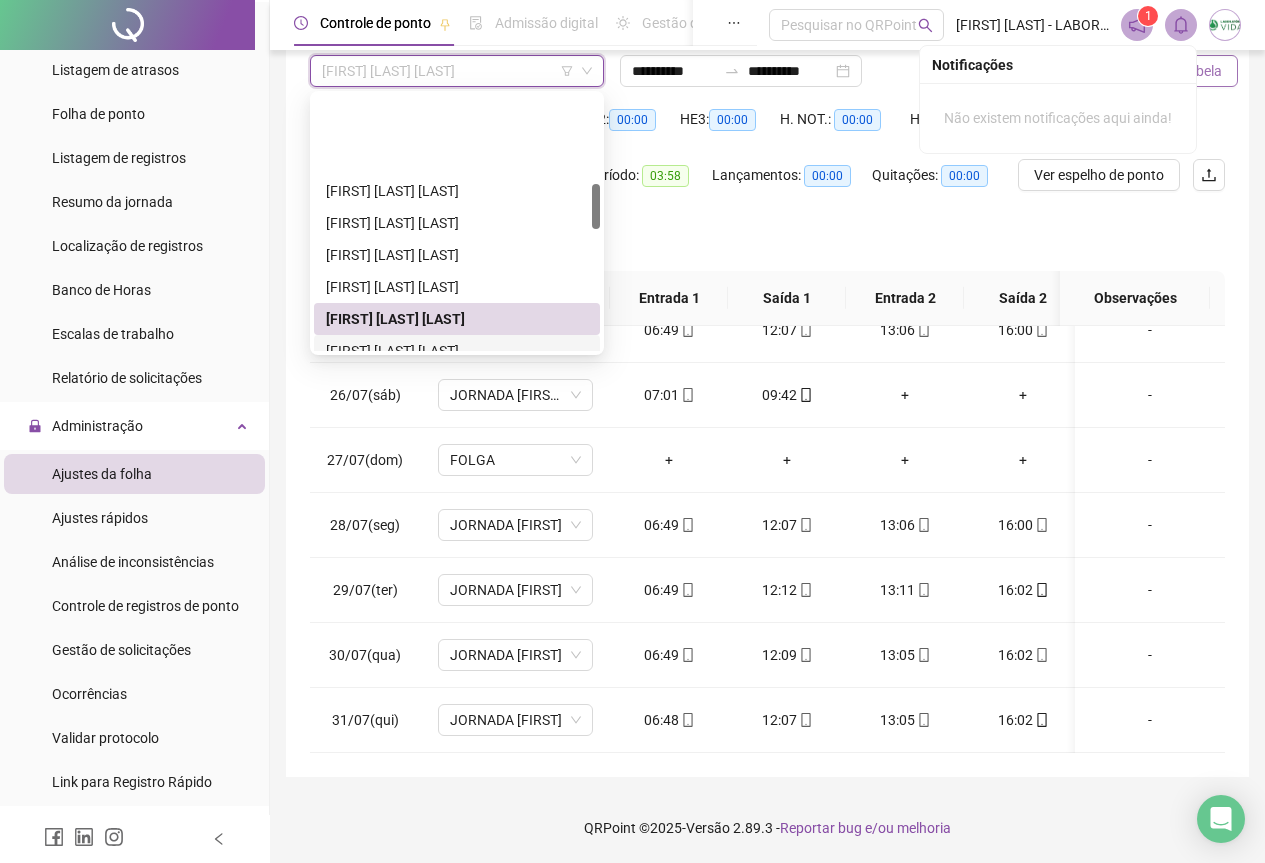 scroll, scrollTop: 500, scrollLeft: 0, axis: vertical 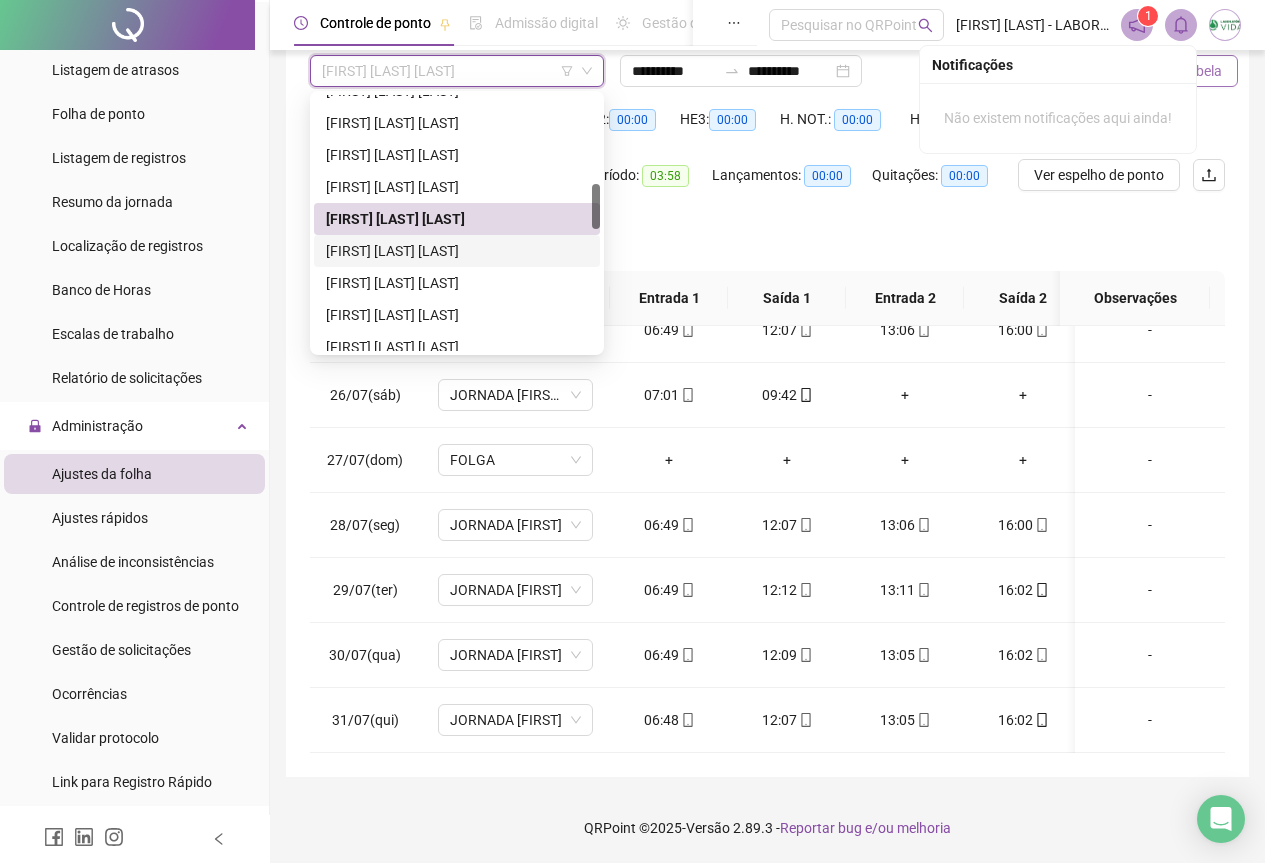 click on "JULIA MENDES OLIVEIRA" at bounding box center (457, 251) 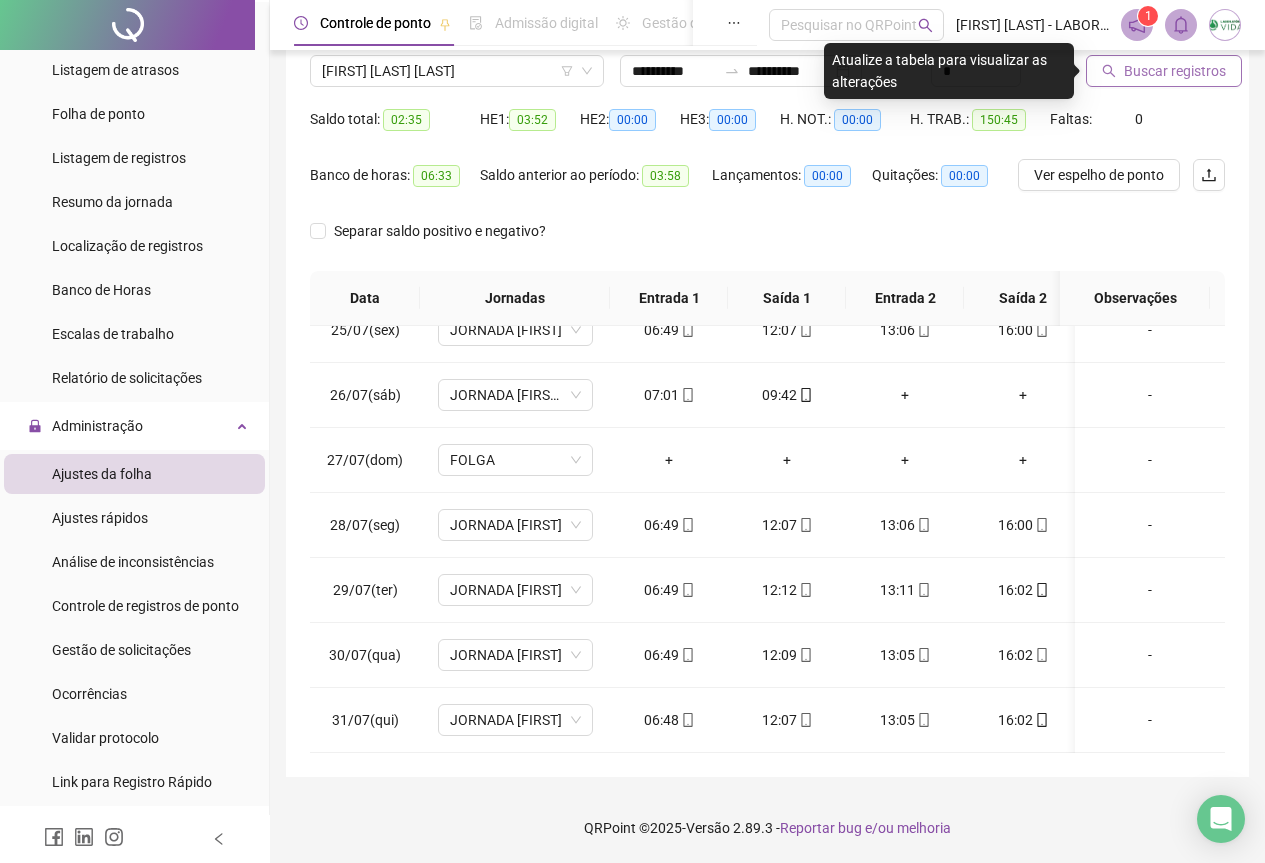 click on "Buscar registros" at bounding box center [1175, 71] 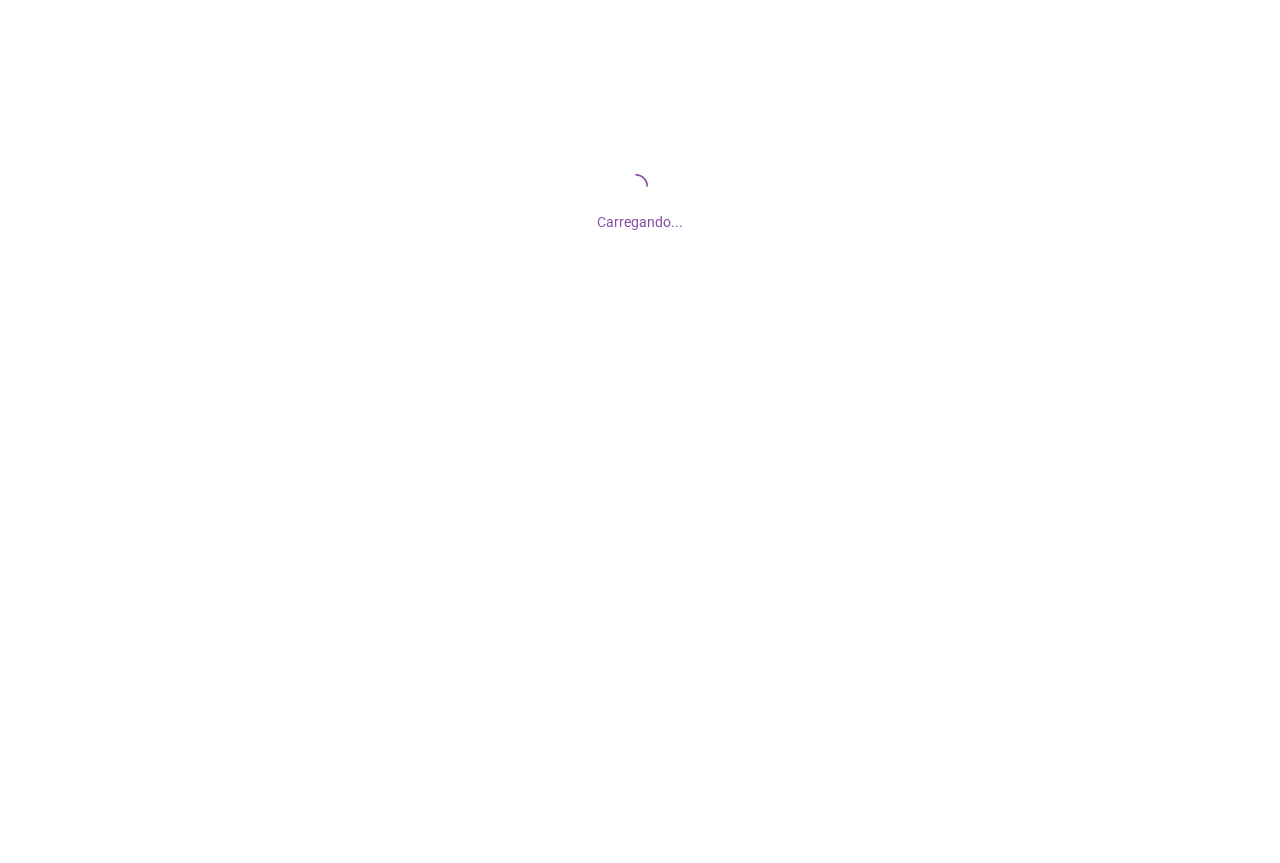 scroll, scrollTop: 0, scrollLeft: 0, axis: both 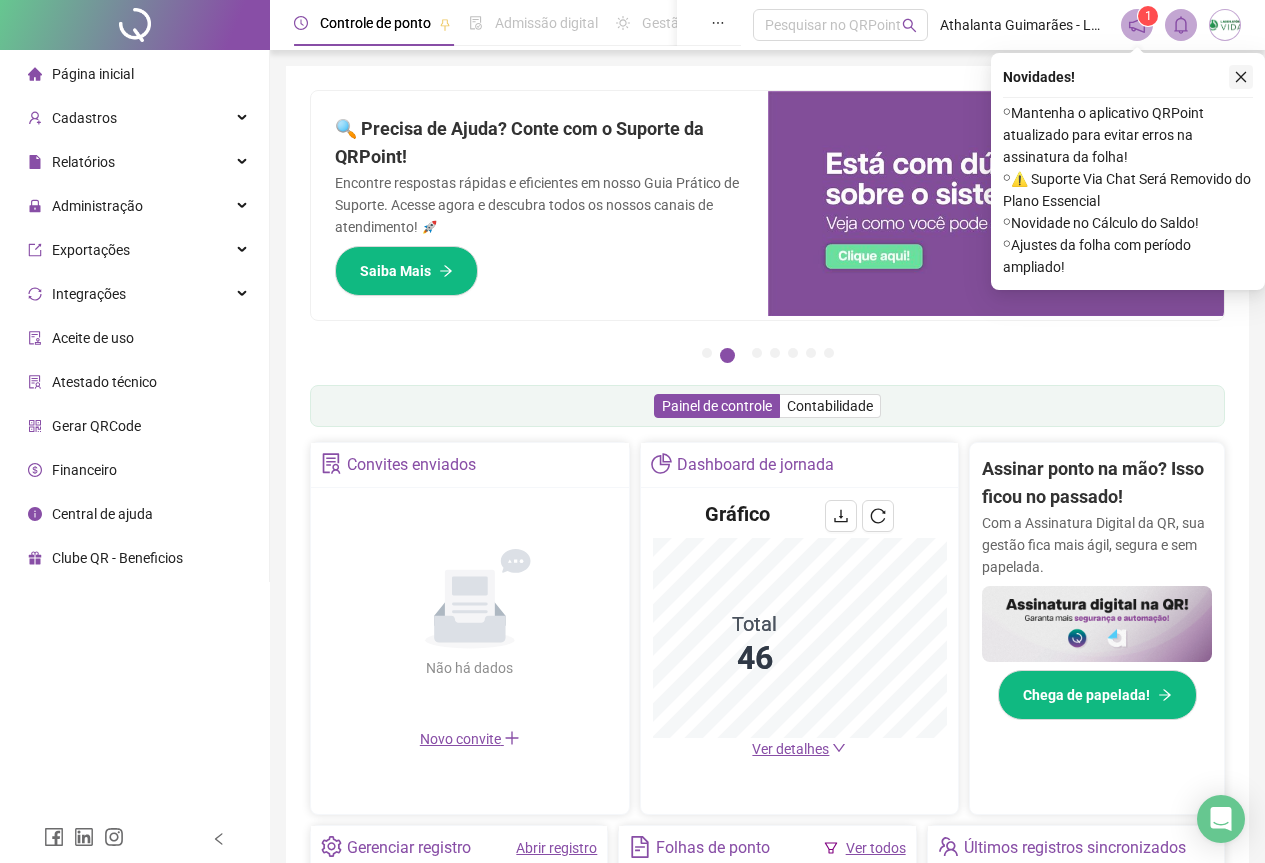 click 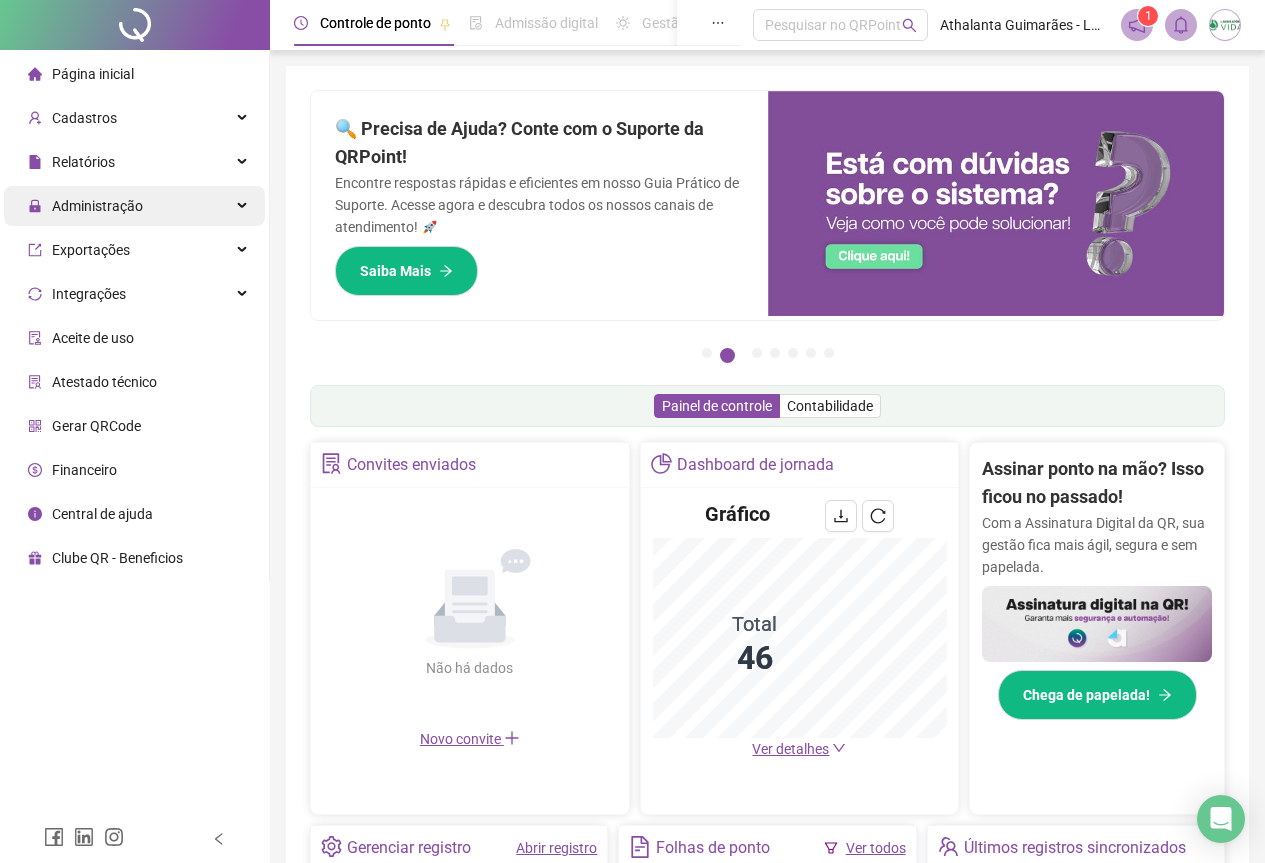 click on "Administração" at bounding box center [97, 206] 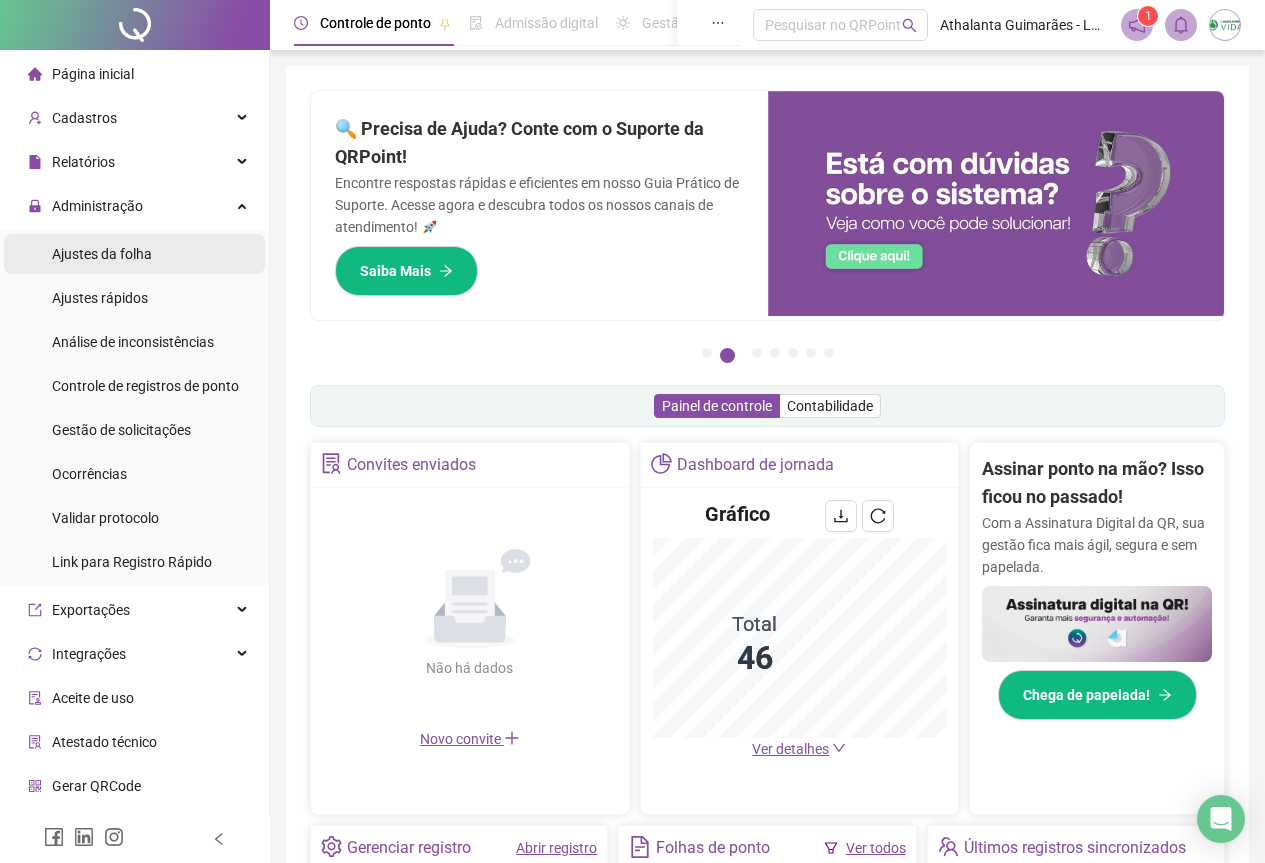 click on "Ajustes da folha" at bounding box center (102, 254) 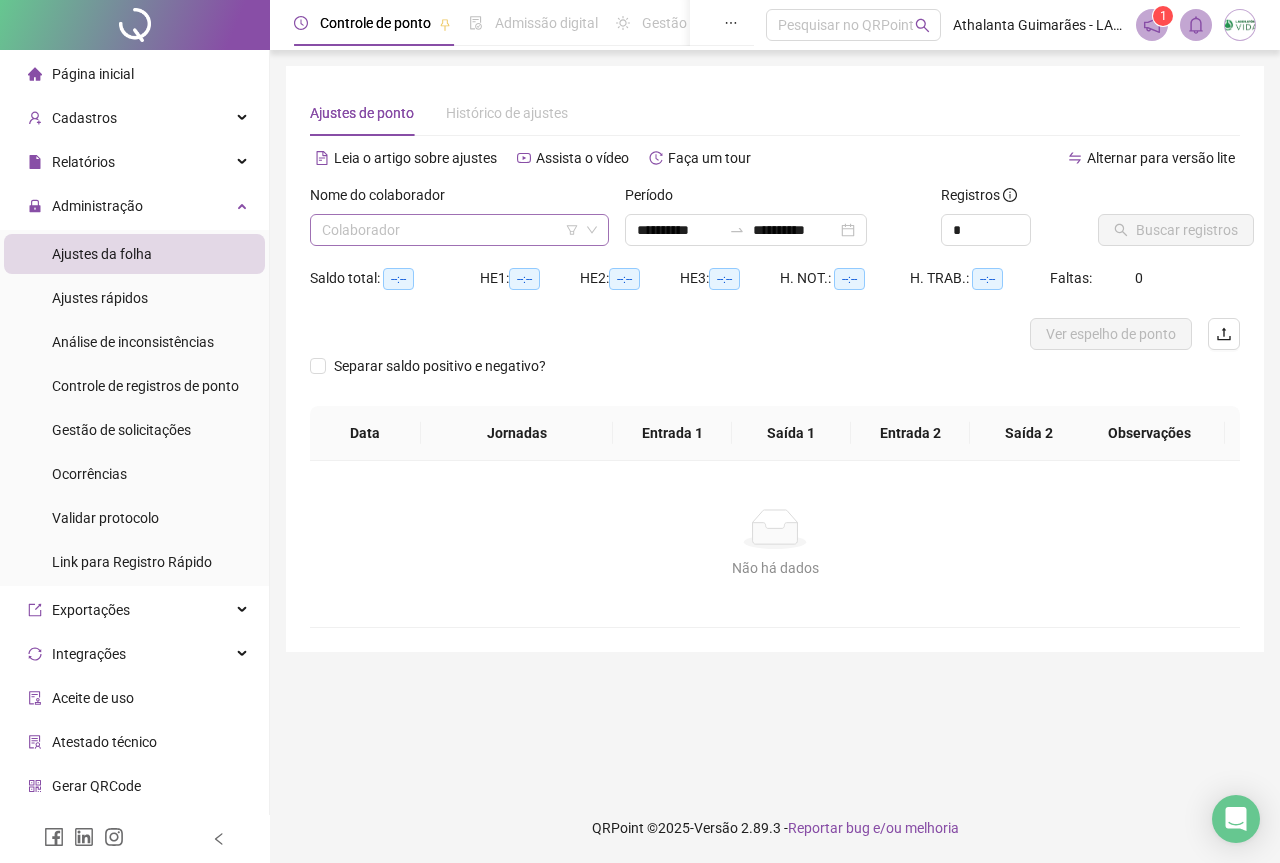 click at bounding box center (450, 230) 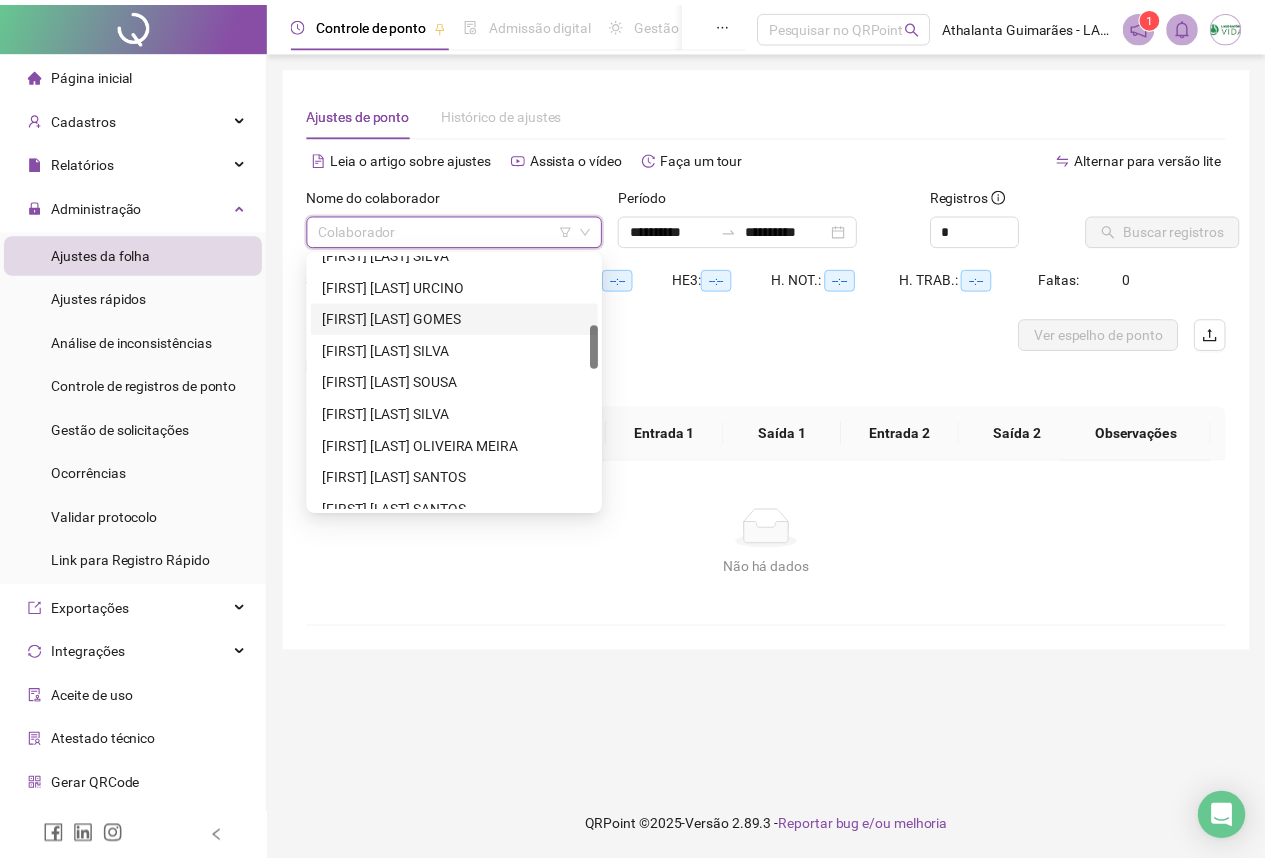 scroll, scrollTop: 500, scrollLeft: 0, axis: vertical 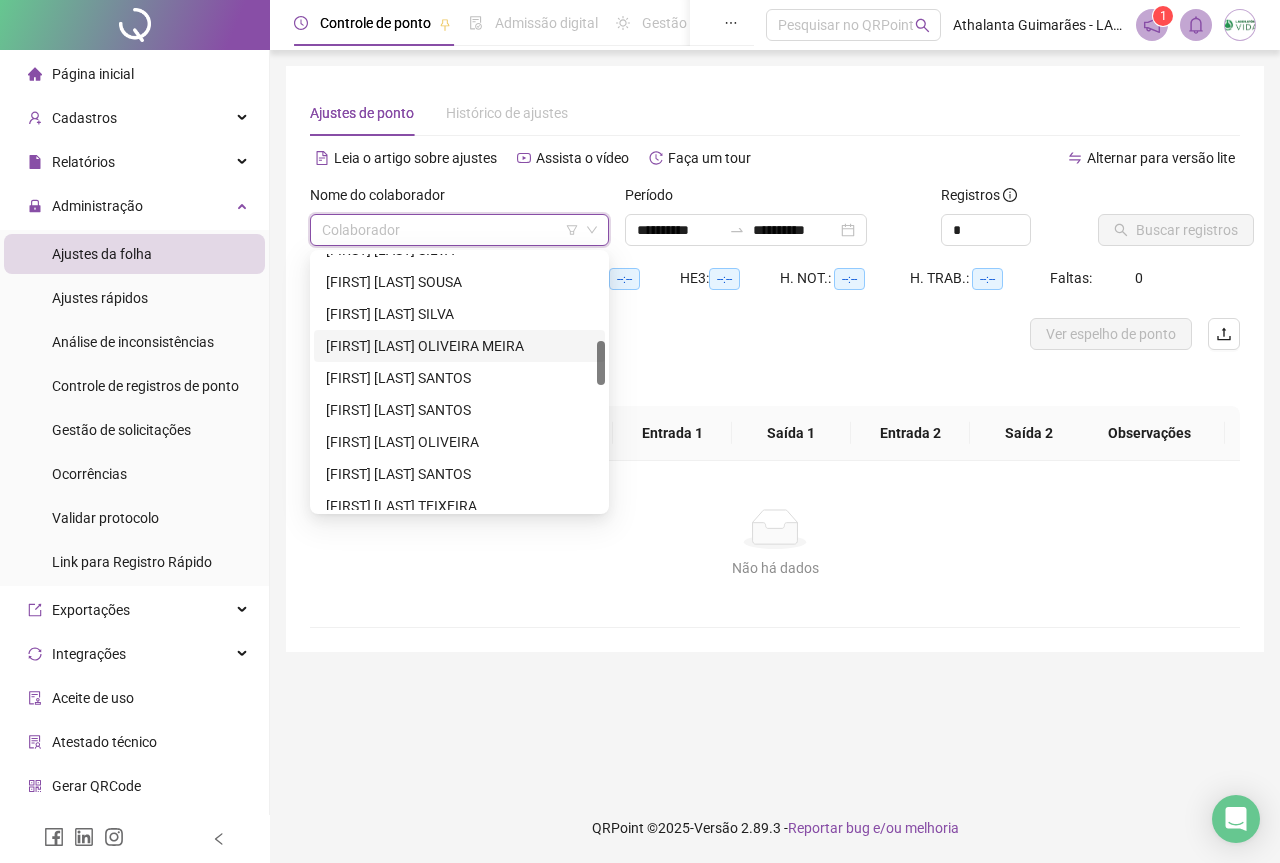 click on "JENNIFER LAYANE OLIVEIRA MEIRA" at bounding box center (459, 346) 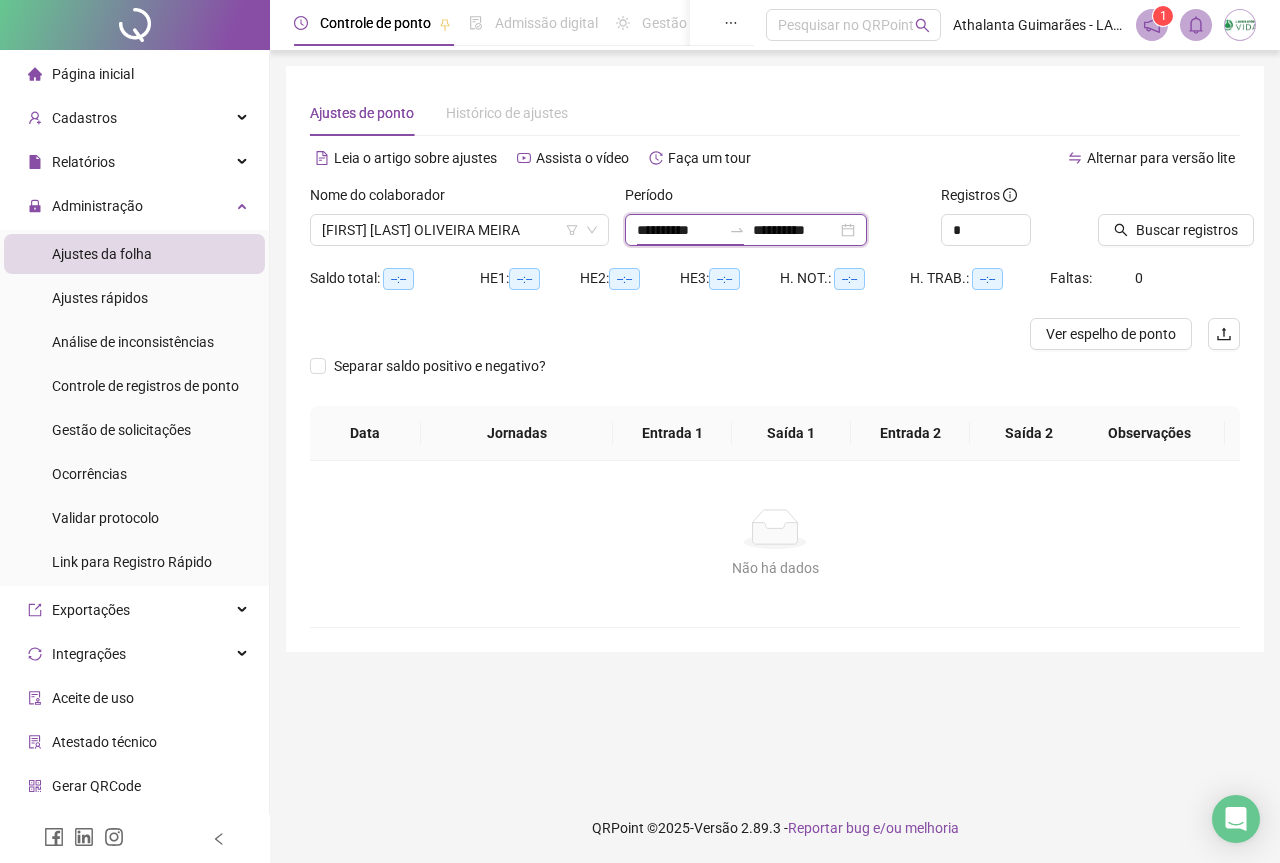 click on "**********" at bounding box center [679, 230] 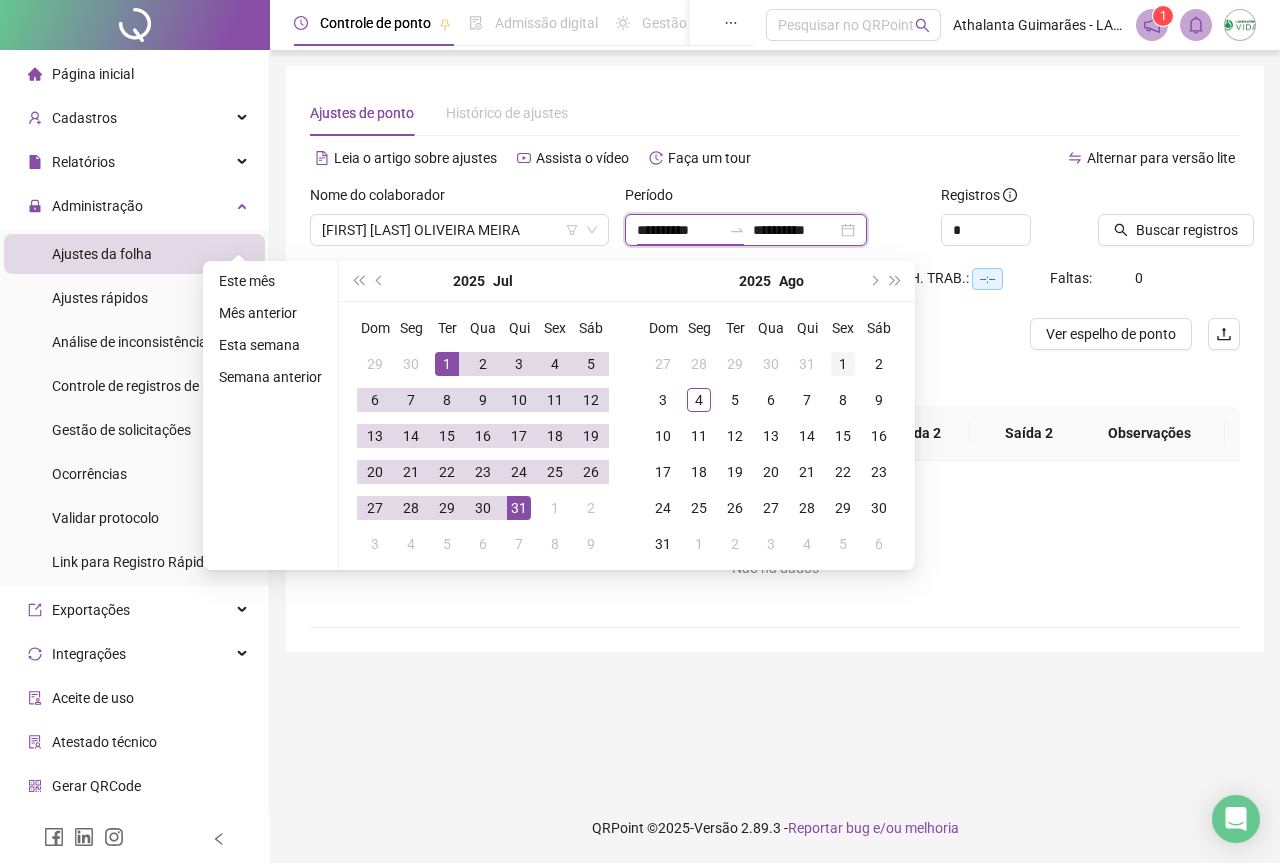 type on "**********" 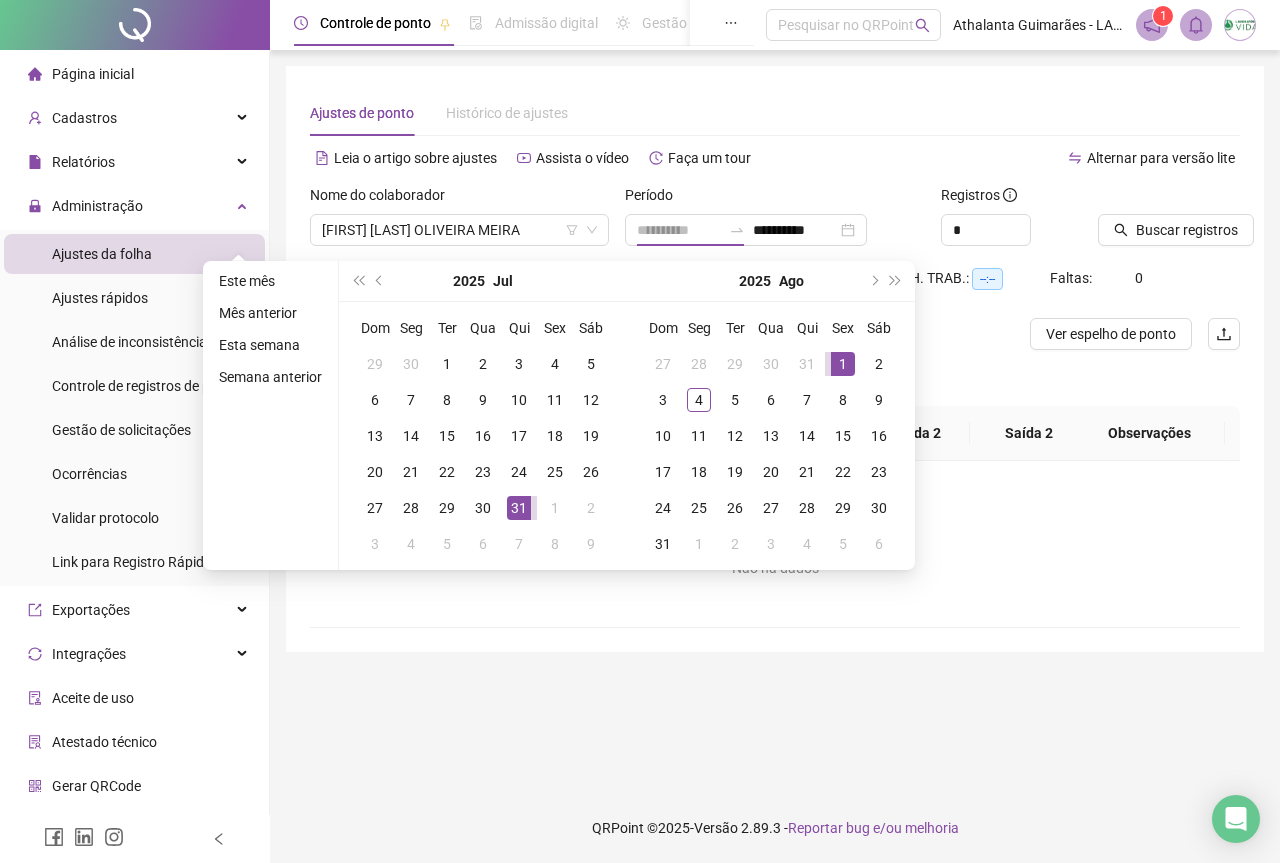 click on "1" at bounding box center [843, 364] 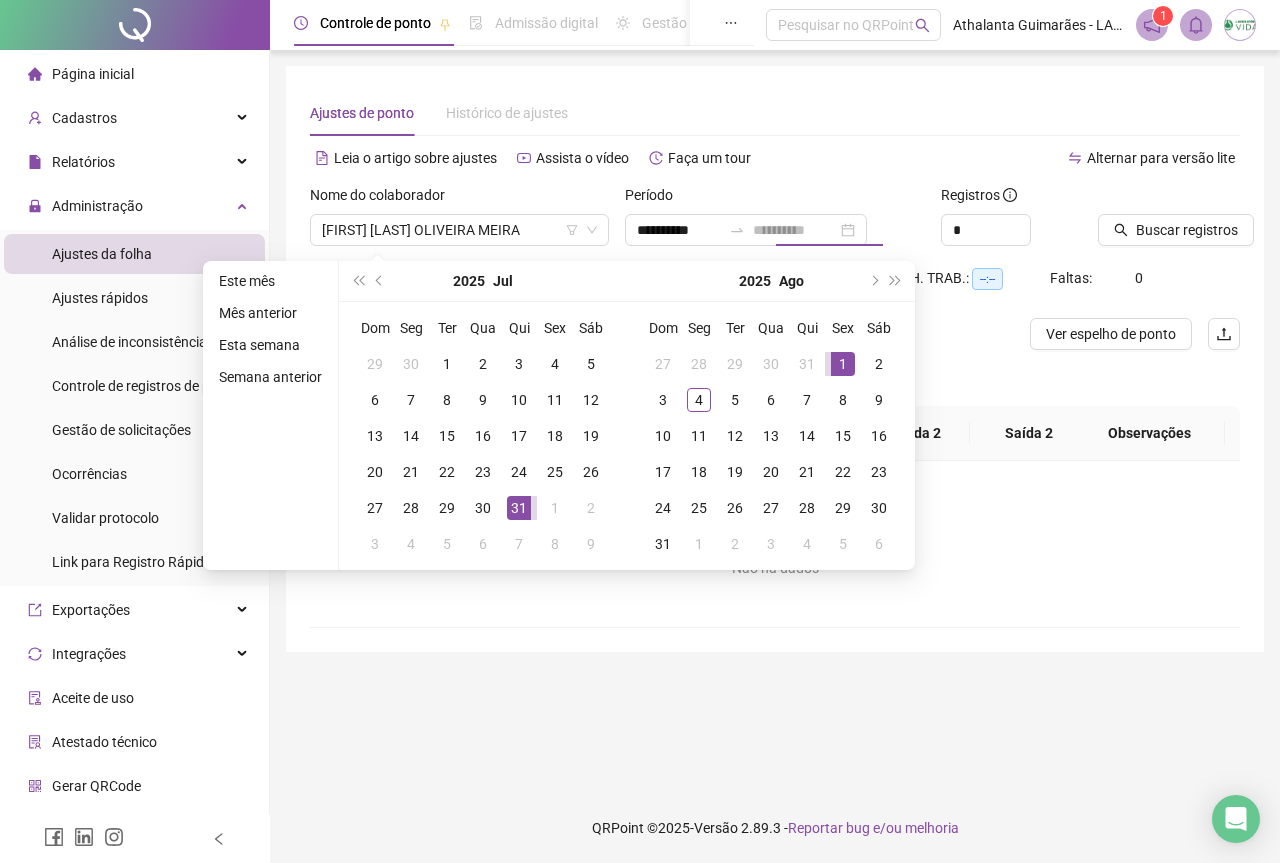 click on "1" at bounding box center [843, 364] 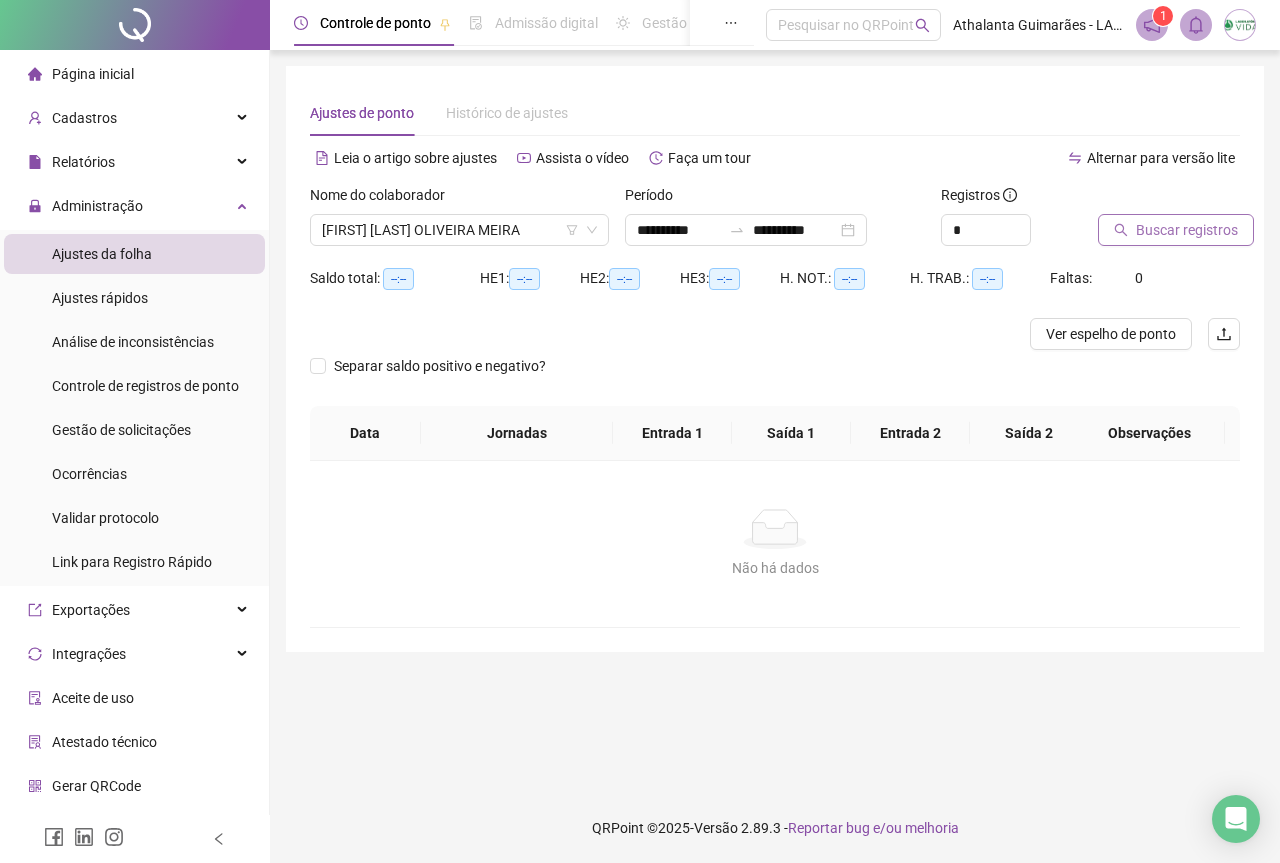 click on "Buscar registros" at bounding box center (1187, 230) 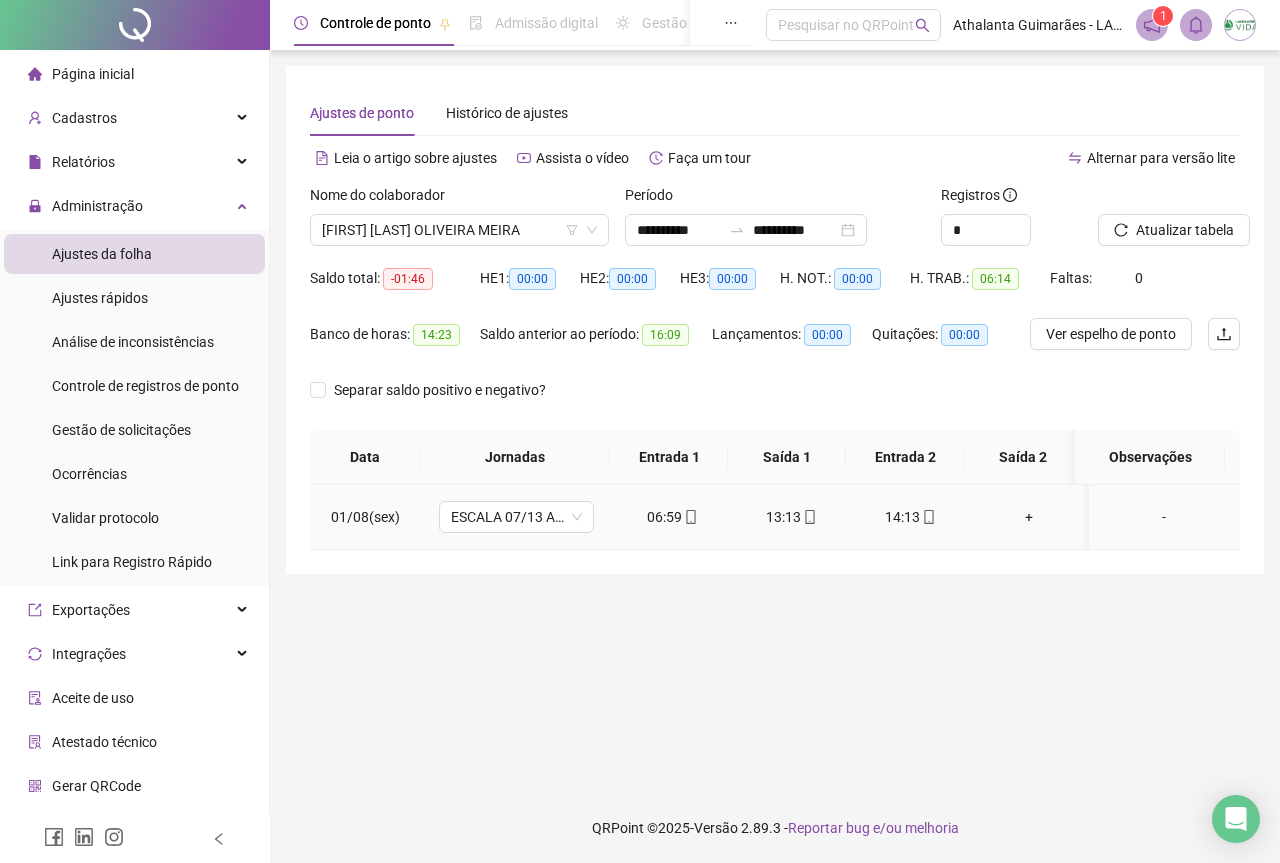 click on "+" at bounding box center (1029, 517) 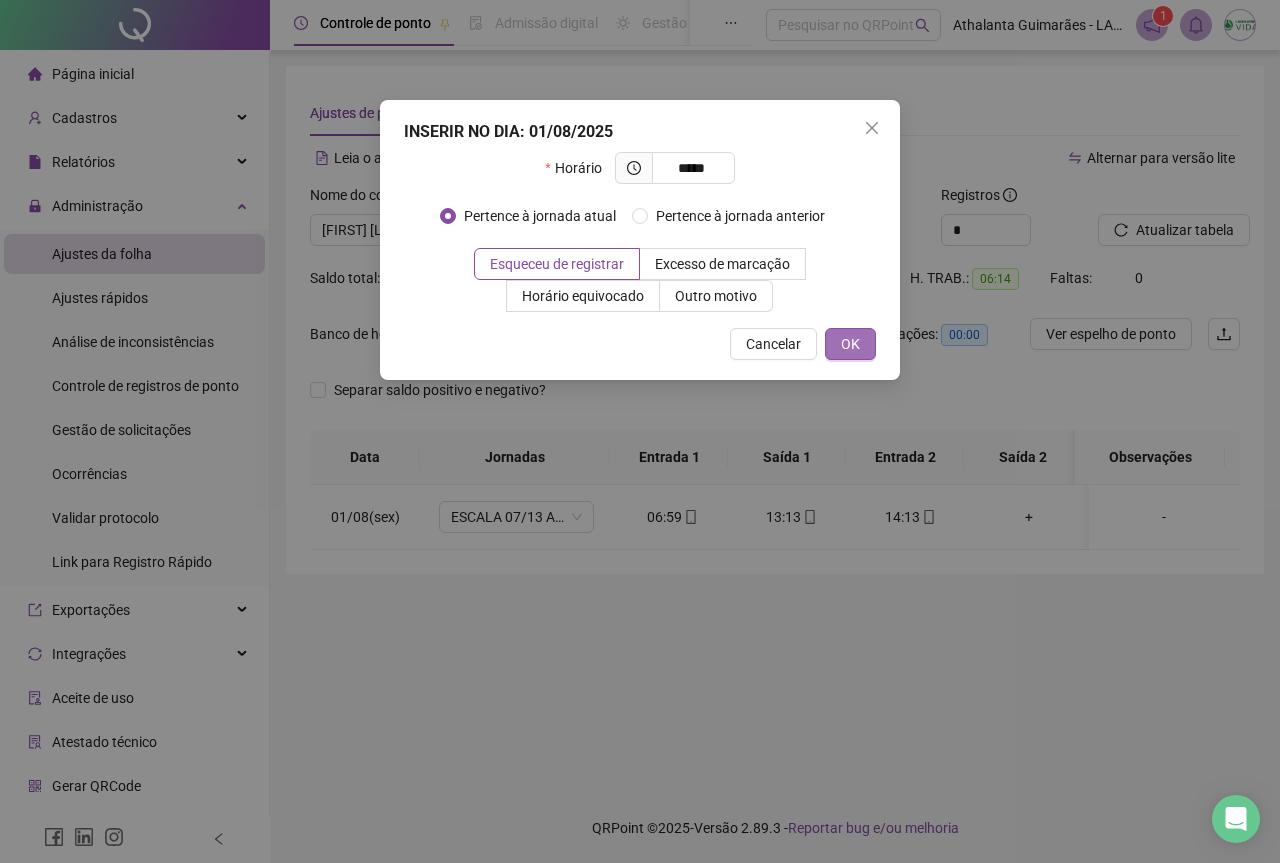 type on "*****" 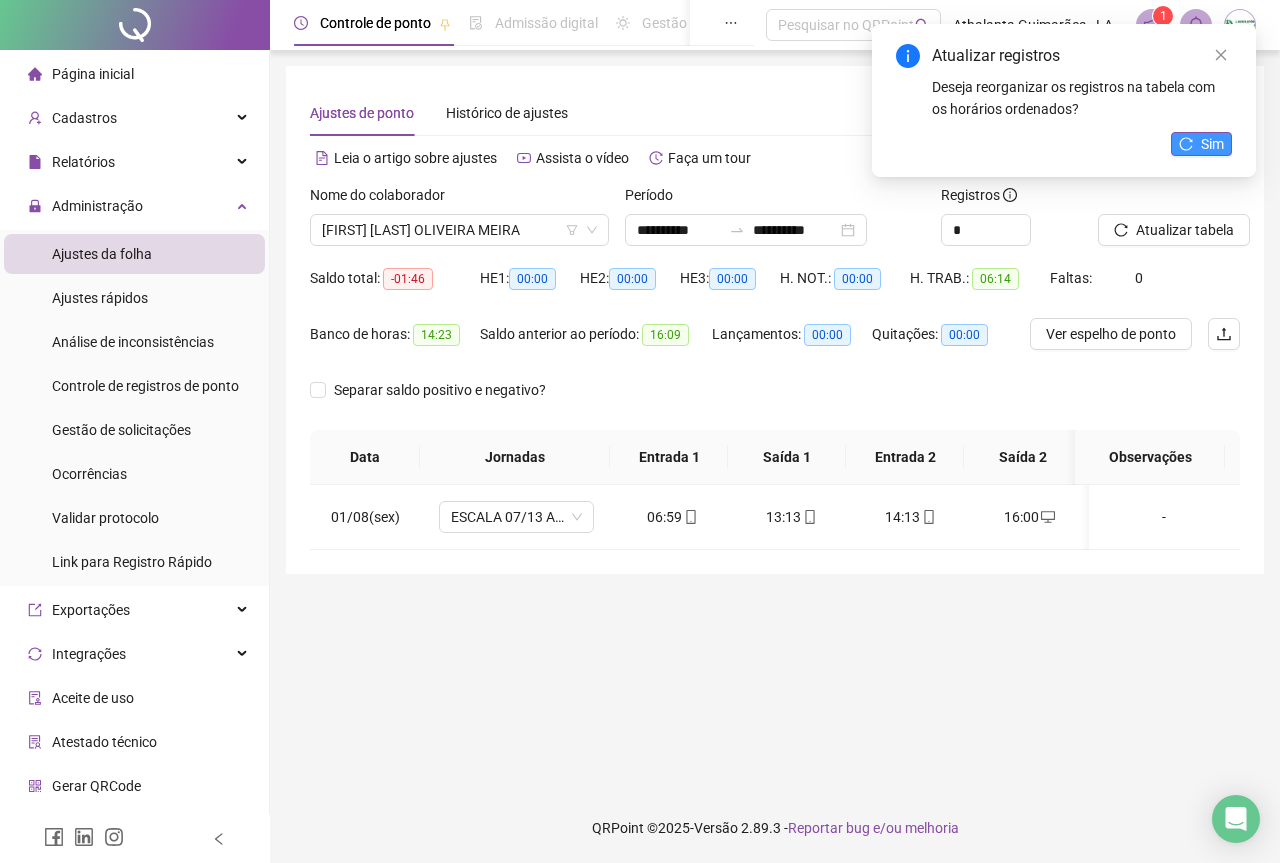 click on "Sim" at bounding box center (1212, 144) 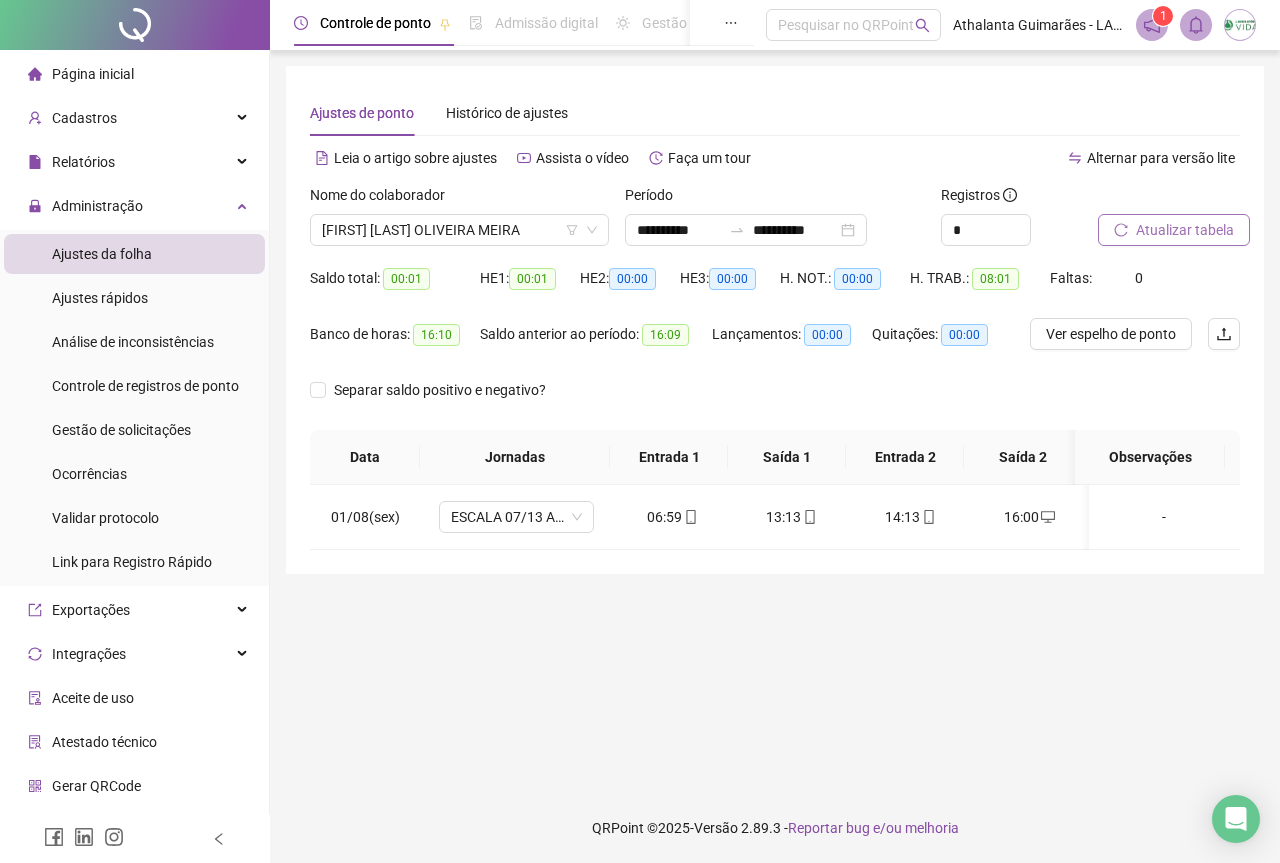 click on "Atualizar tabela" at bounding box center [1185, 230] 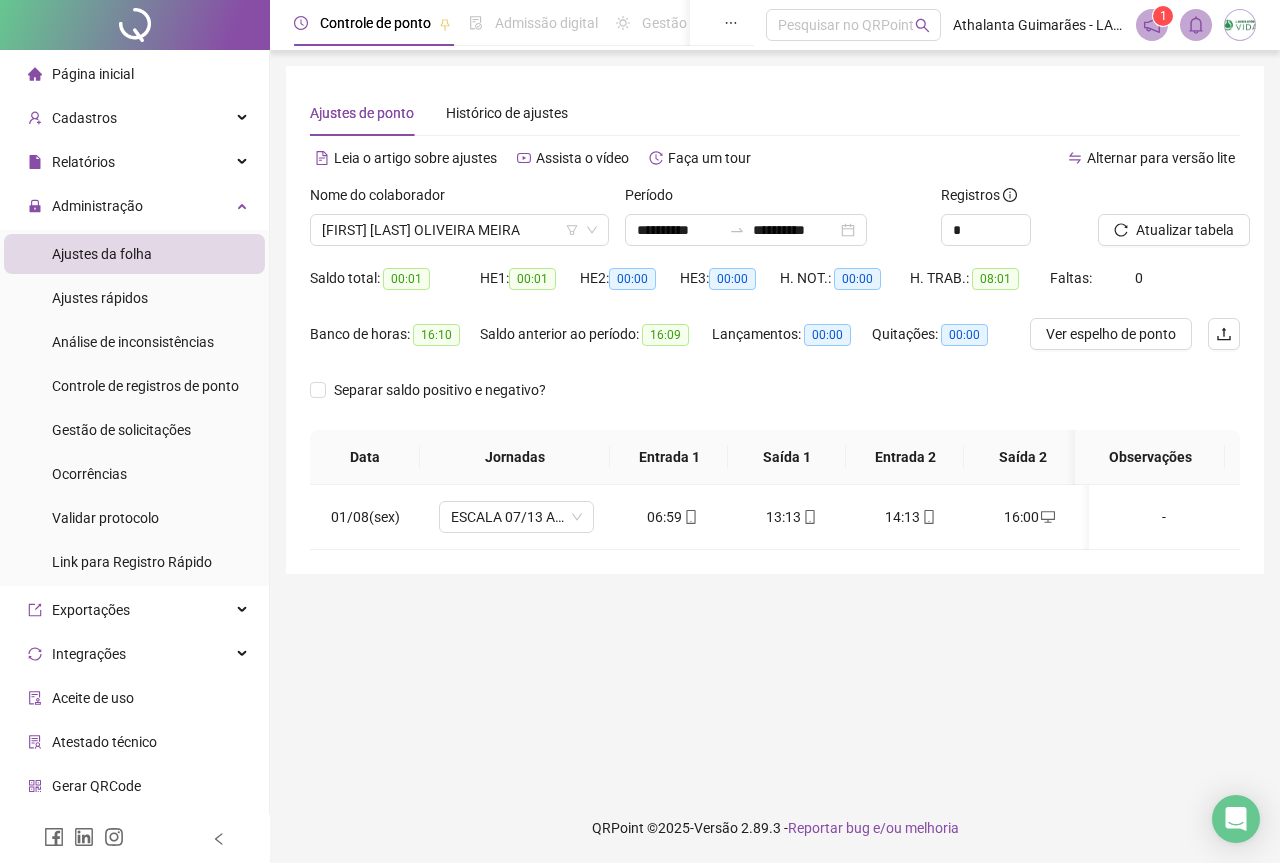 click on "Página inicial" at bounding box center [93, 74] 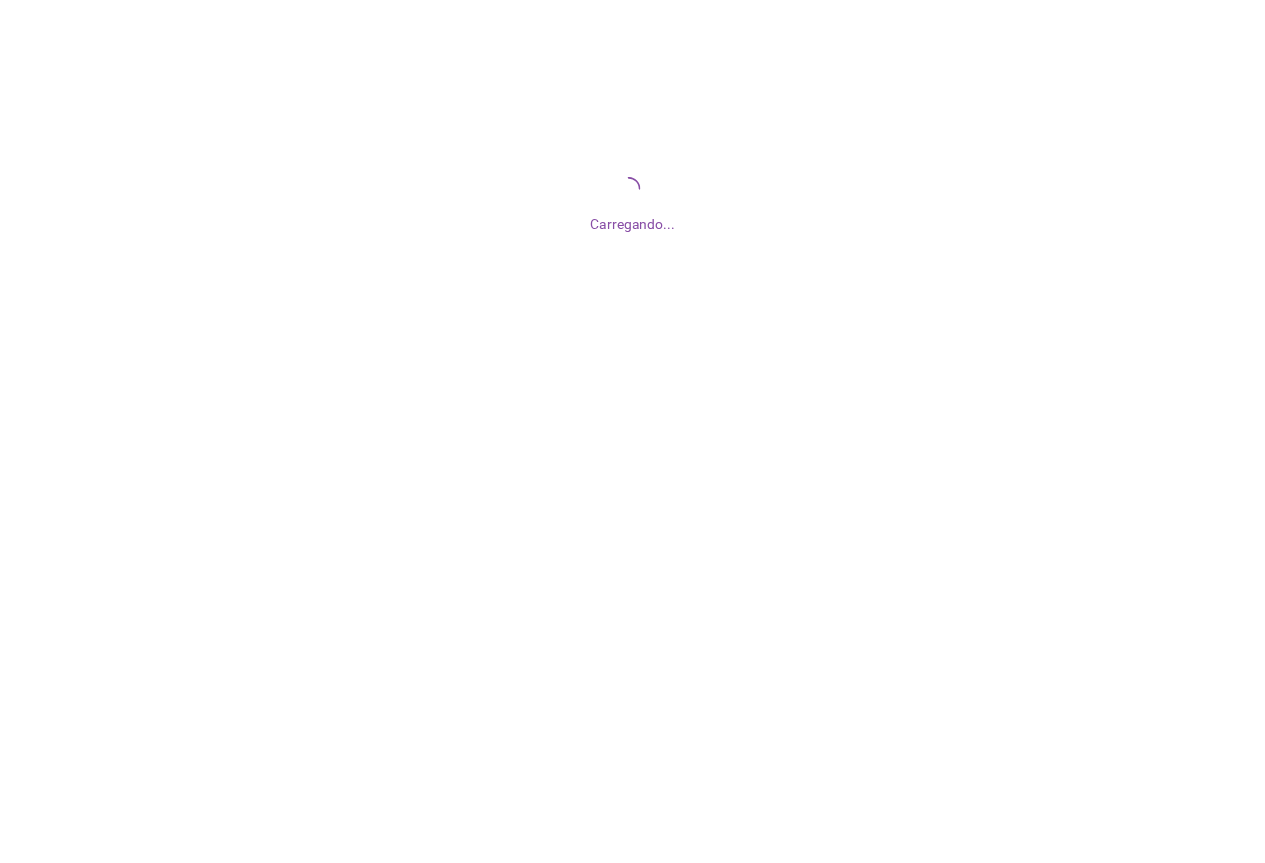 scroll, scrollTop: 0, scrollLeft: 0, axis: both 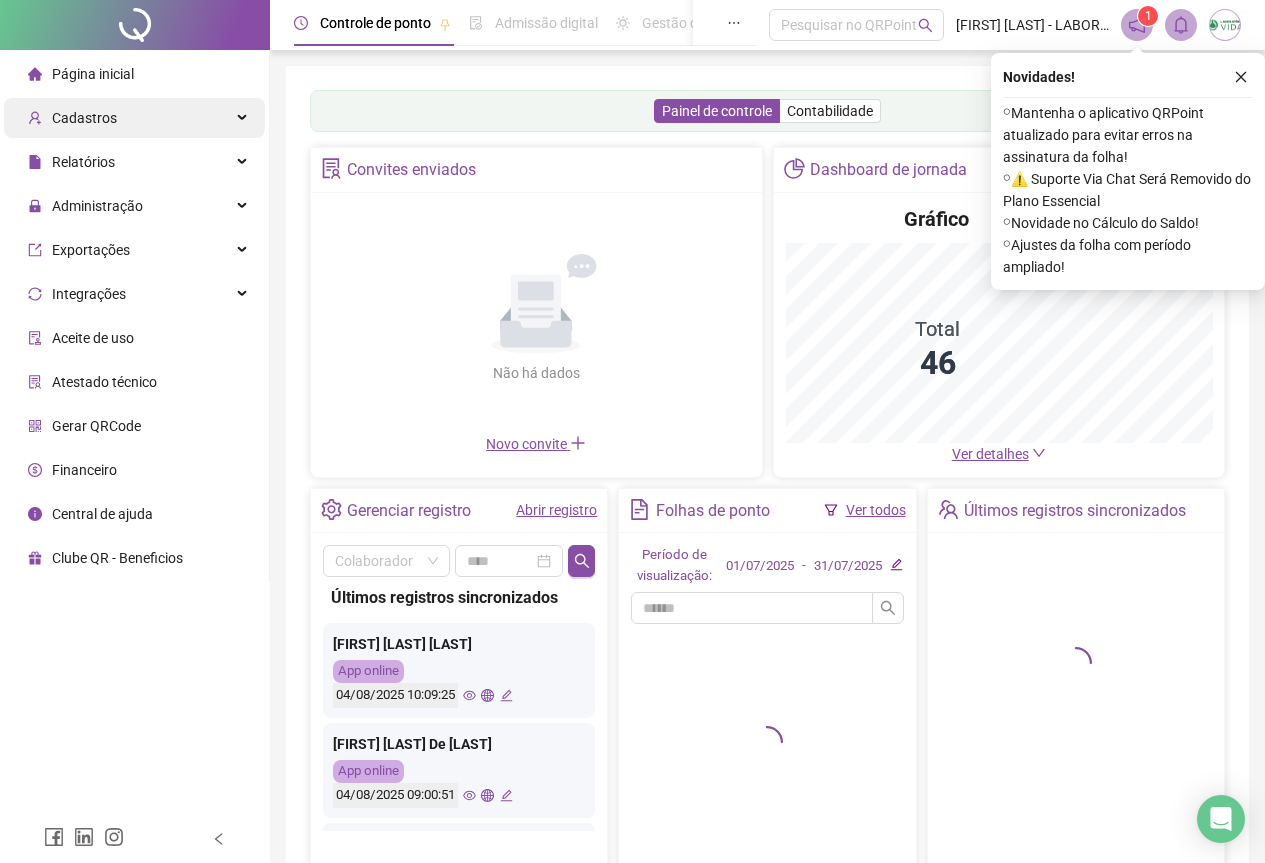 click on "Cadastros" at bounding box center (84, 118) 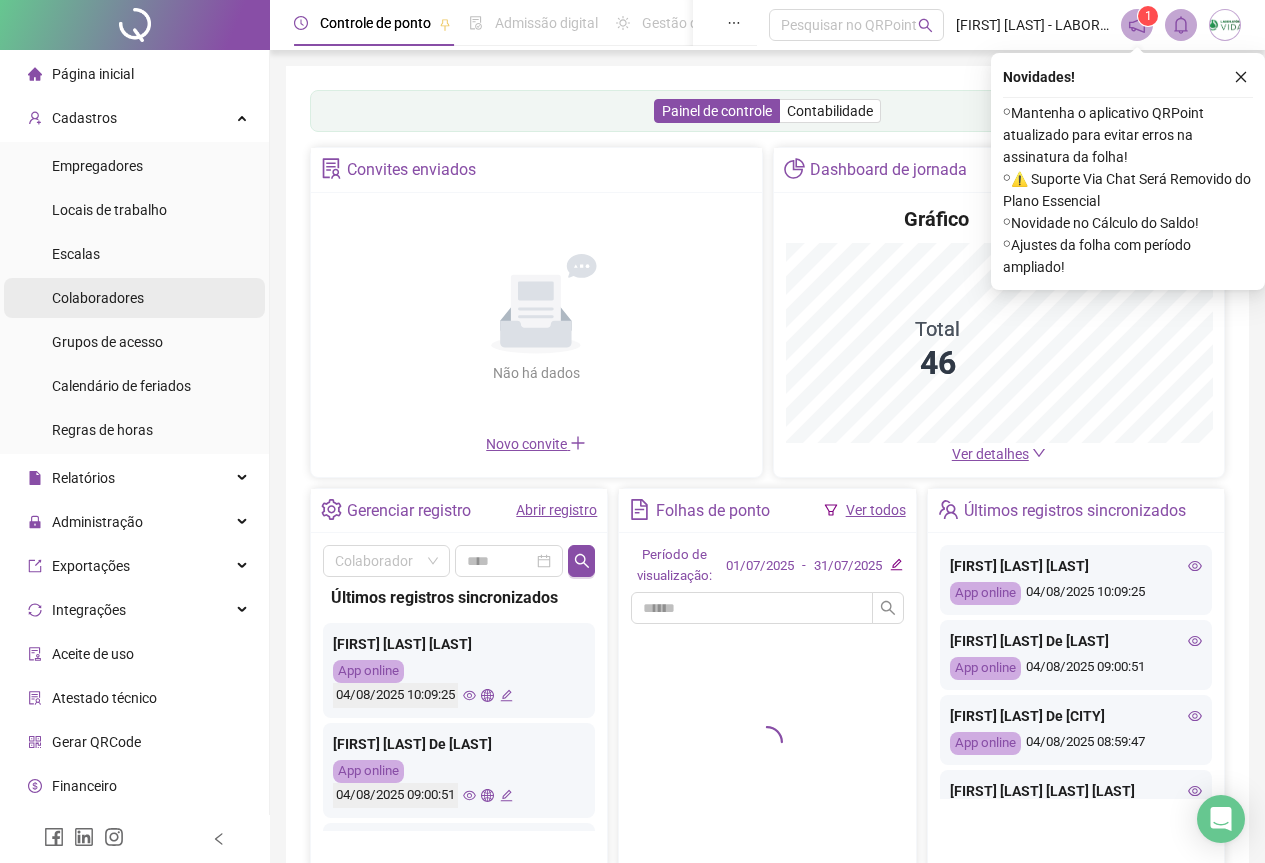 click on "Colaboradores" at bounding box center [98, 298] 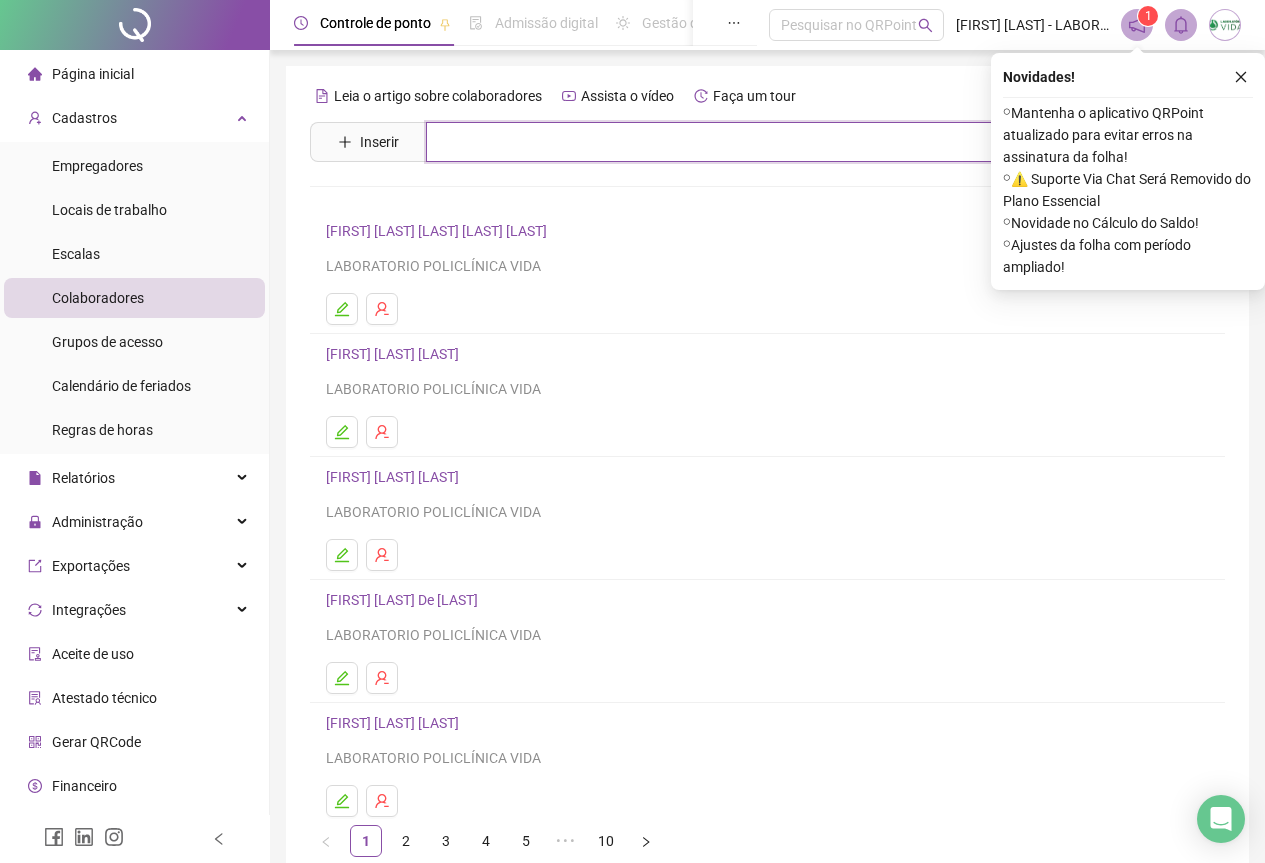 click at bounding box center [782, 142] 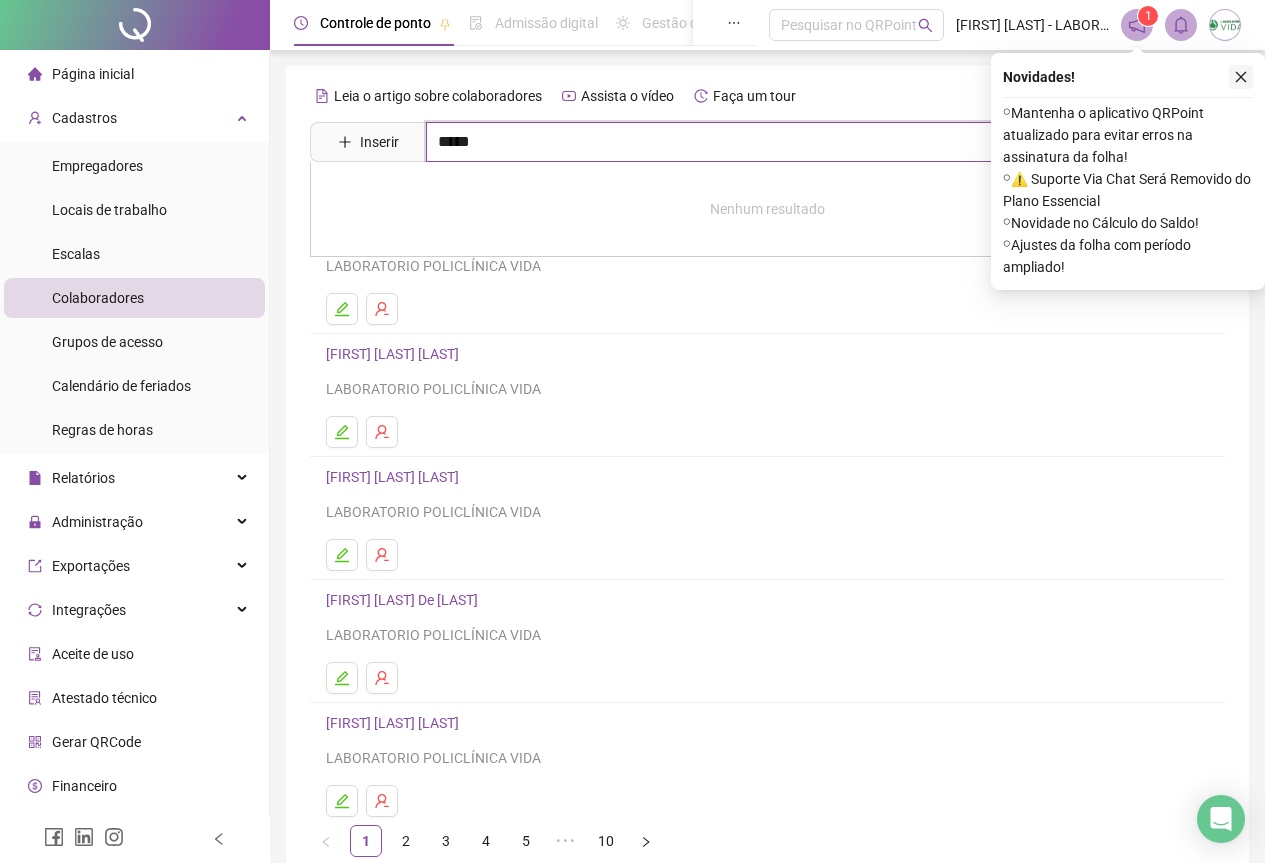 type on "*****" 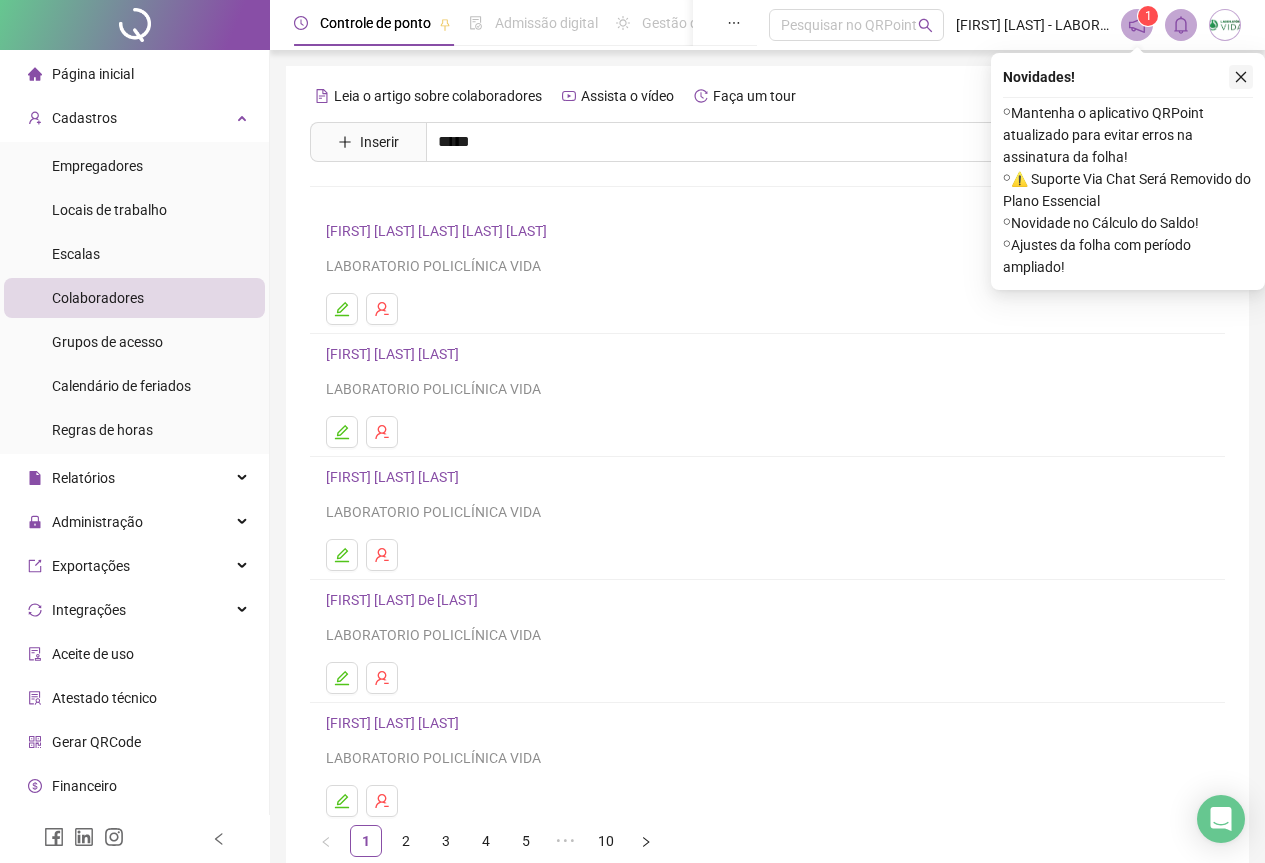 click 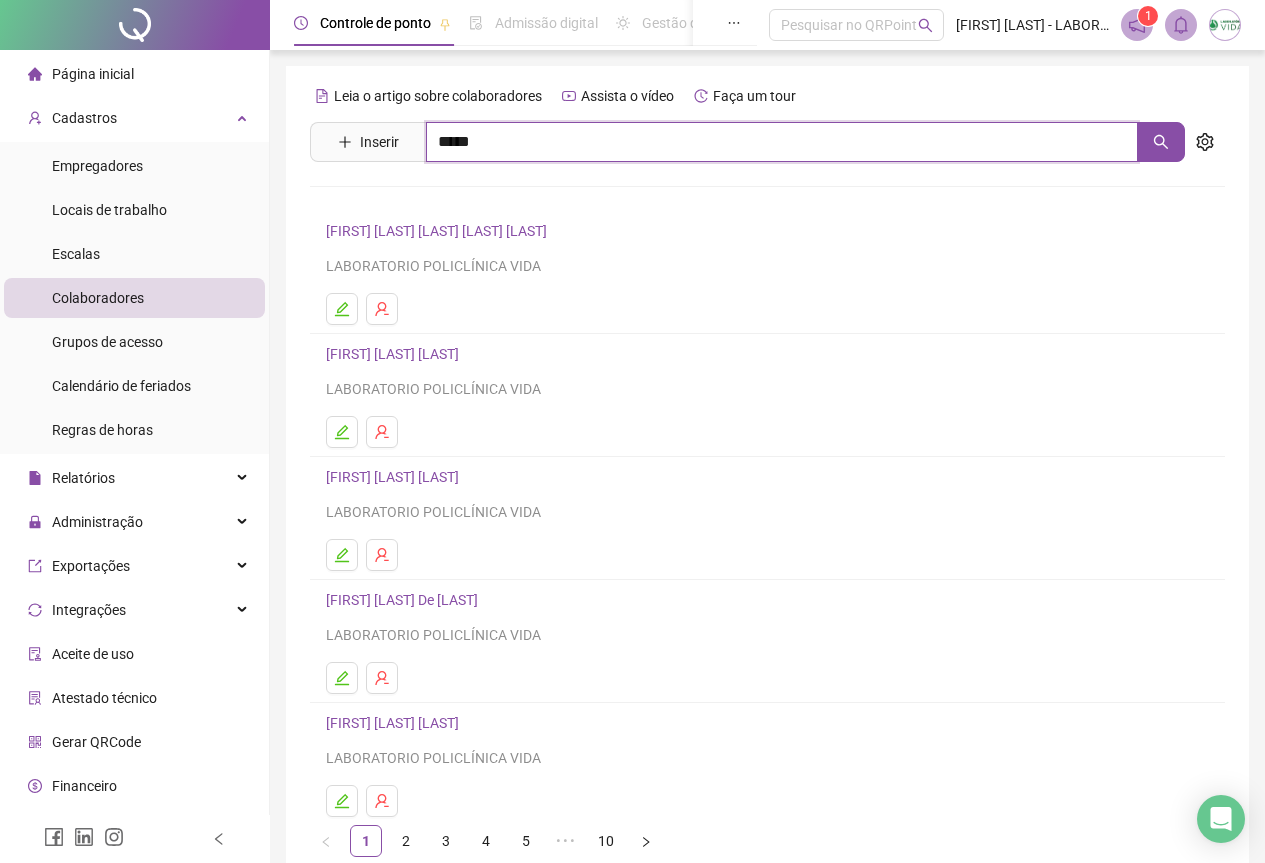 click on "*****" at bounding box center [782, 142] 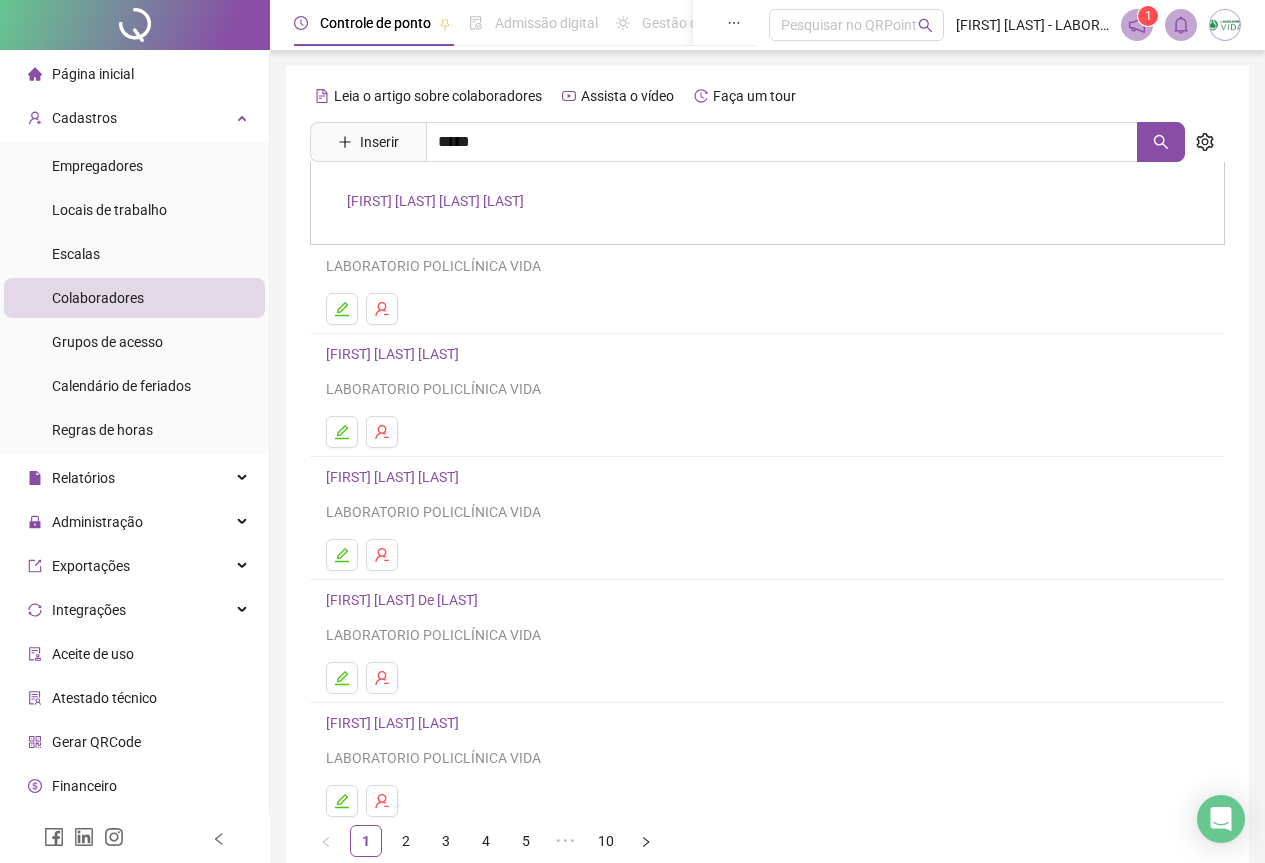 click on "[FIRST] [LAST] [LAST] [LAST]" at bounding box center (435, 201) 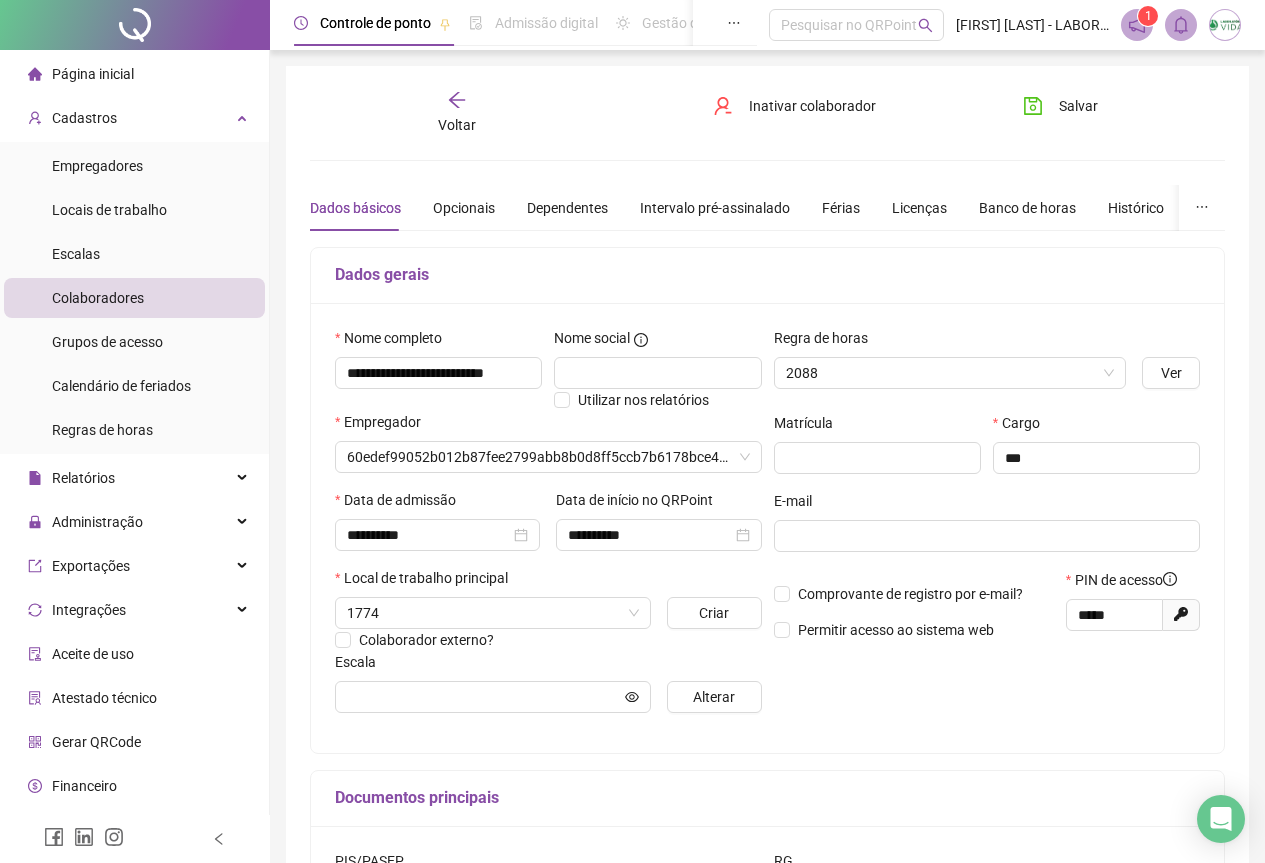 type on "**********" 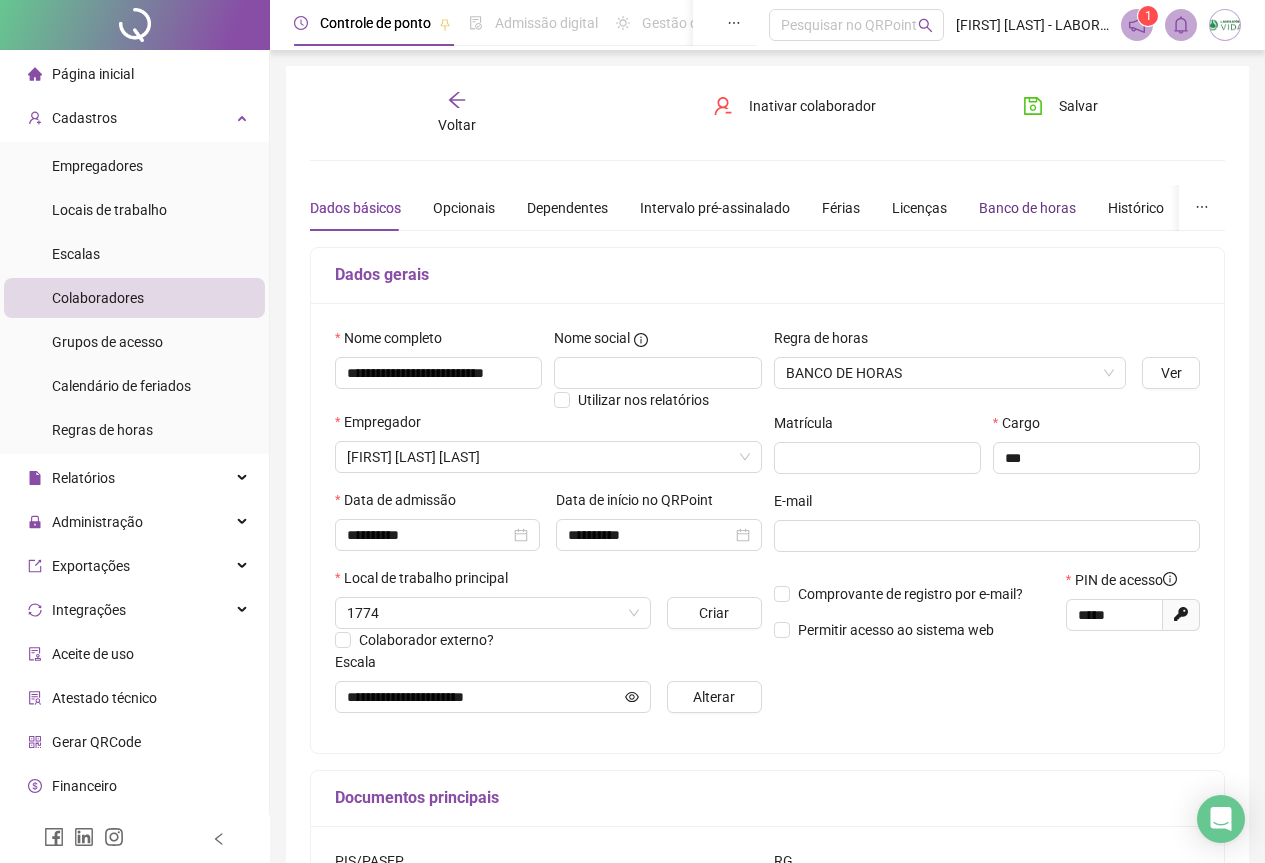 click on "Banco de horas" at bounding box center [1027, 208] 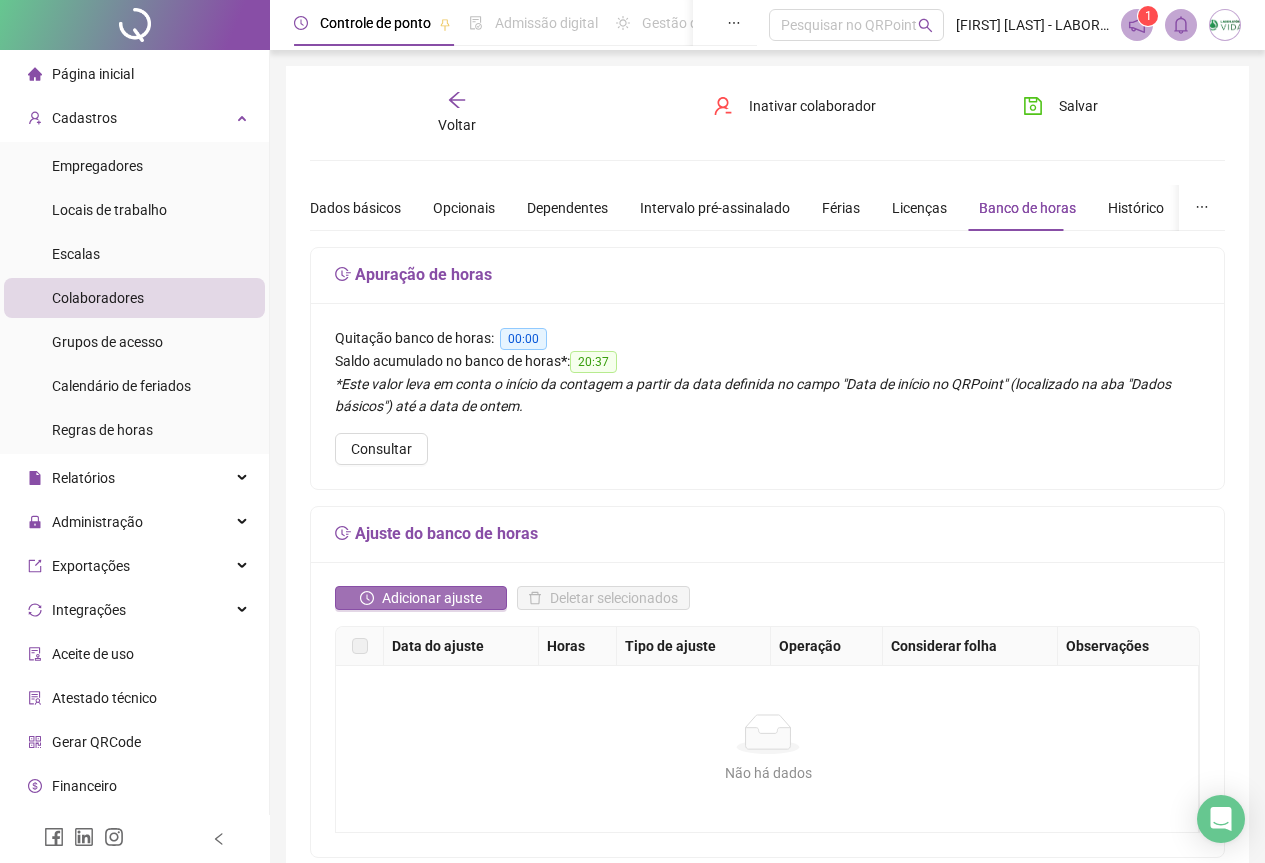 click on "Adicionar ajuste" at bounding box center [432, 598] 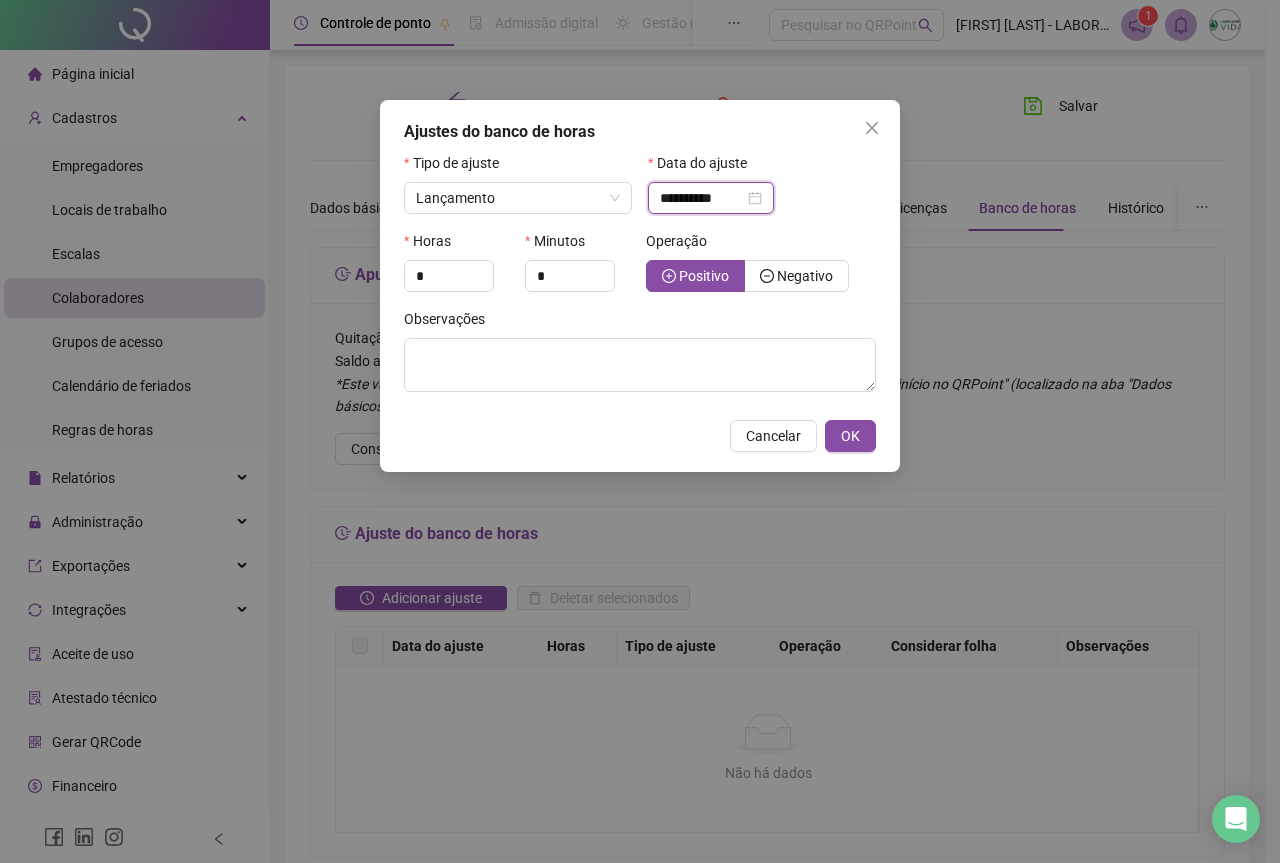 click on "**********" at bounding box center [702, 198] 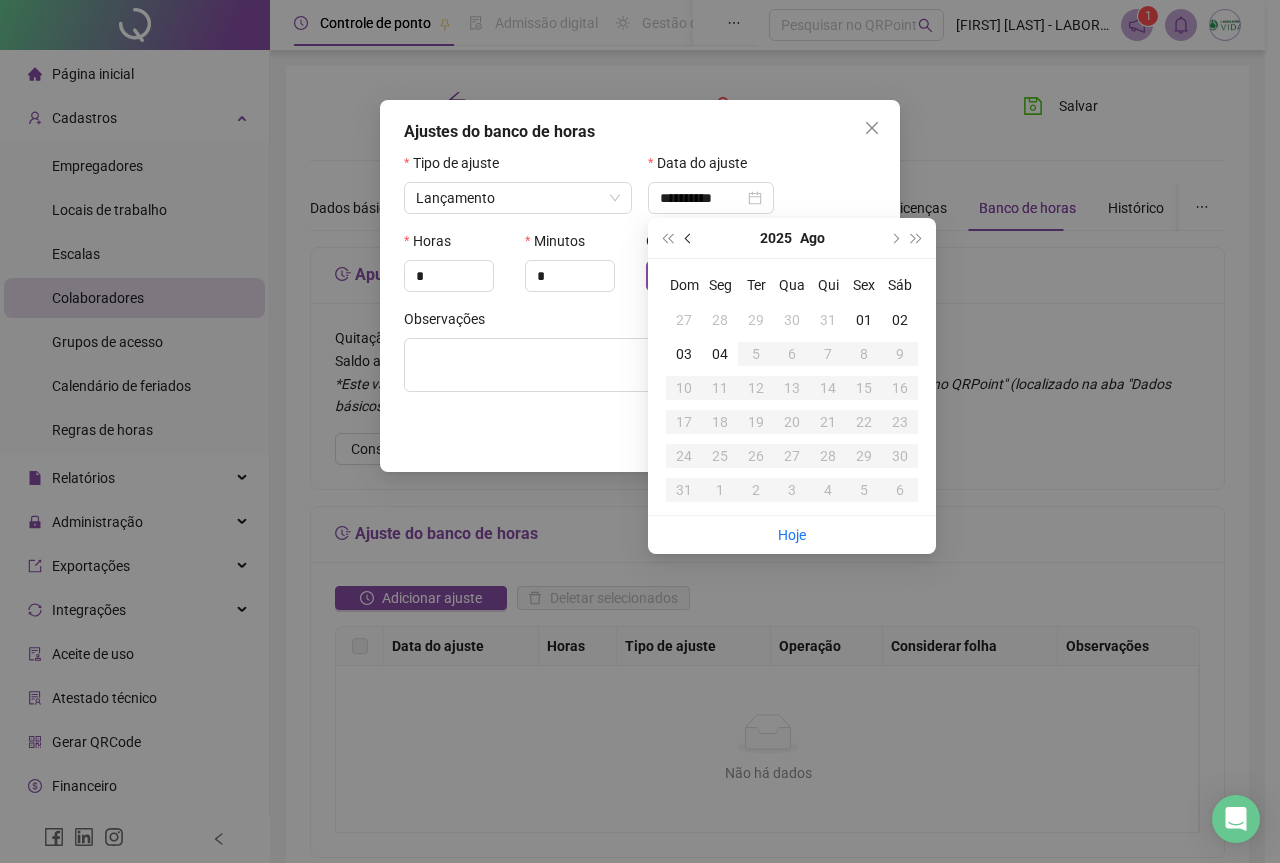 click at bounding box center (690, 238) 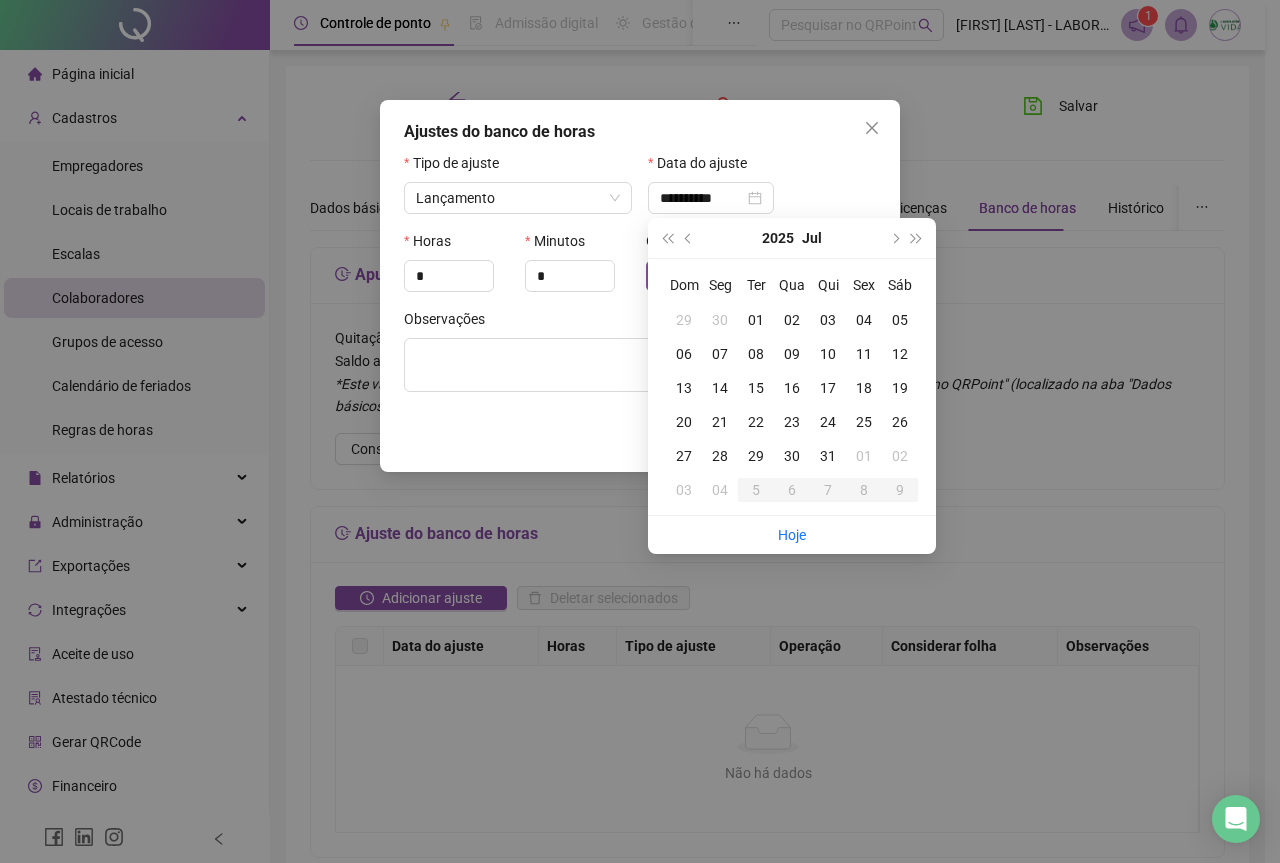 type on "**********" 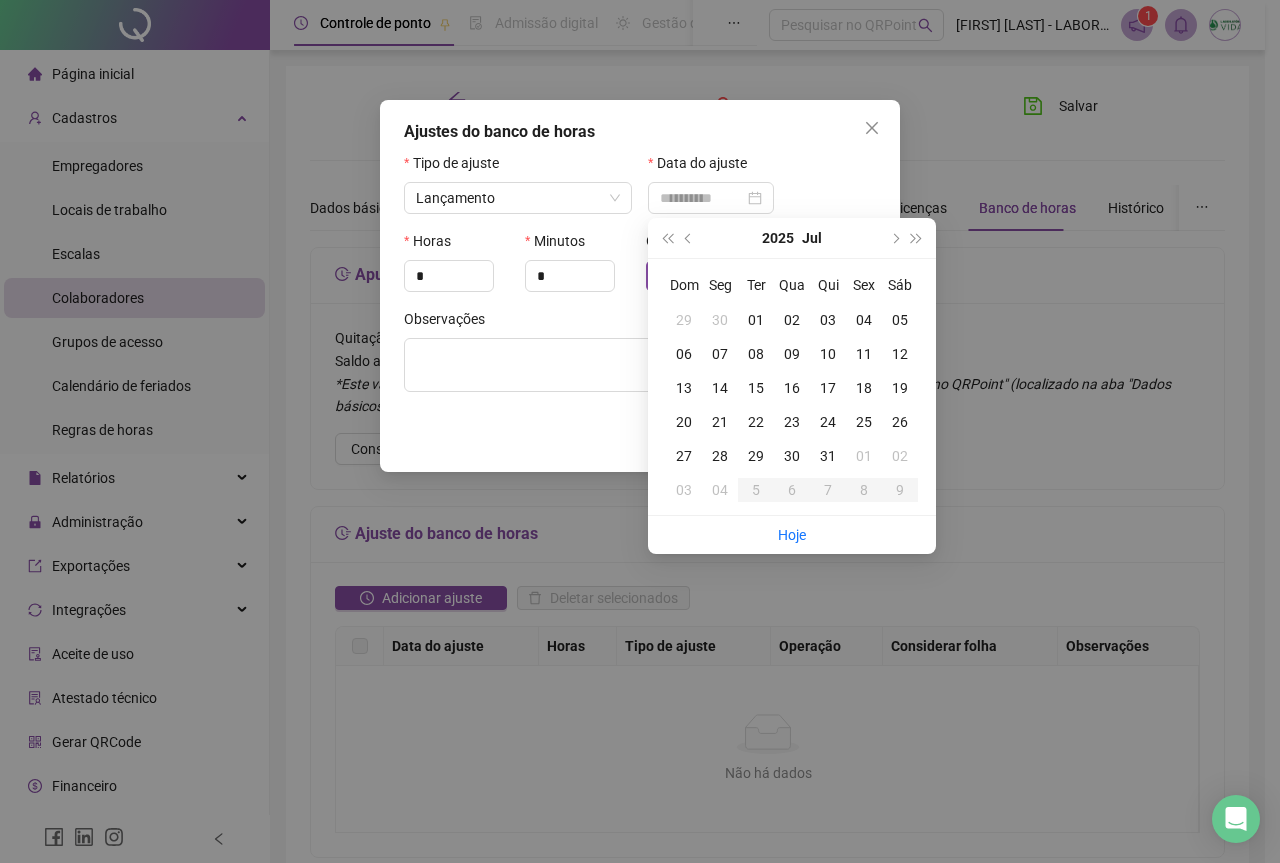 click on "01" at bounding box center [756, 320] 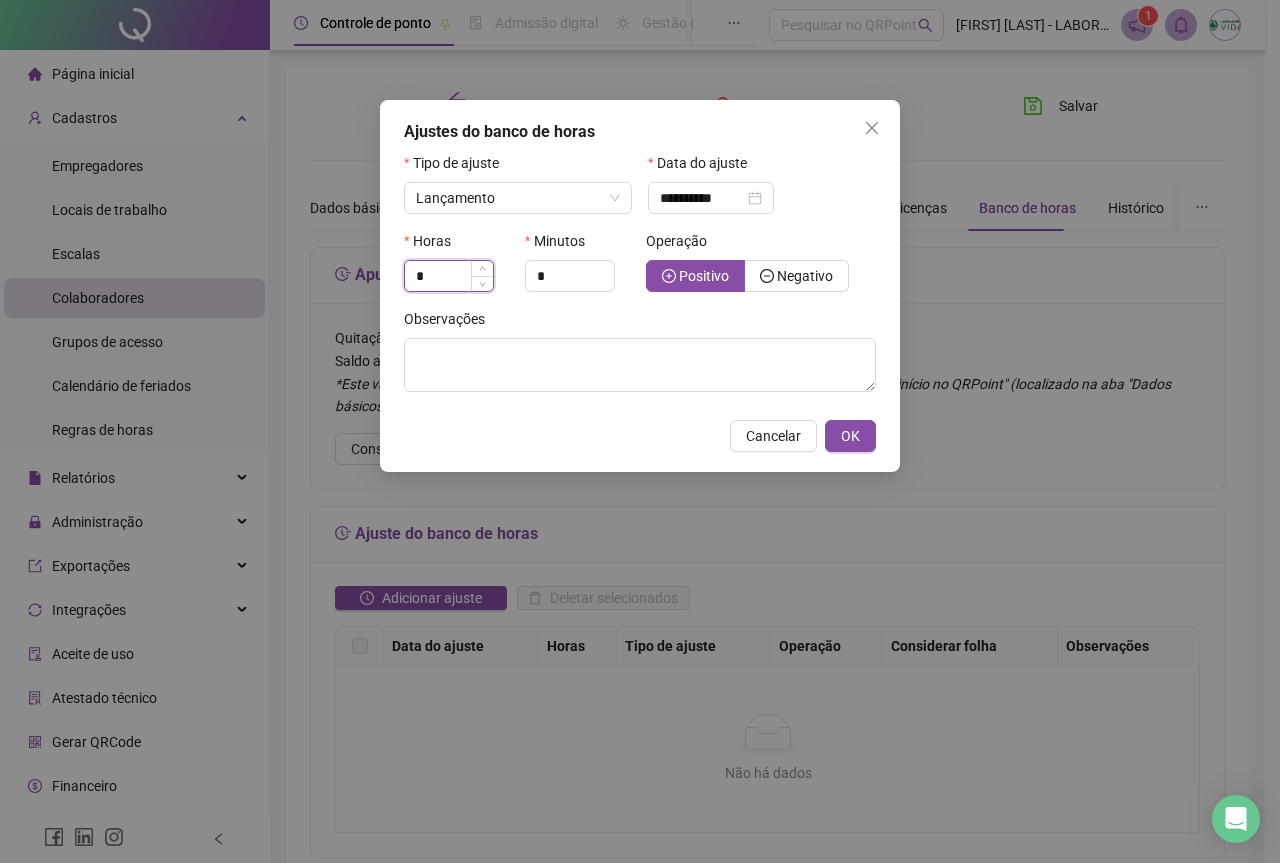 click on "*" at bounding box center [449, 276] 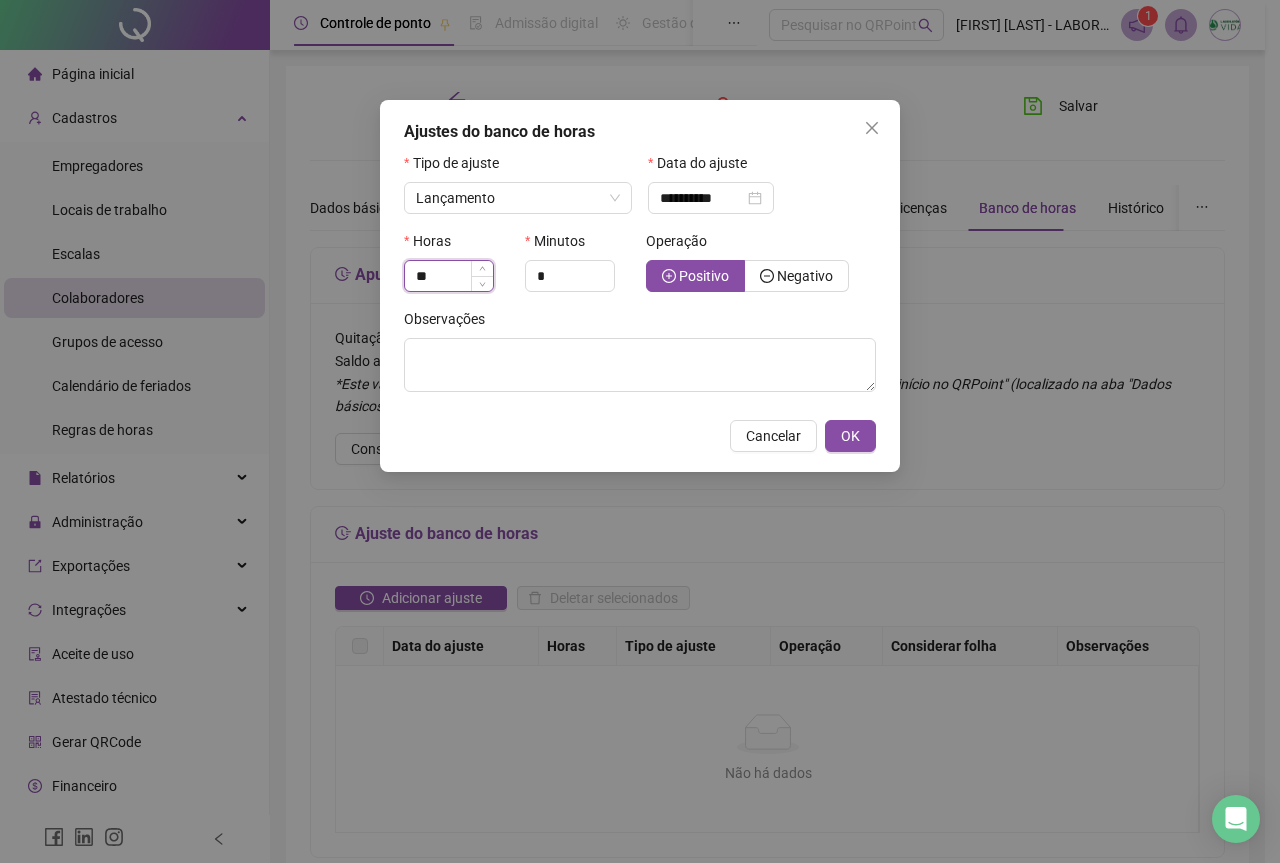 type on "**" 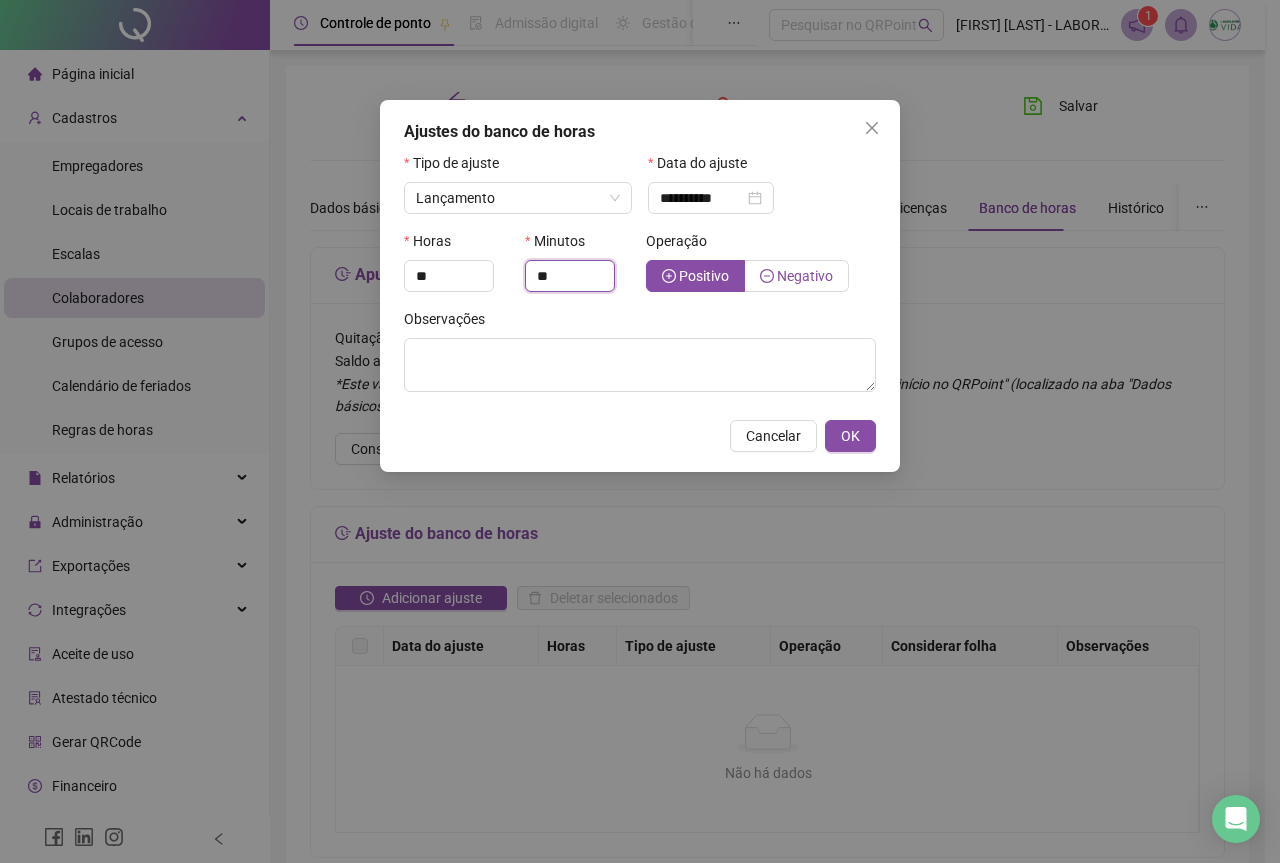 type on "**" 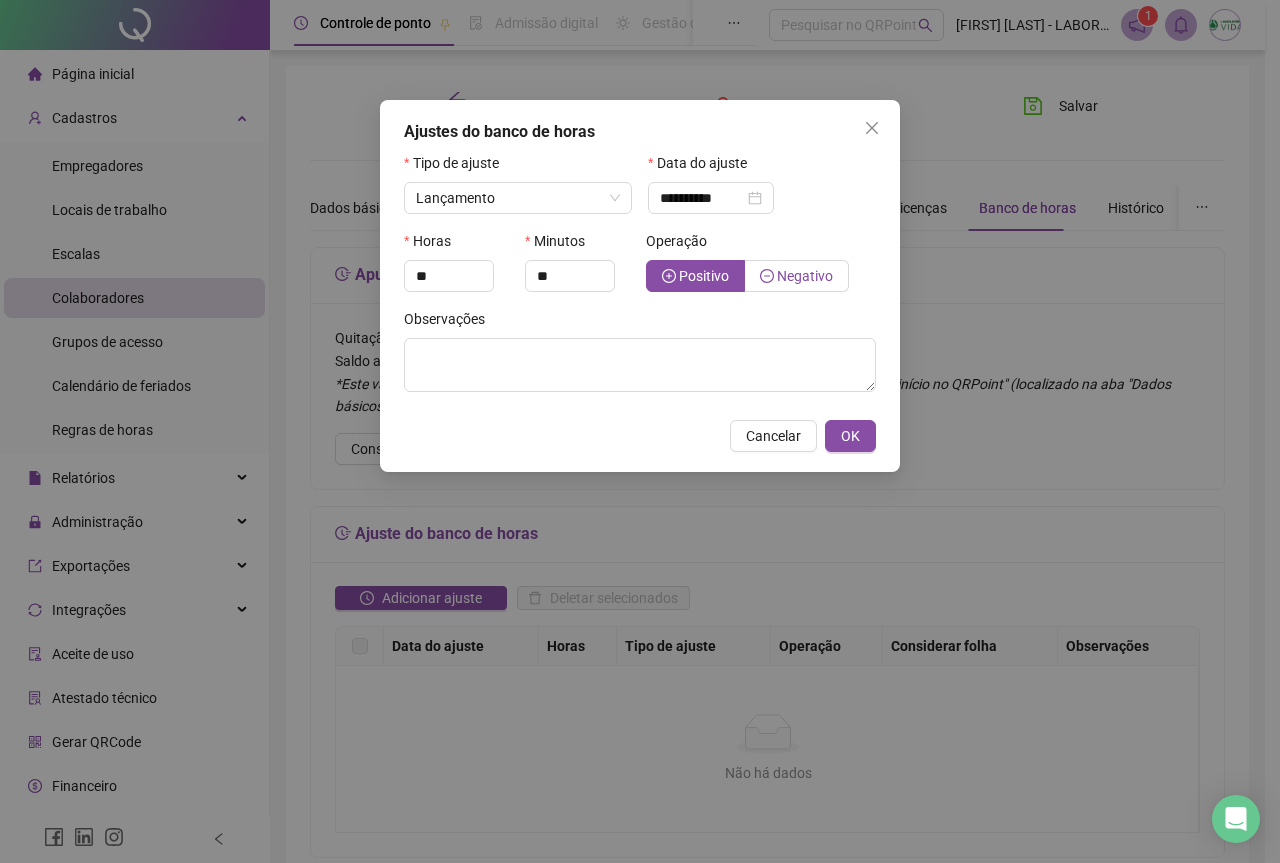 click on "Negativo" at bounding box center [805, 276] 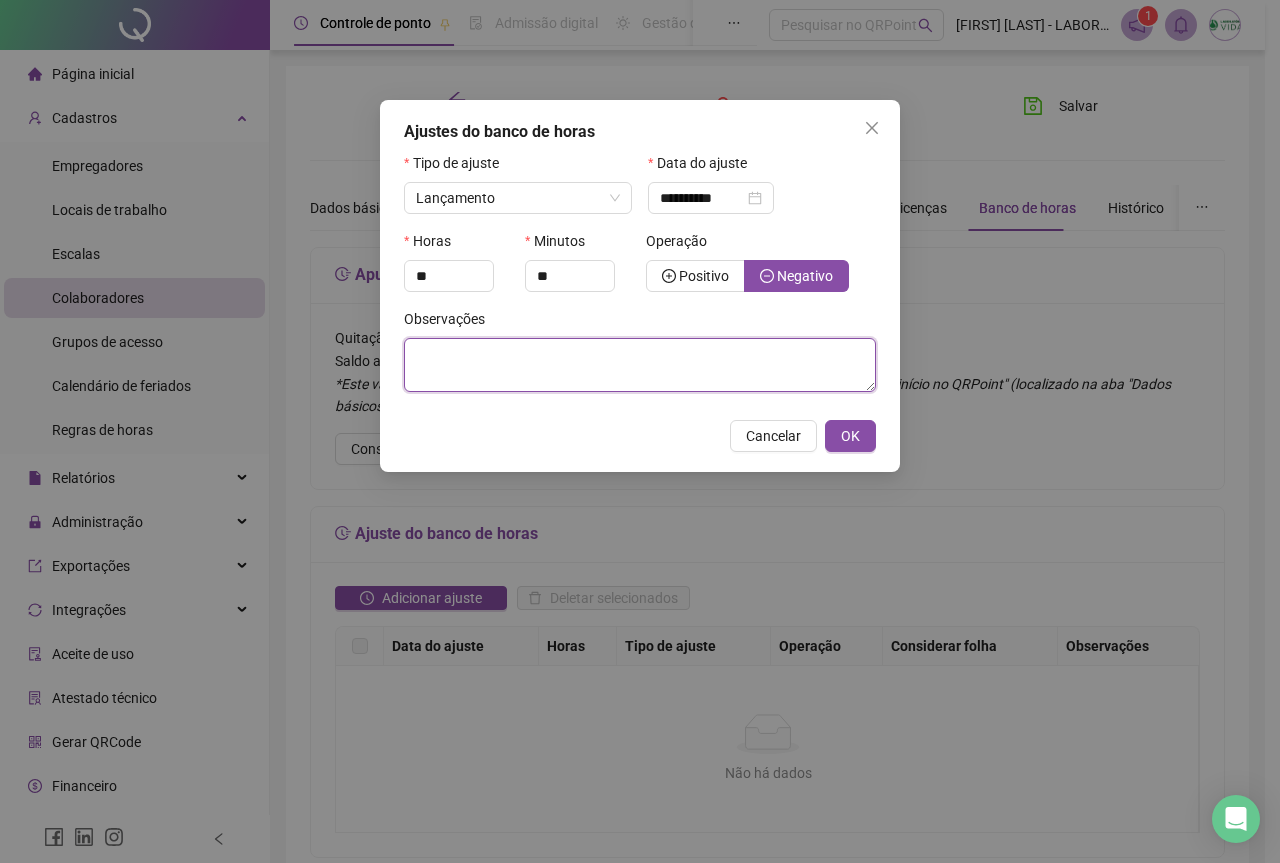 click at bounding box center (640, 365) 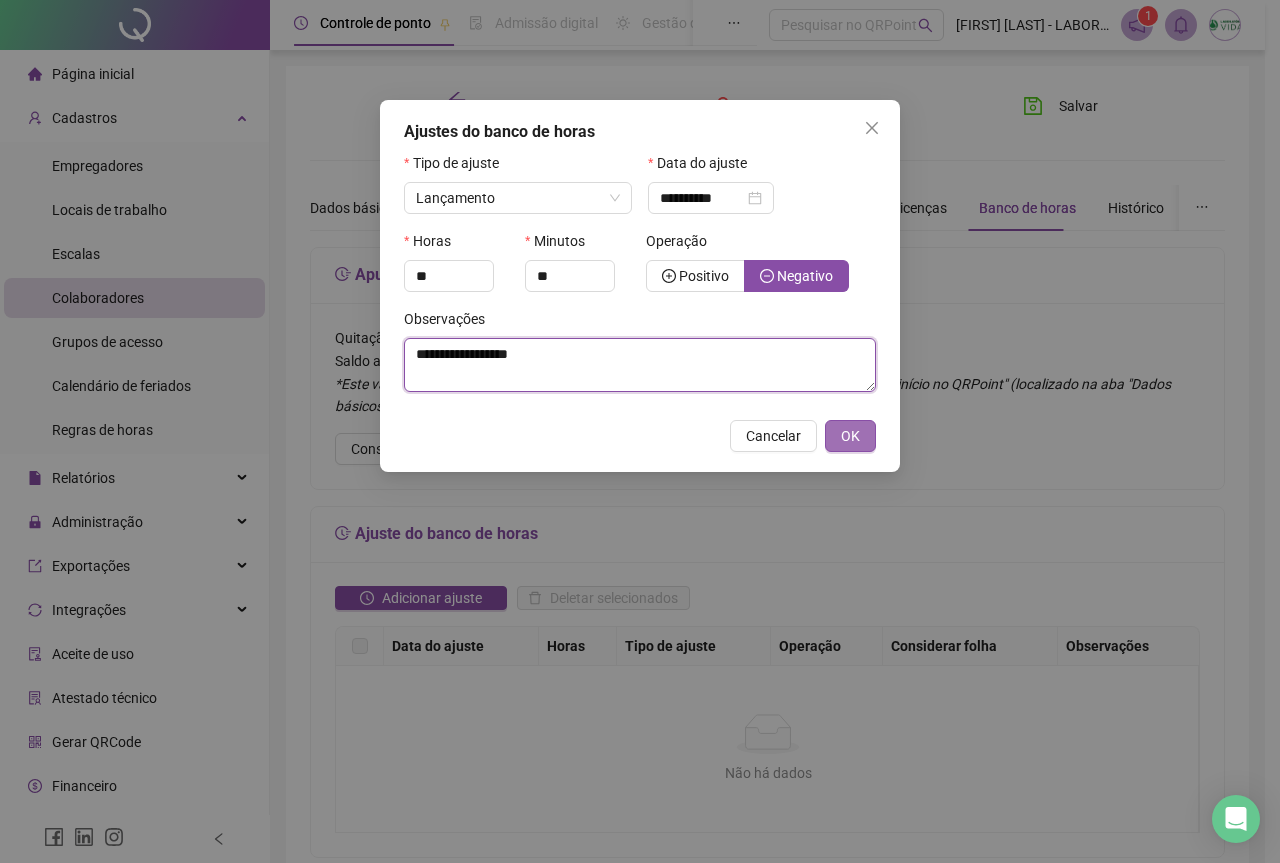 type on "**********" 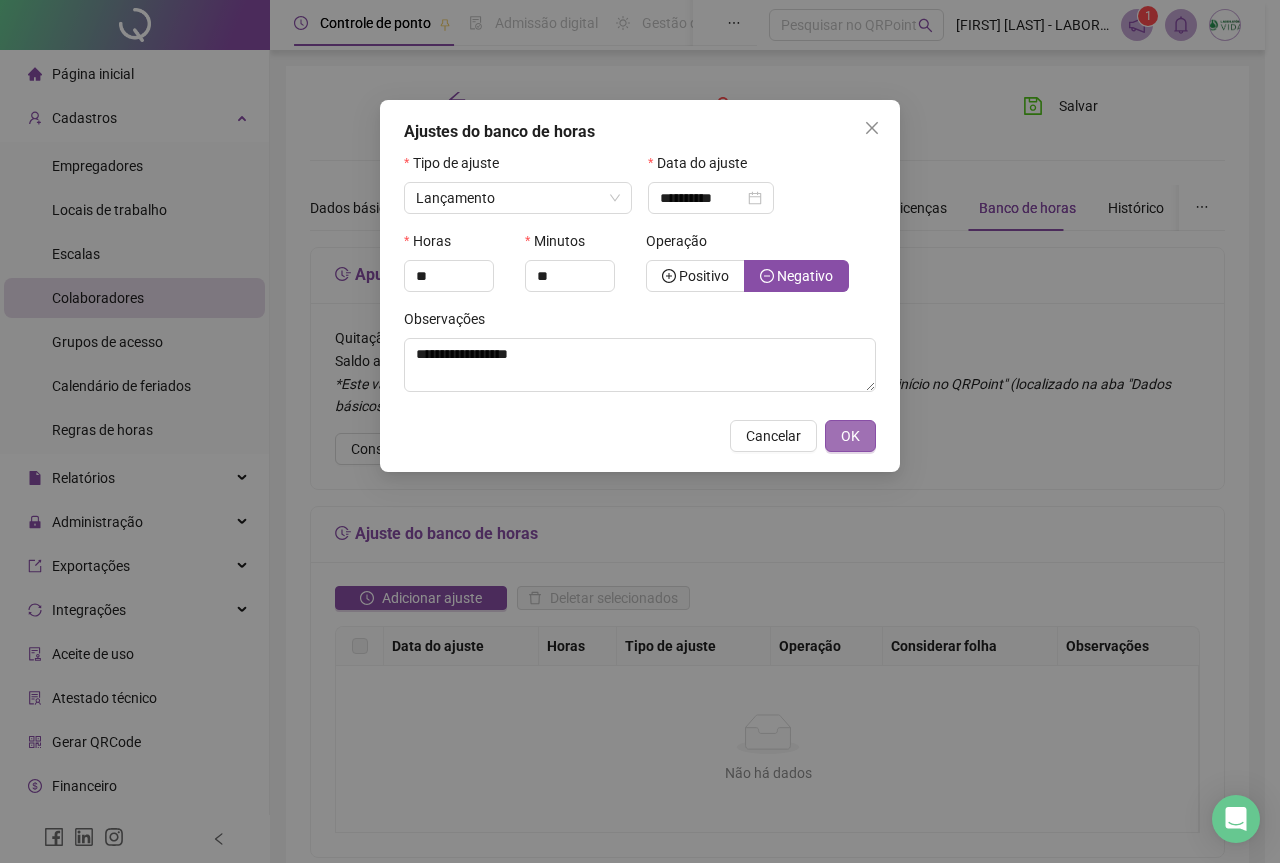 click on "OK" at bounding box center [850, 436] 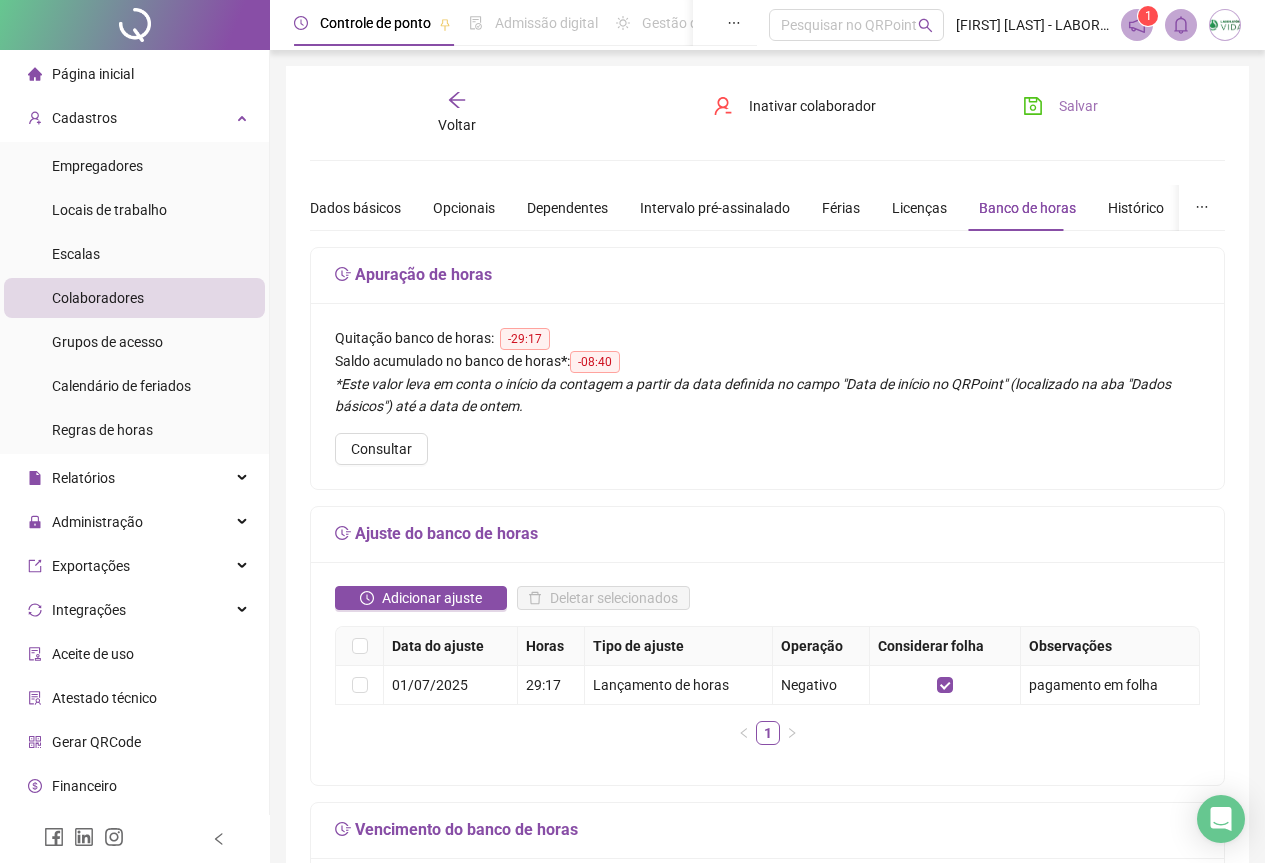 click on "Salvar" at bounding box center [1078, 106] 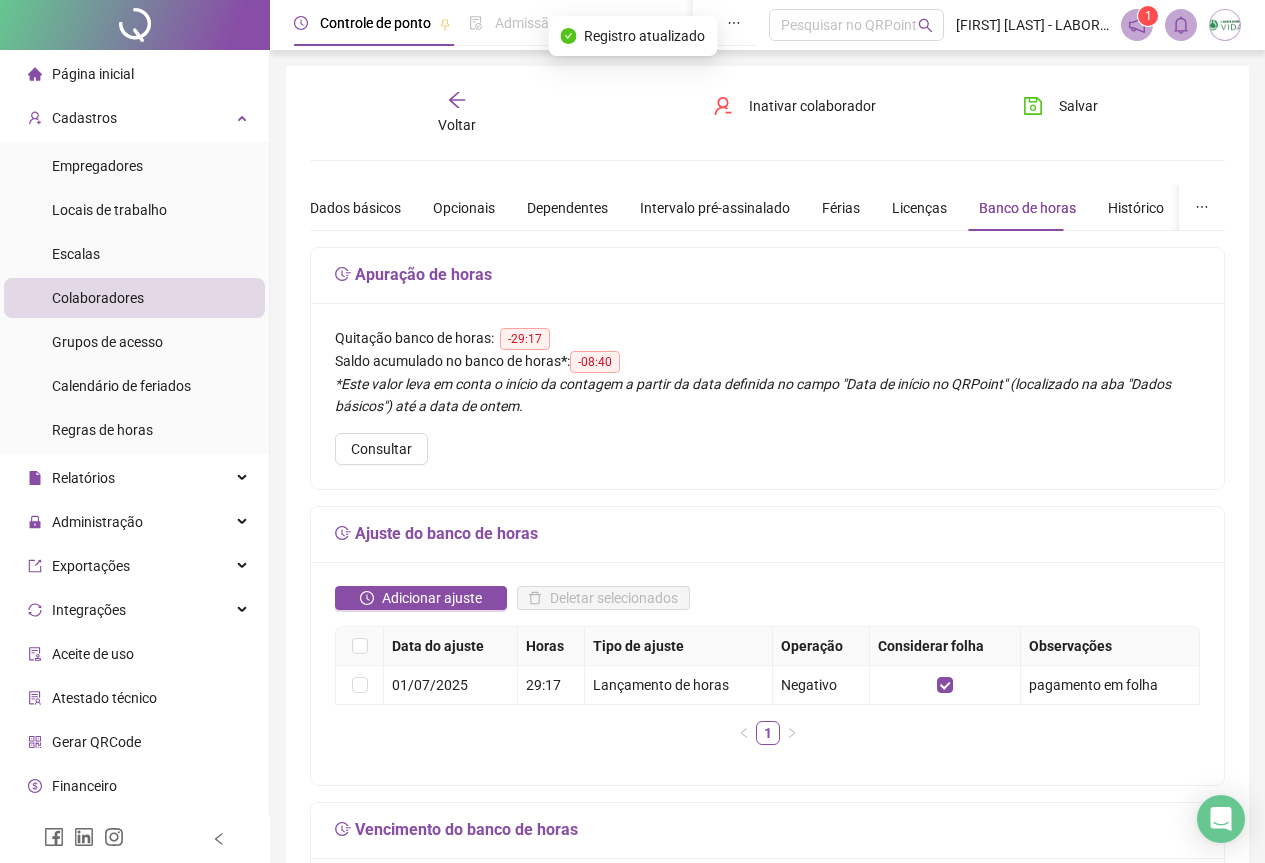 click on "Voltar" at bounding box center (457, 113) 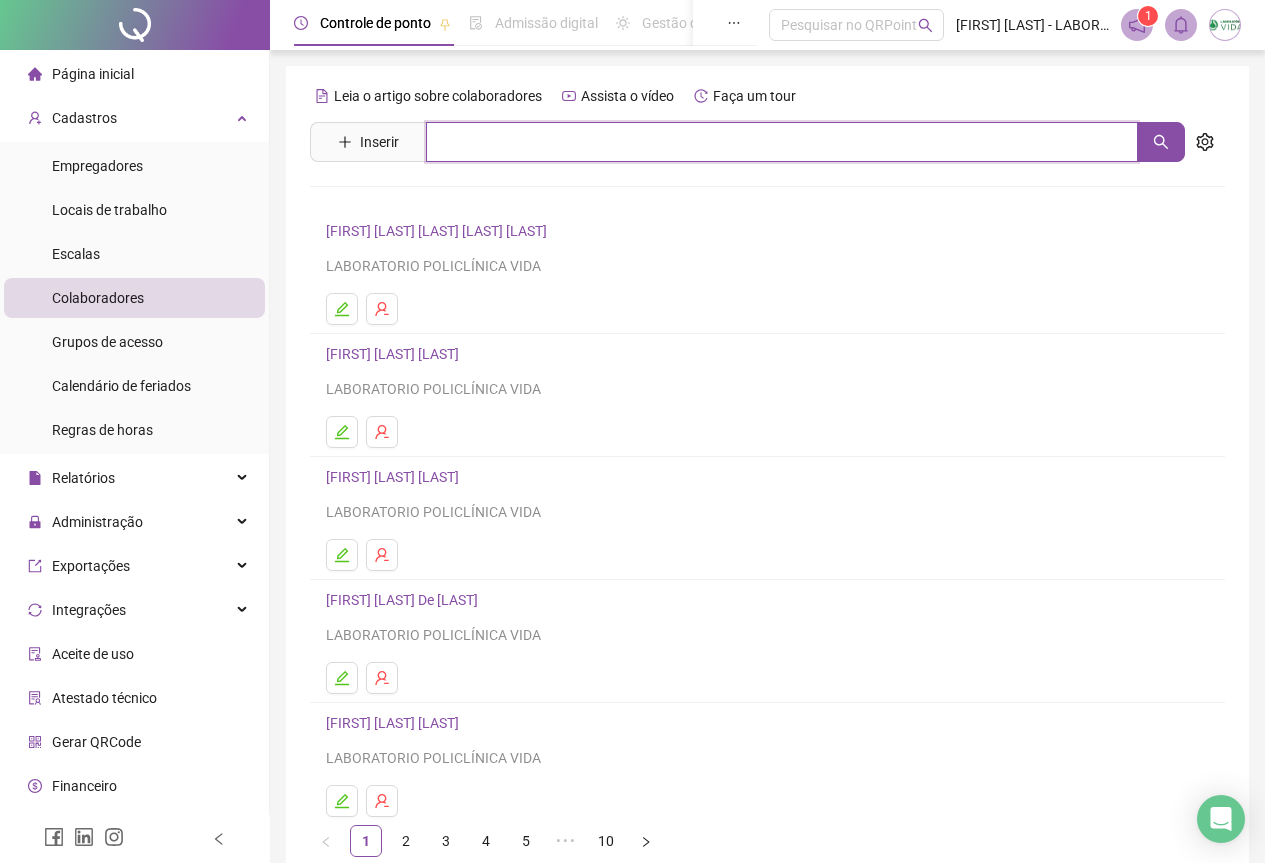 click at bounding box center (782, 142) 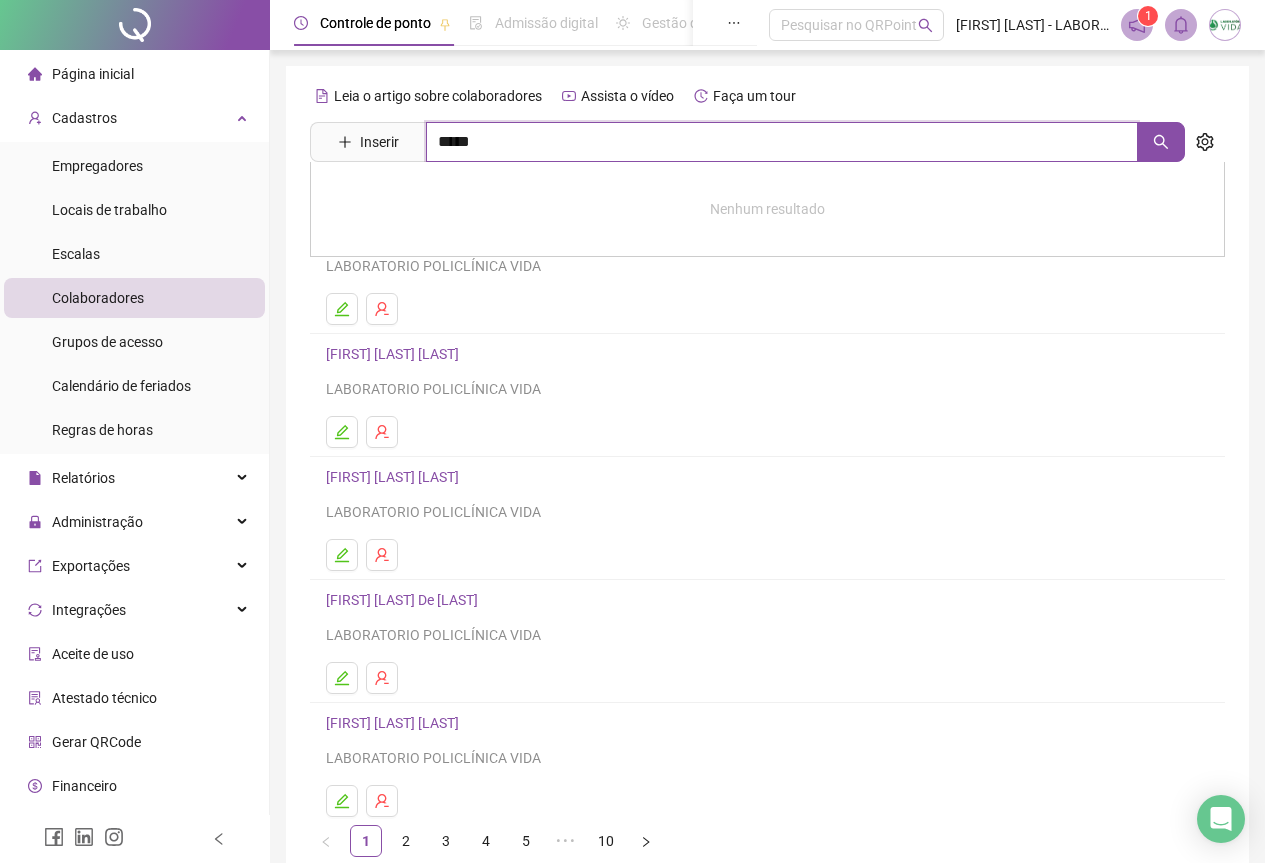 type on "*****" 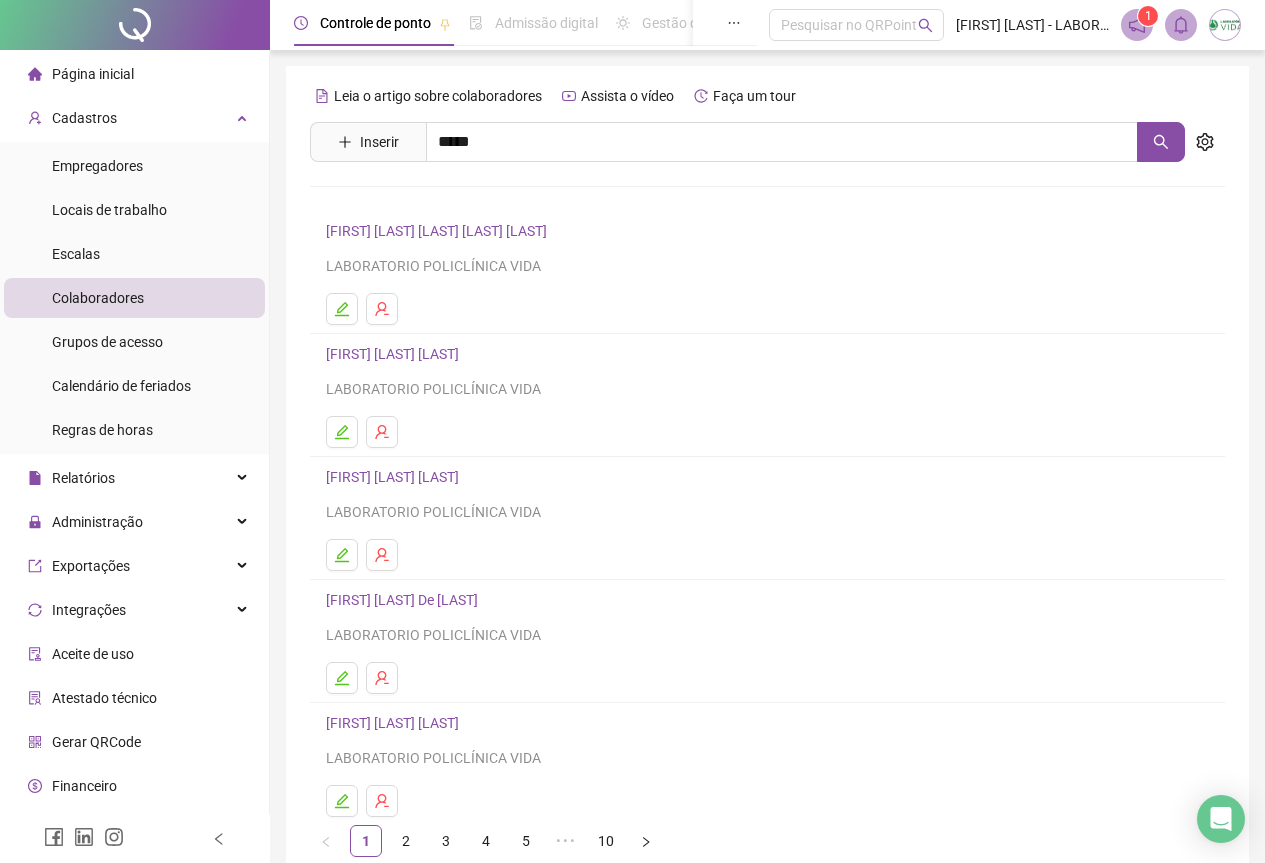 click on "[FIRST] [LAST] [LAST] [LAST]" at bounding box center (435, 201) 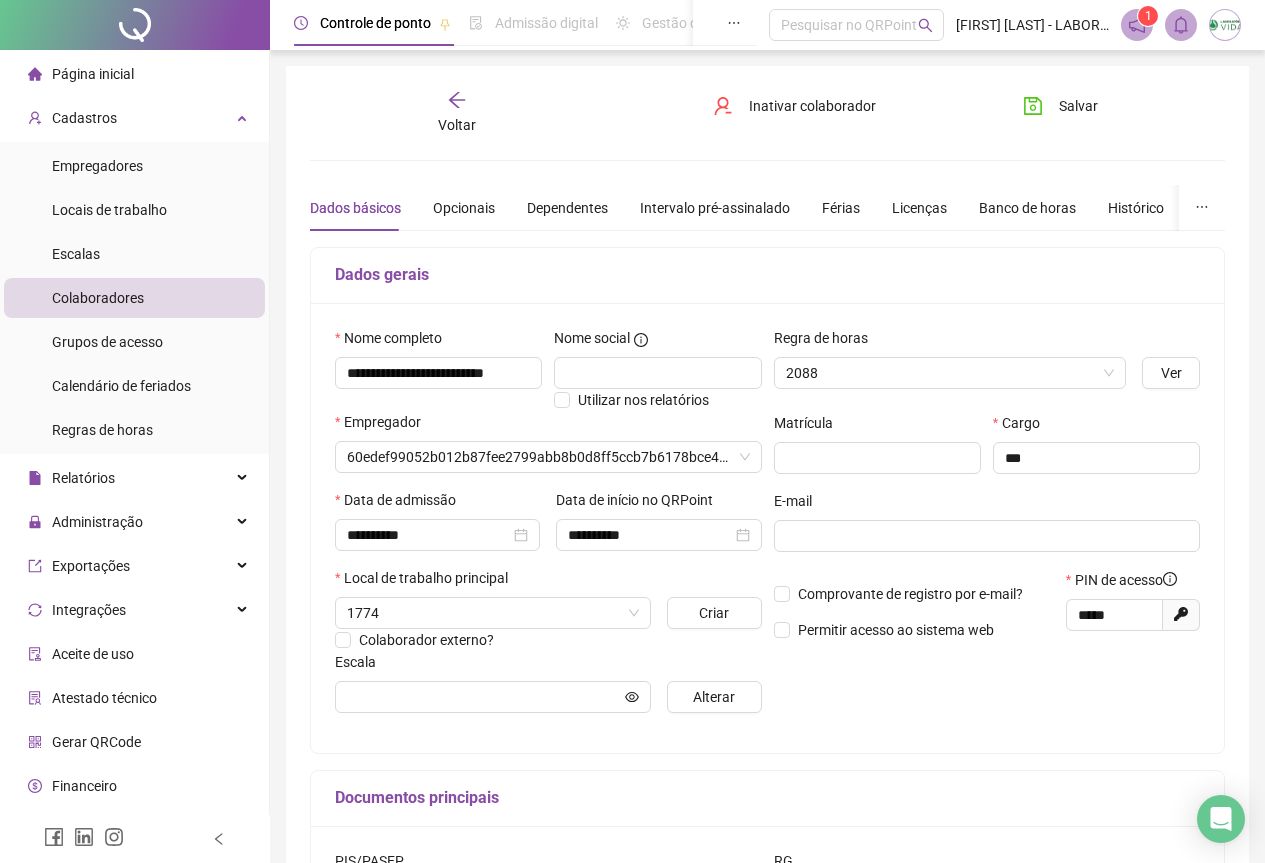 type on "**********" 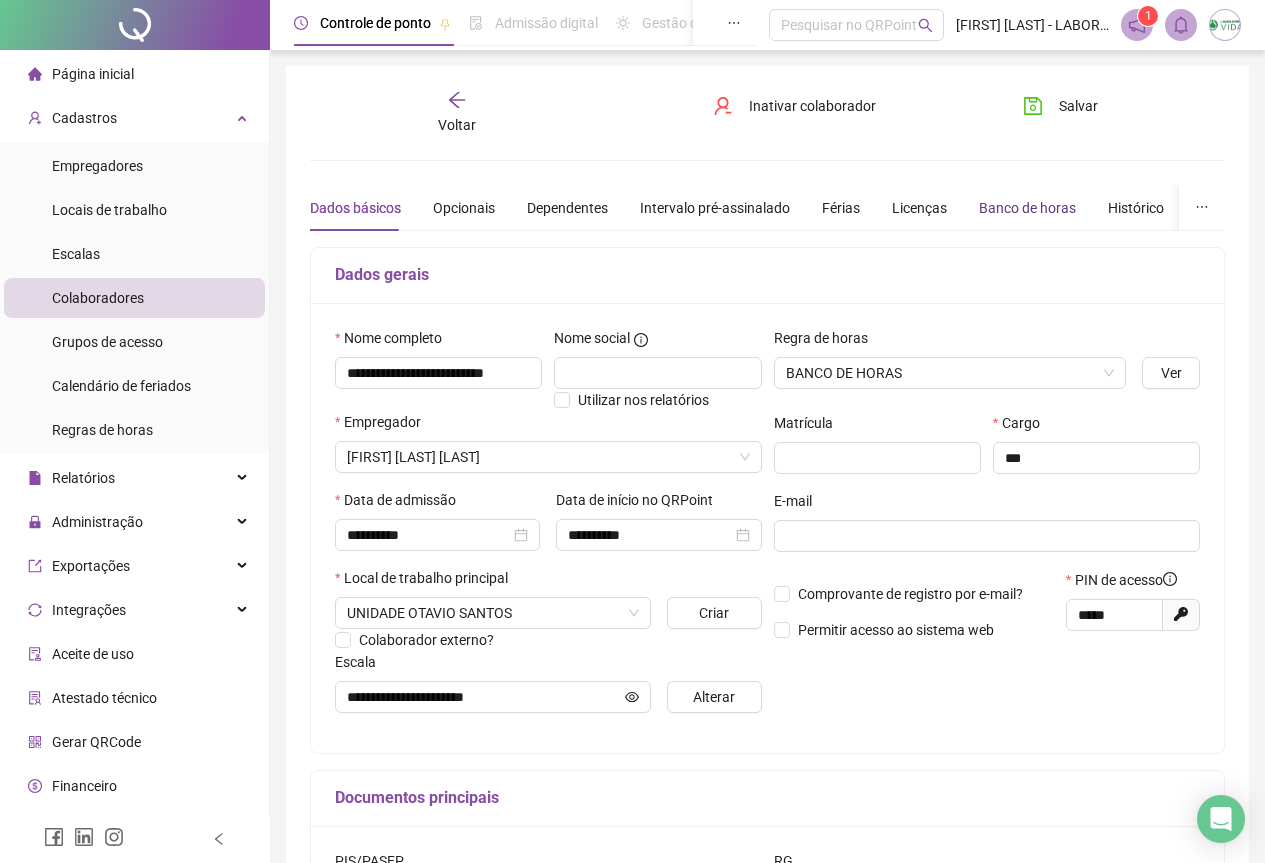 click on "Banco de horas" at bounding box center (1027, 208) 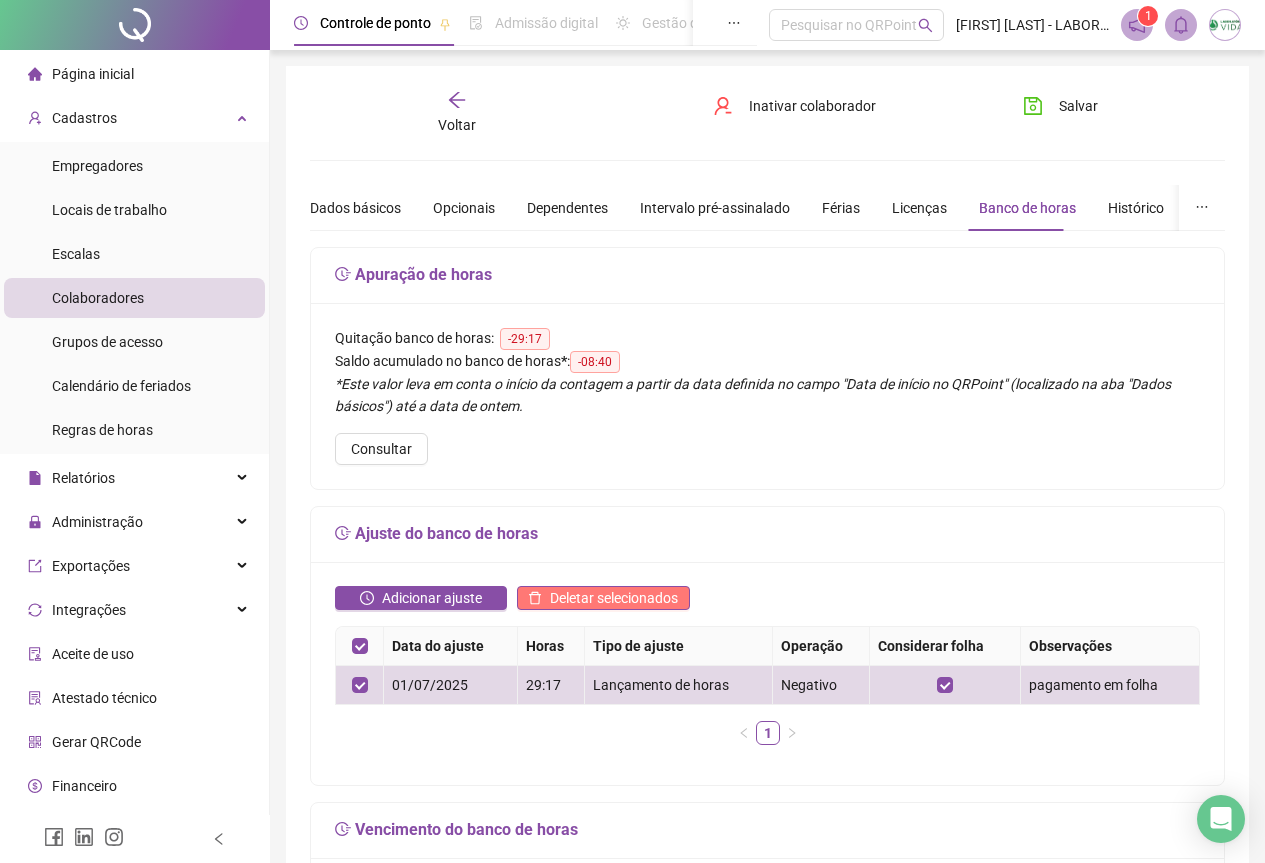 click on "Deletar selecionados" at bounding box center (614, 598) 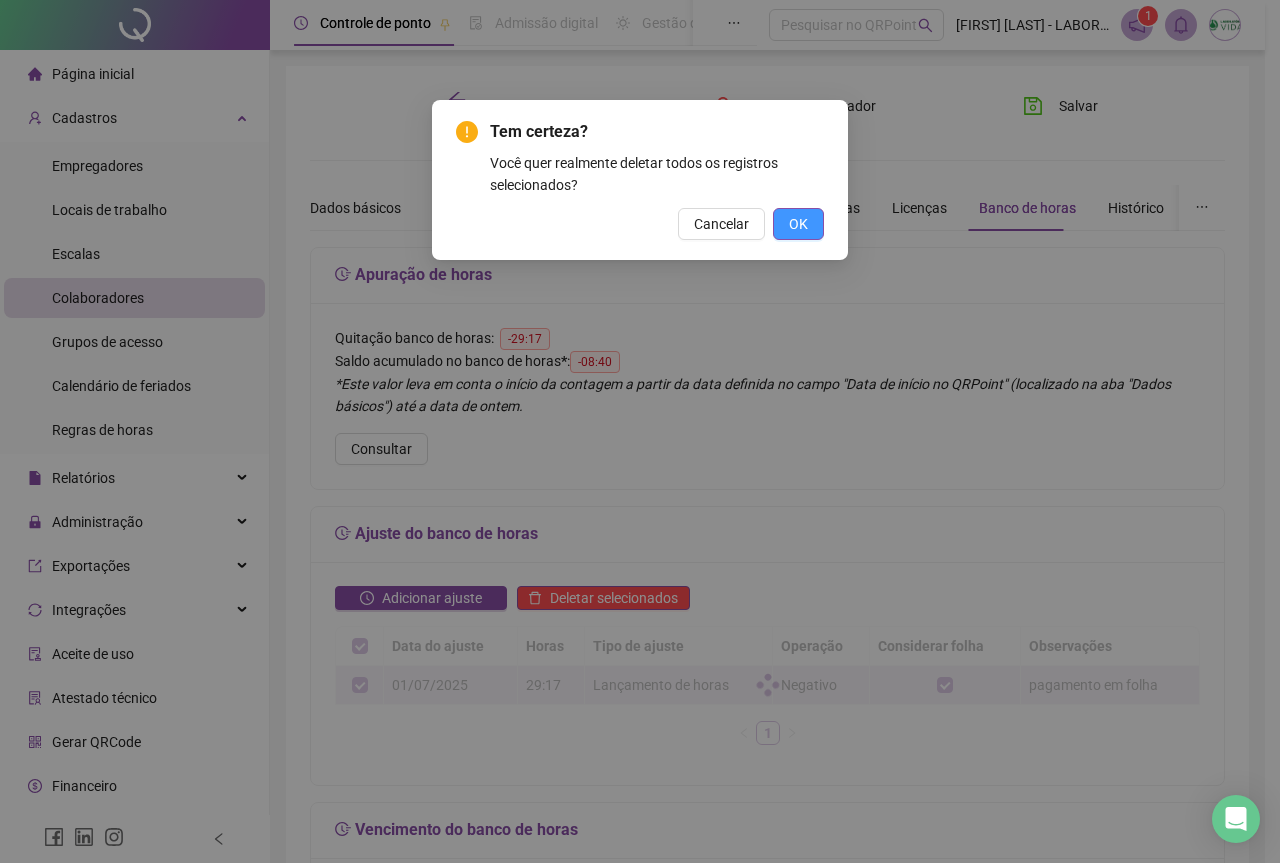 click on "OK" at bounding box center [798, 224] 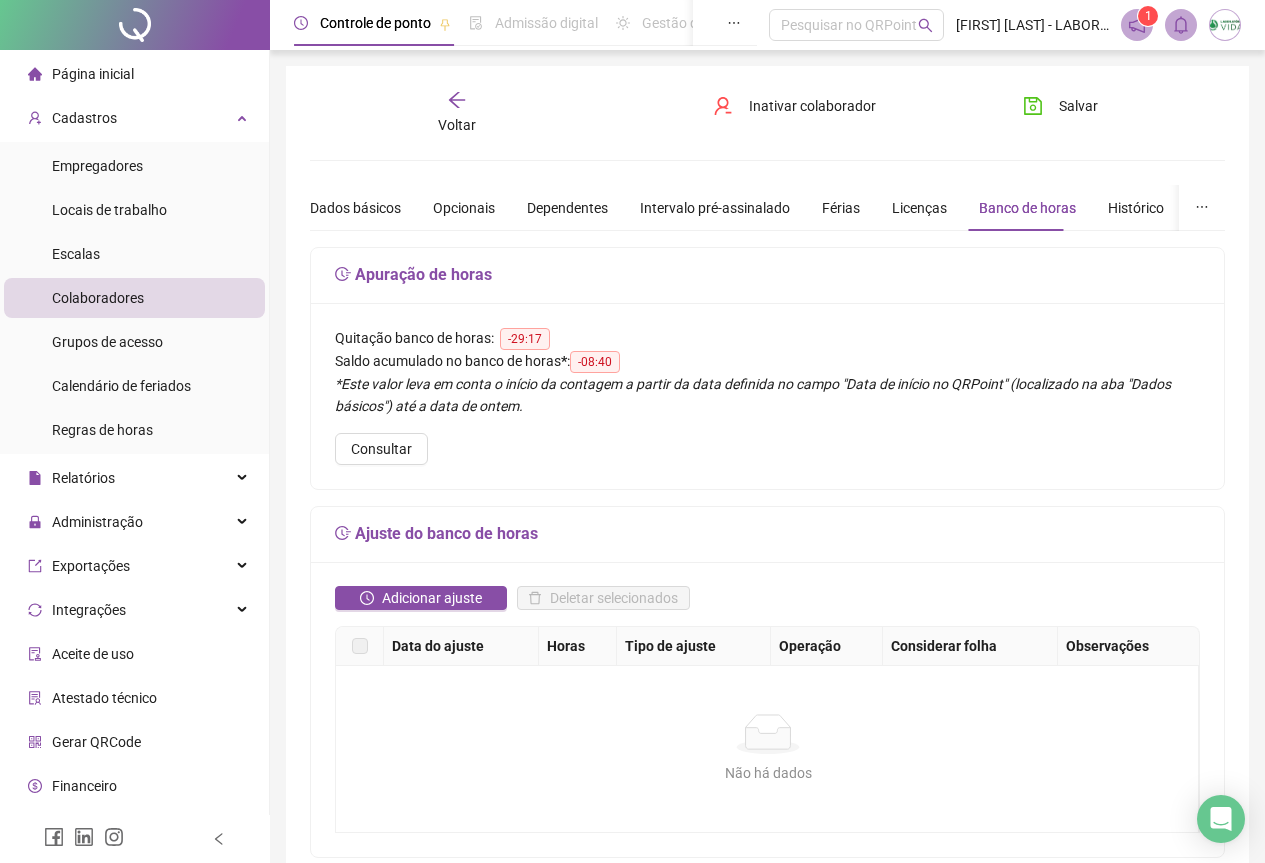 click on "Voltar" at bounding box center [457, 113] 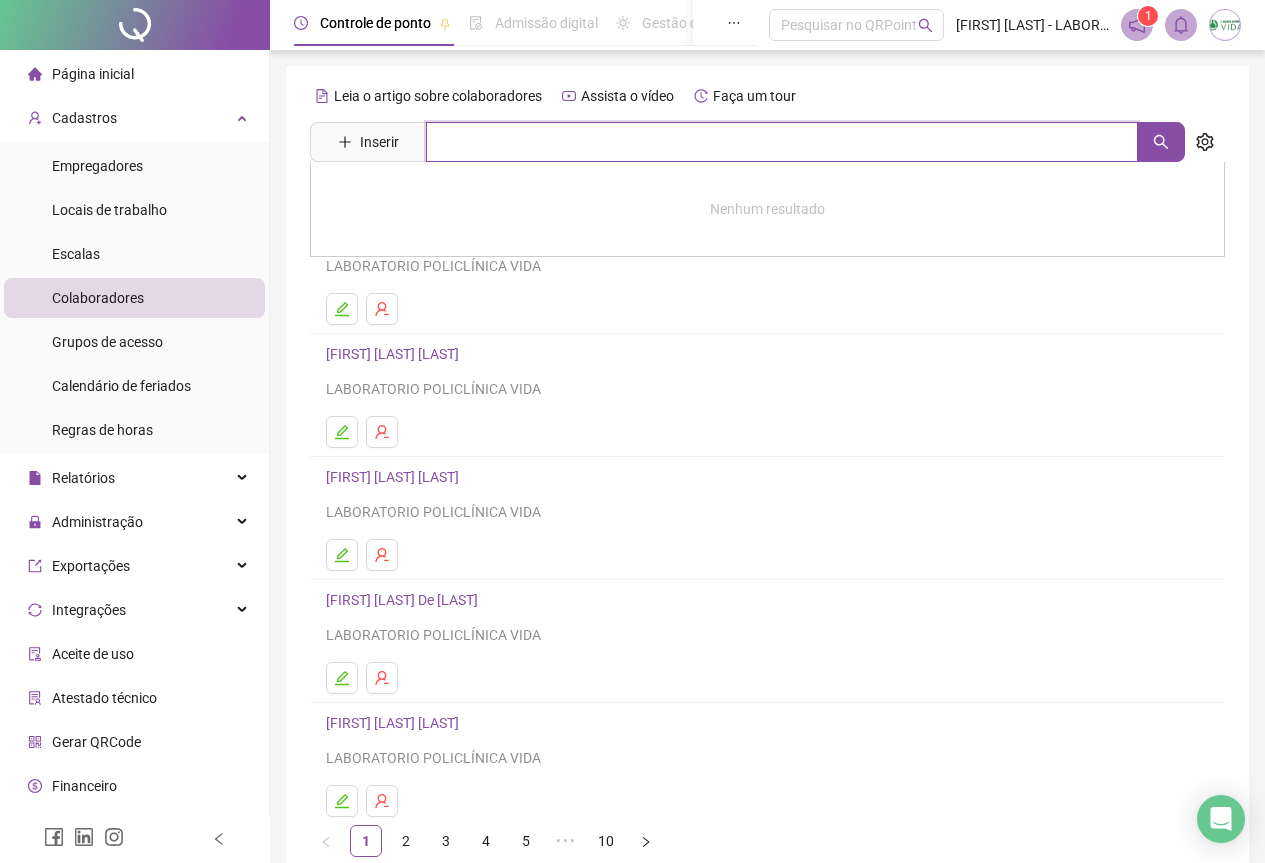 click at bounding box center (782, 142) 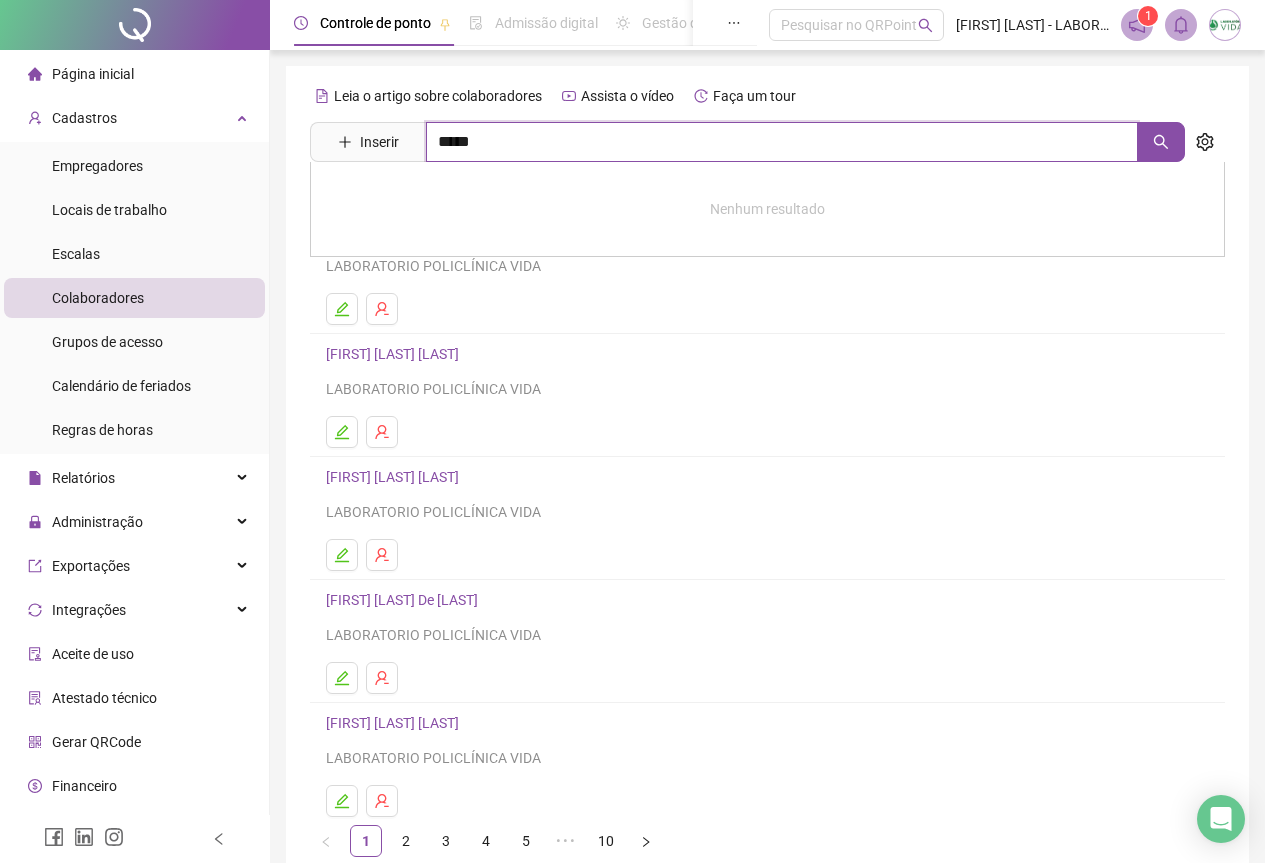 type on "*****" 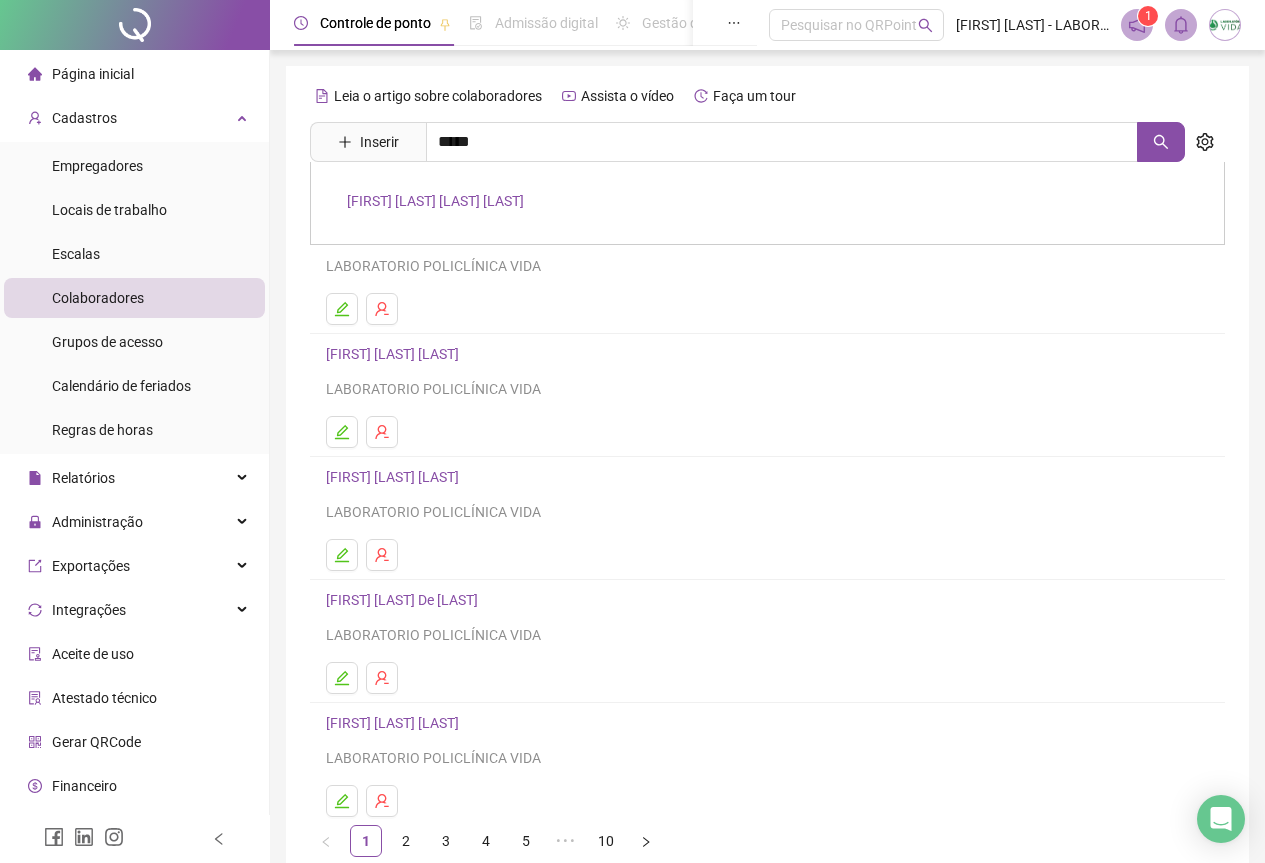 click on "[FIRST] [LAST] [LAST] [LAST]" at bounding box center [435, 201] 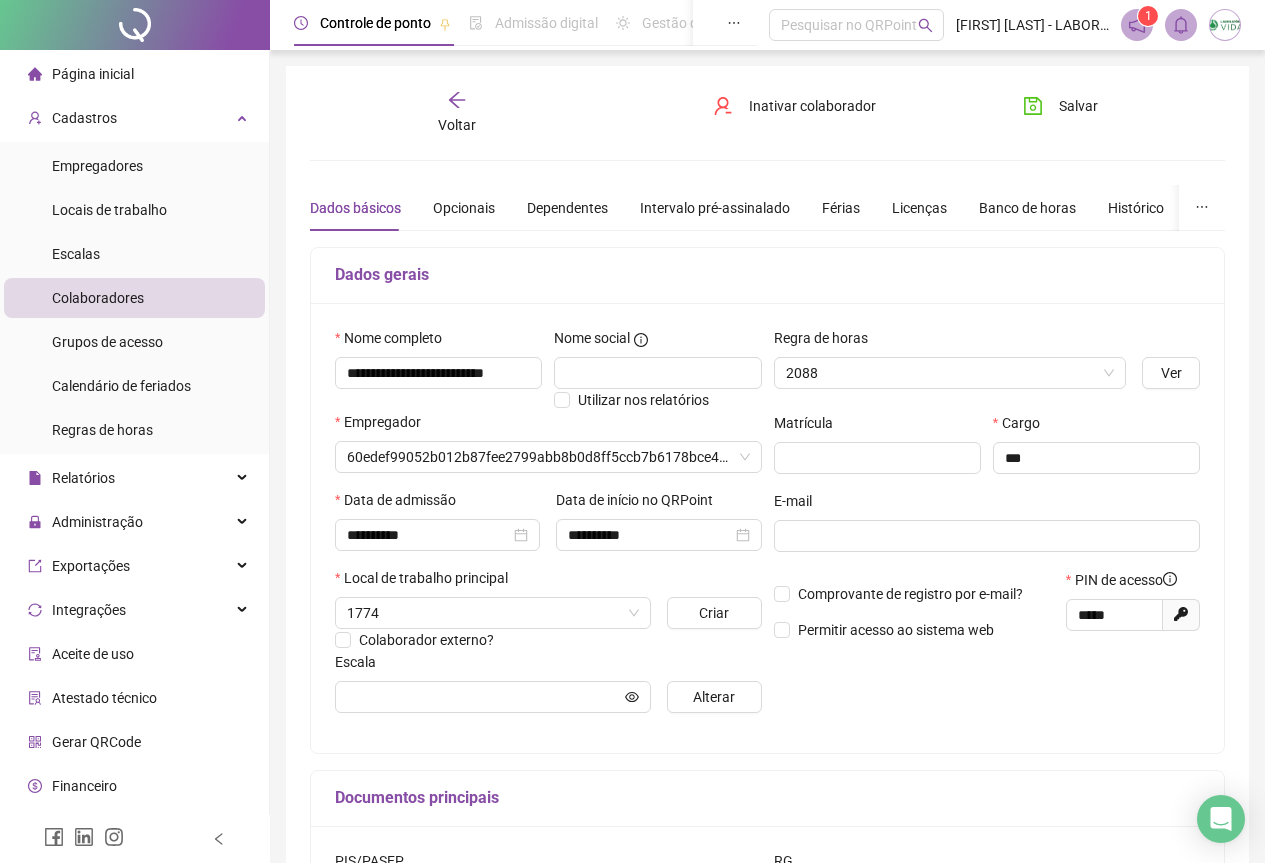 type on "**********" 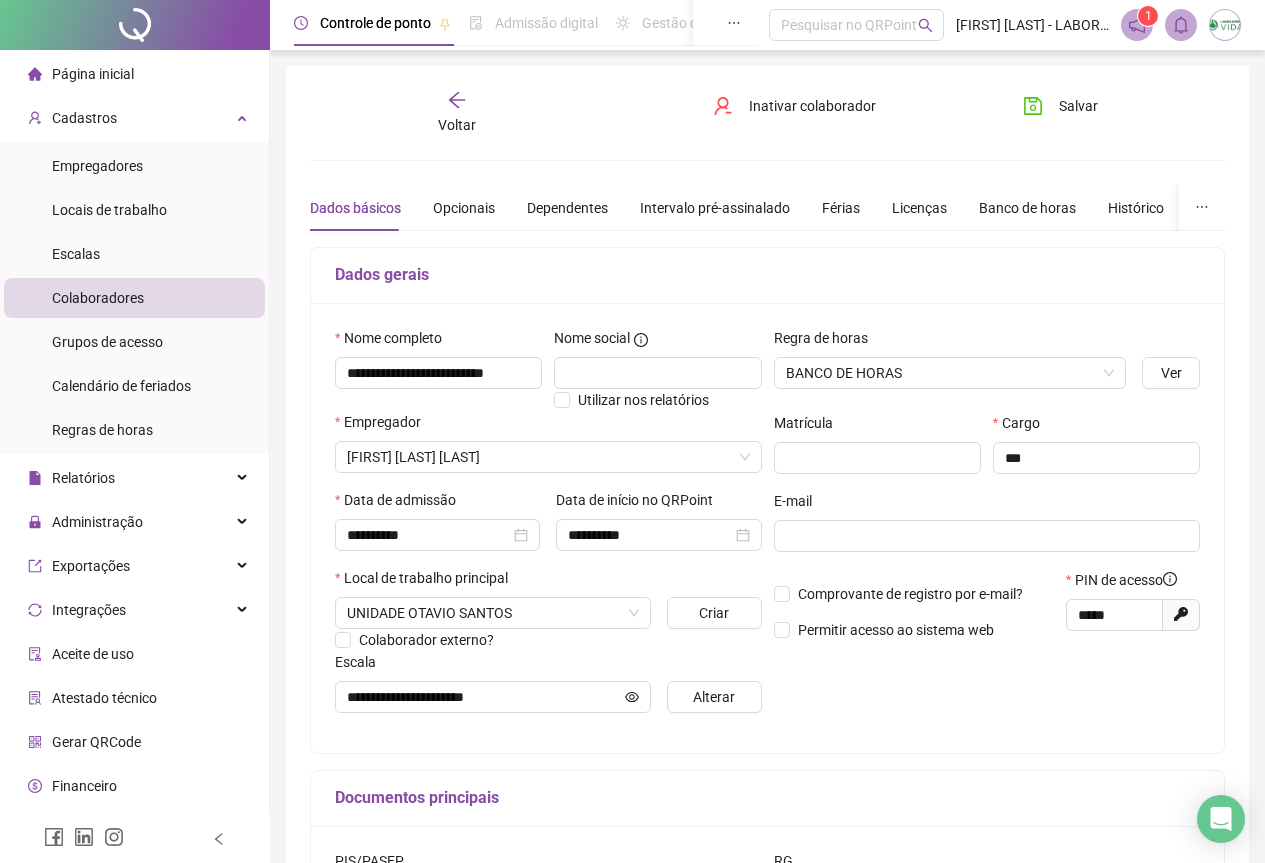 click on "Dados básicos Opcionais Dependentes Intervalo pré-assinalado Férias Licenças Banco de horas Histórico Apontamentos Integrações Preferências" at bounding box center (907, 208) 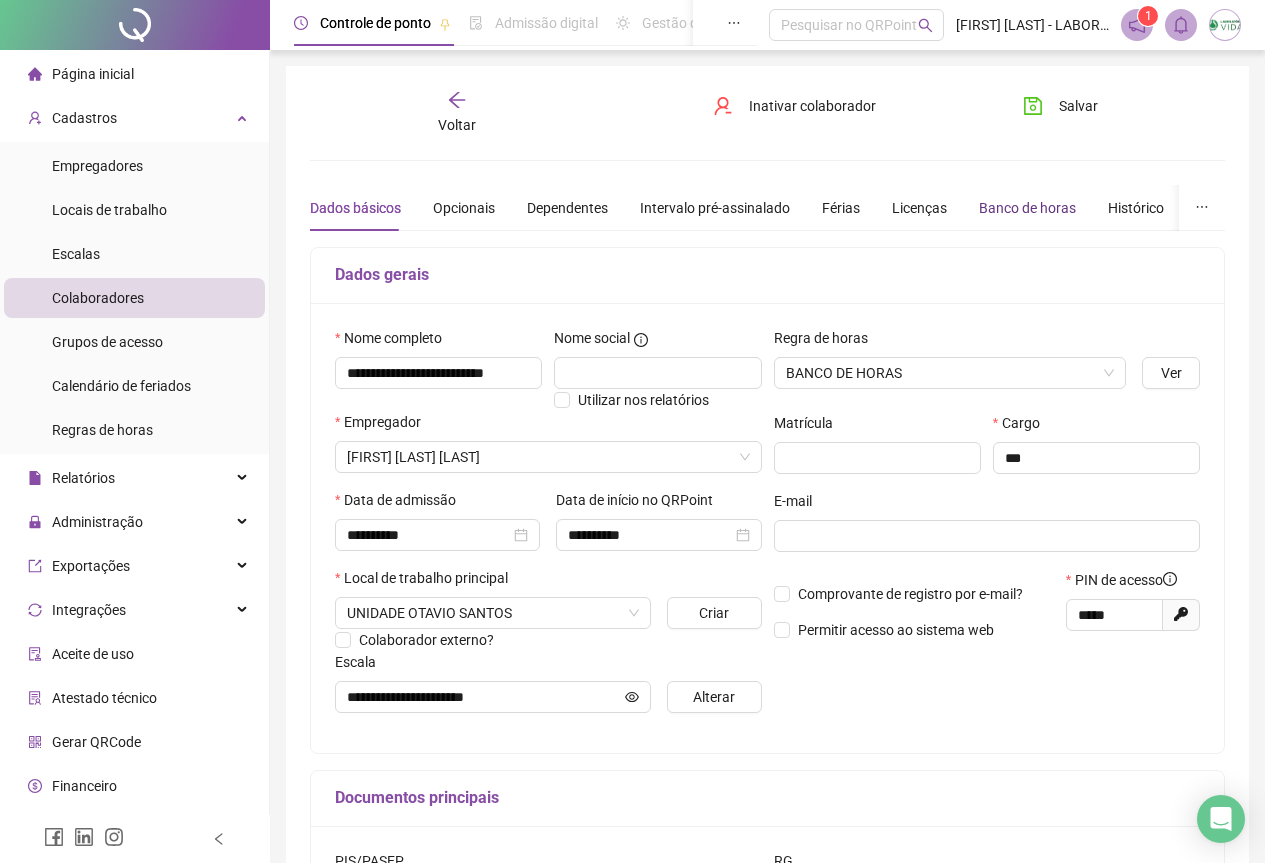 click on "Banco de horas" at bounding box center (1027, 208) 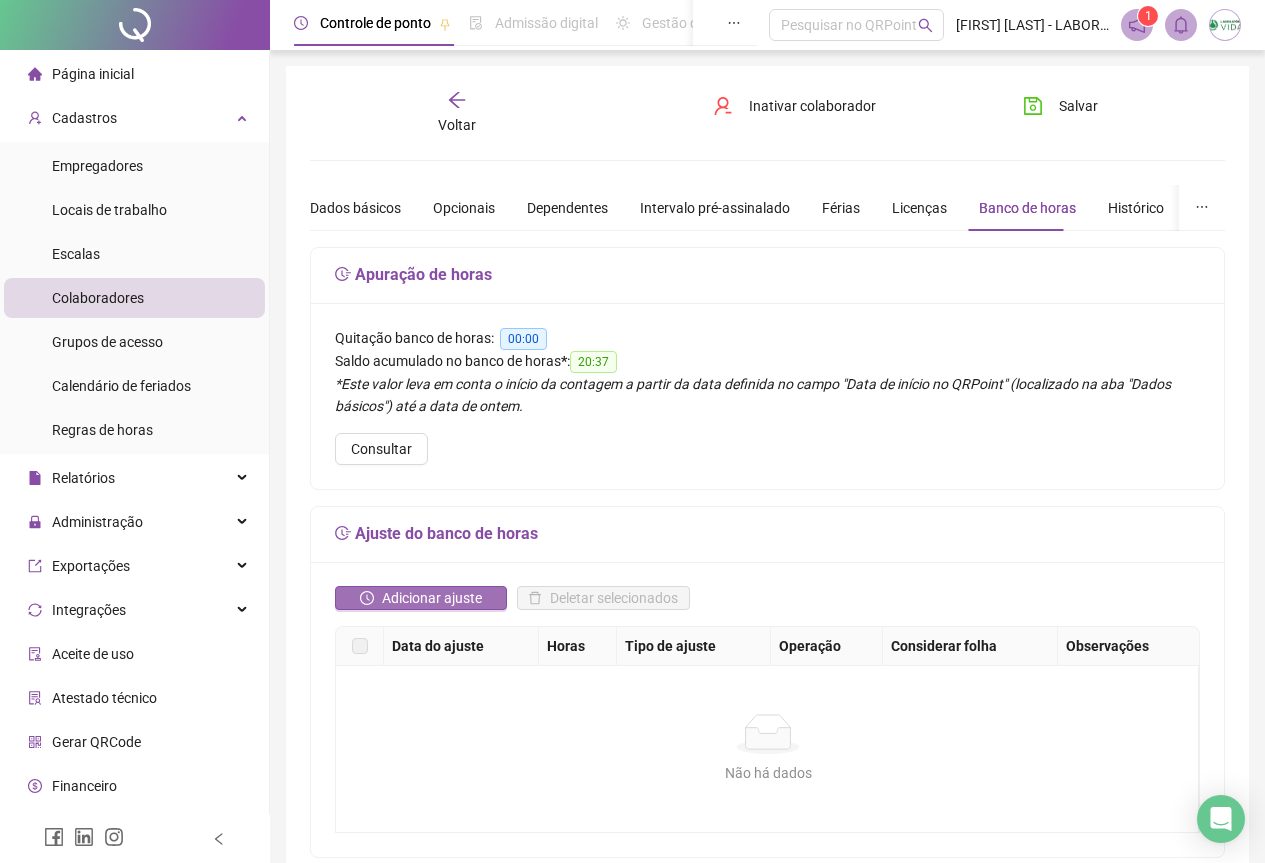 click on "Adicionar ajuste" at bounding box center [432, 598] 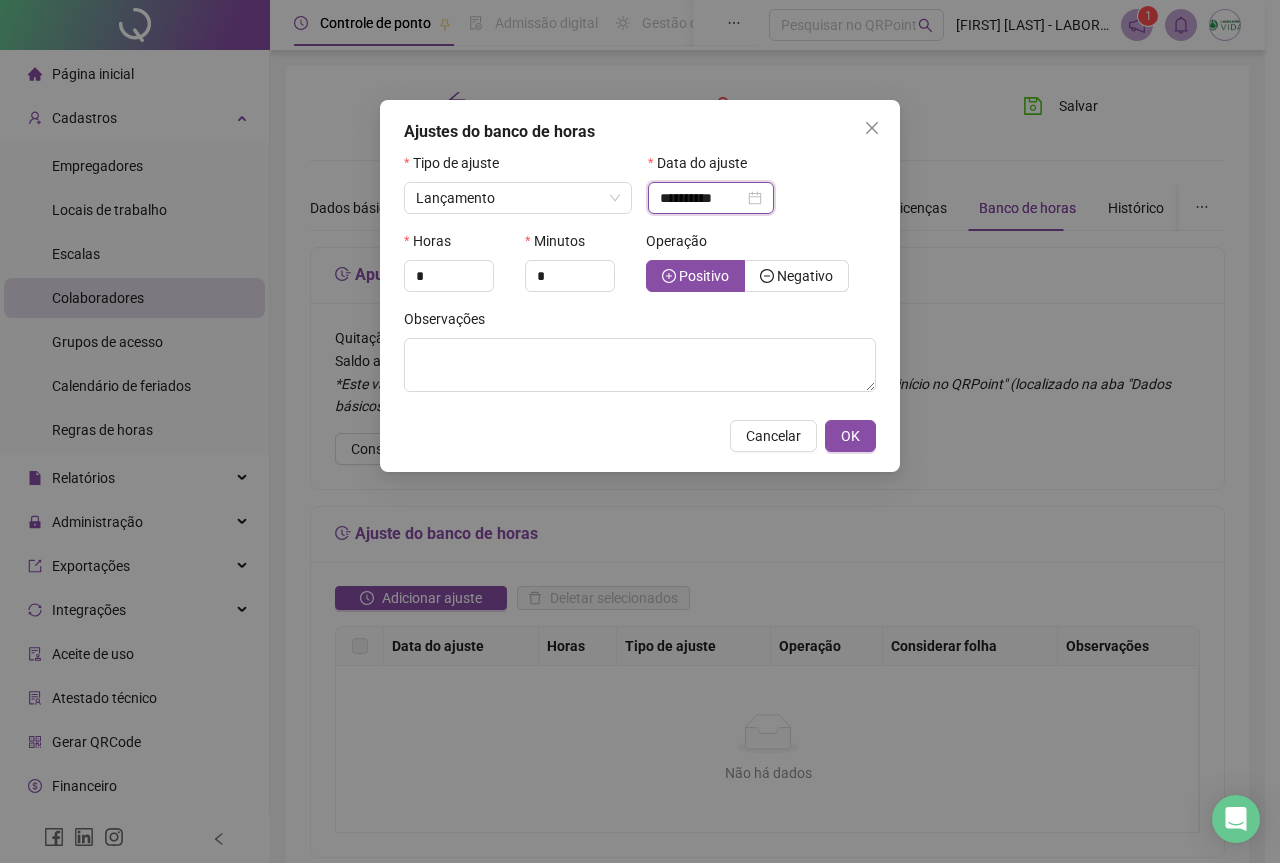 click on "**********" at bounding box center (702, 198) 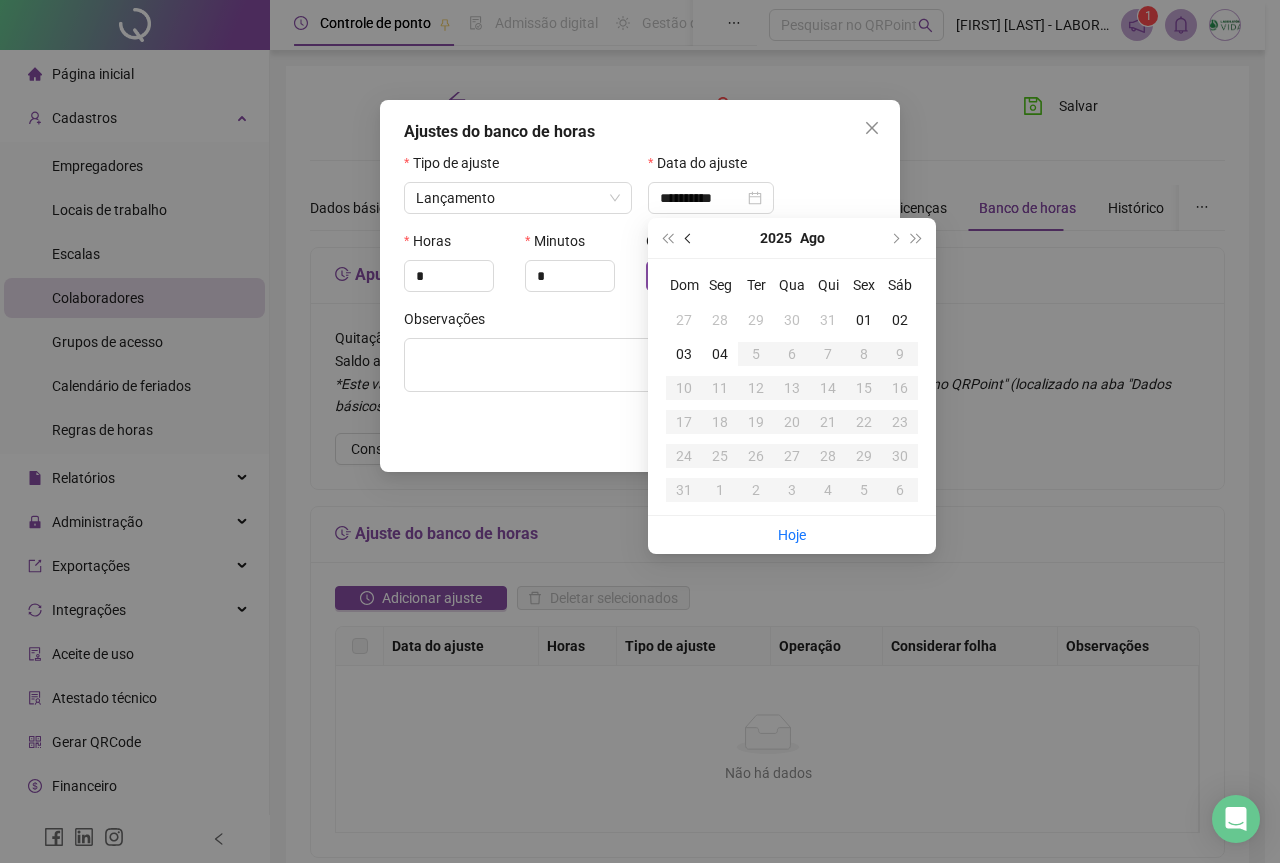 click at bounding box center (689, 238) 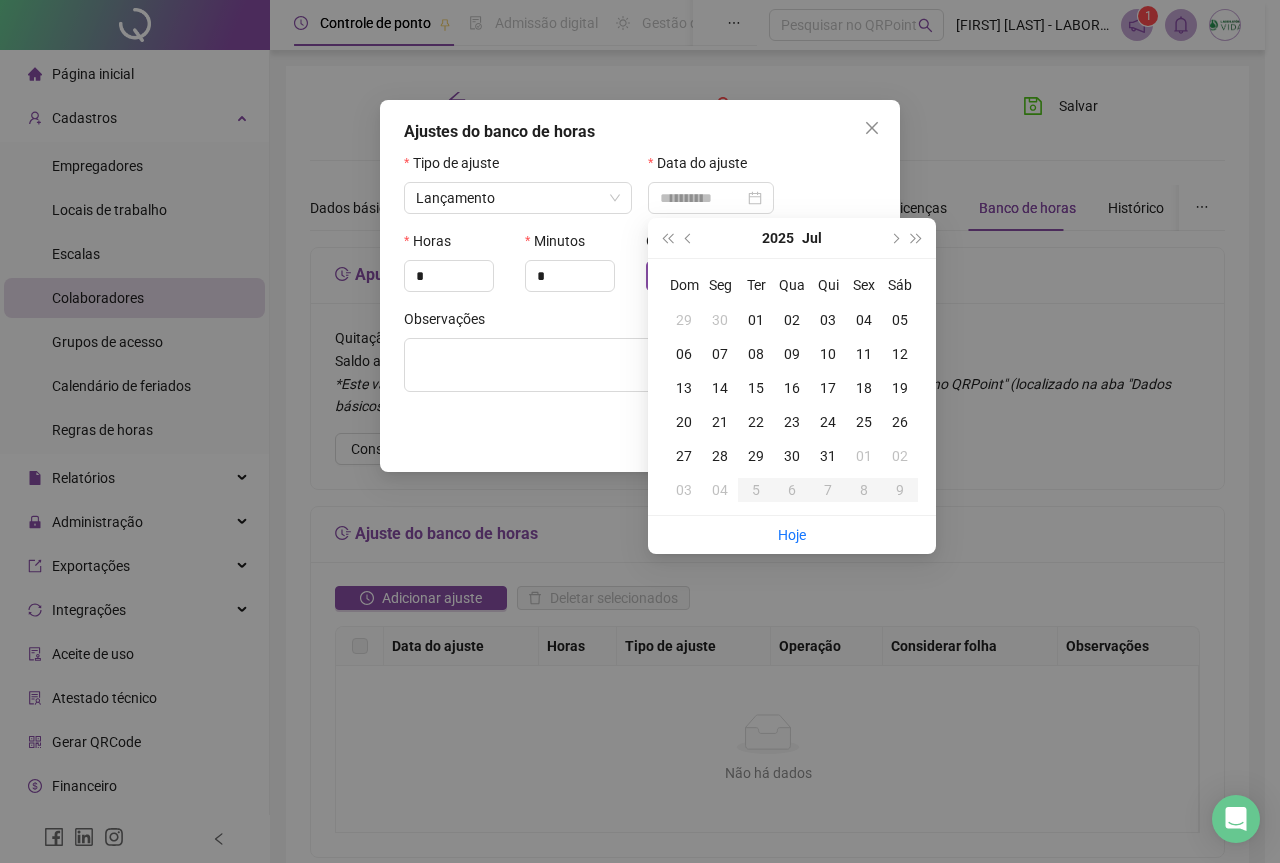 type on "**********" 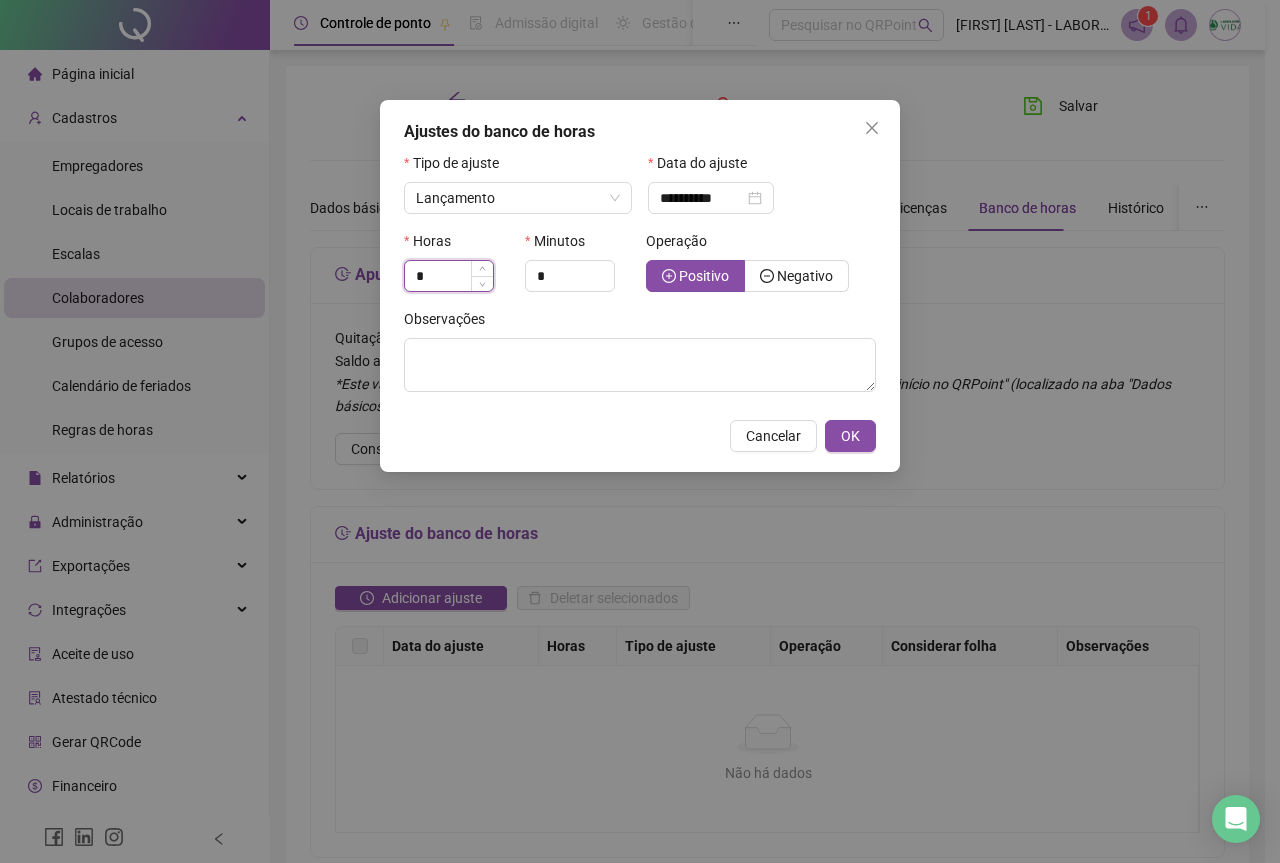 click on "*" at bounding box center [449, 276] 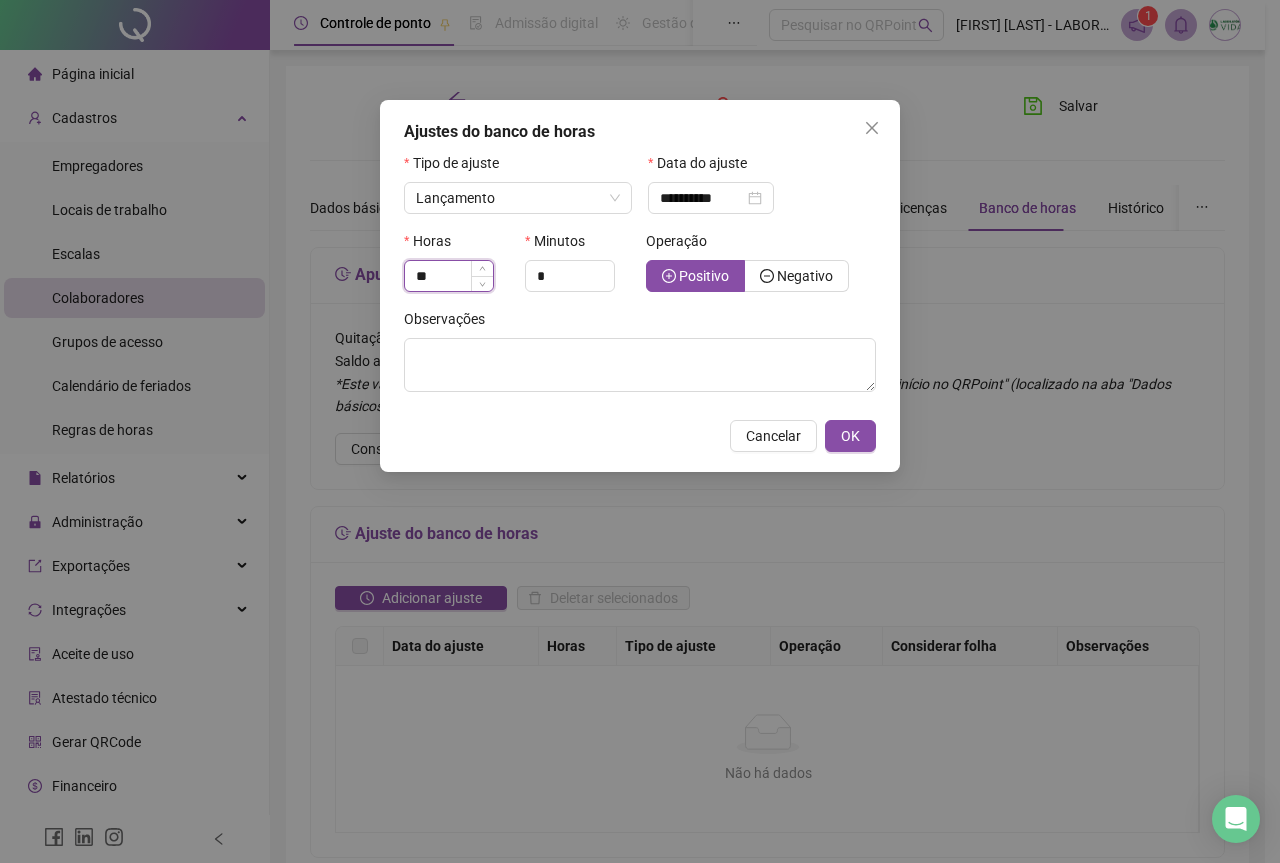 type on "**" 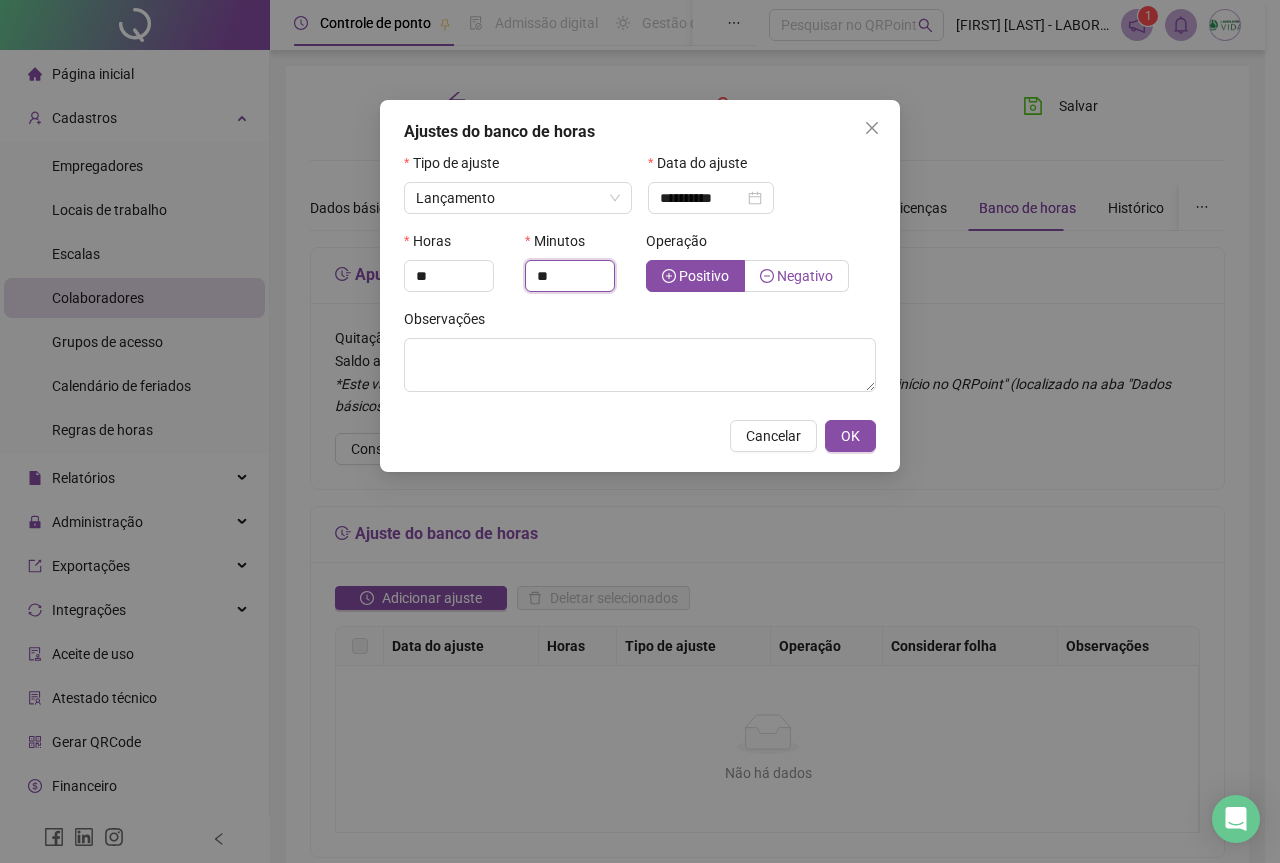 type on "**" 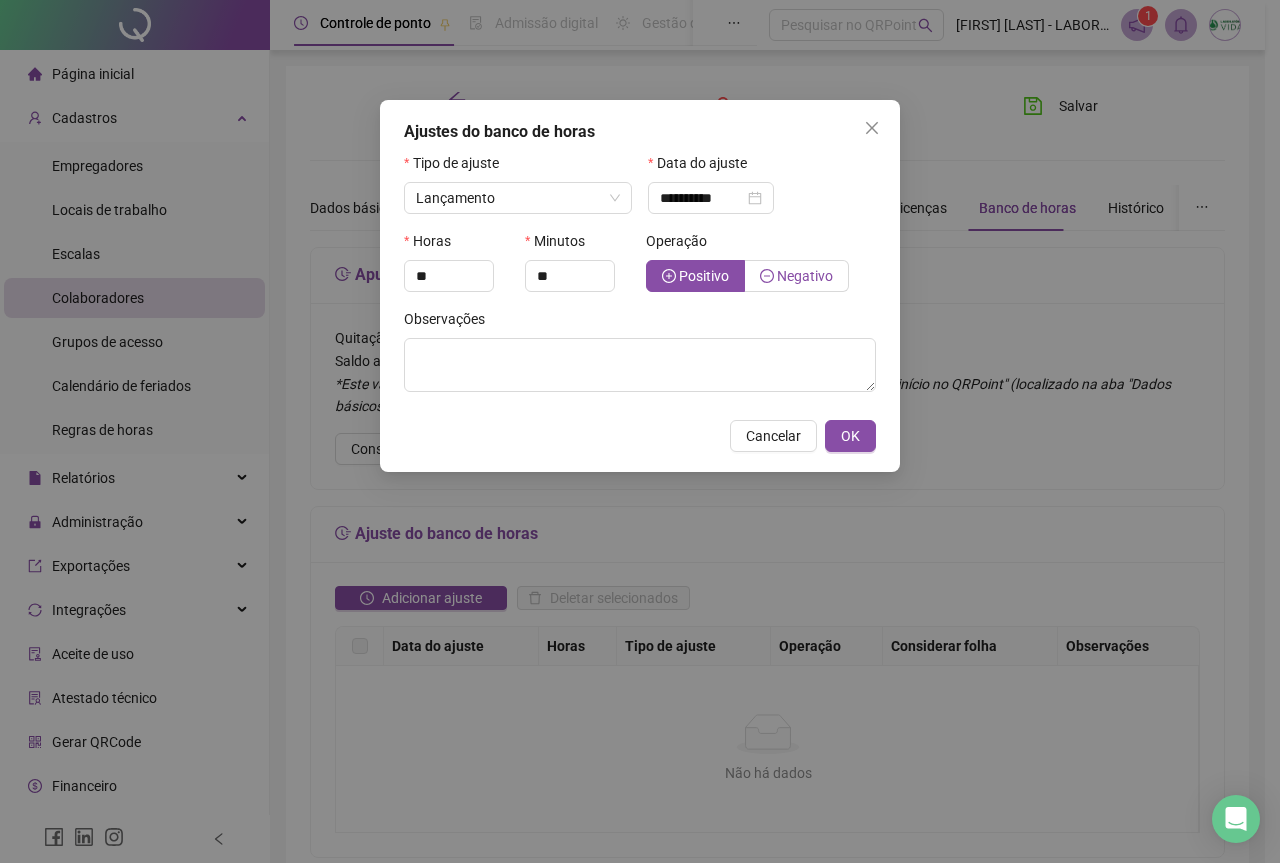 click on "Negativo" at bounding box center (805, 276) 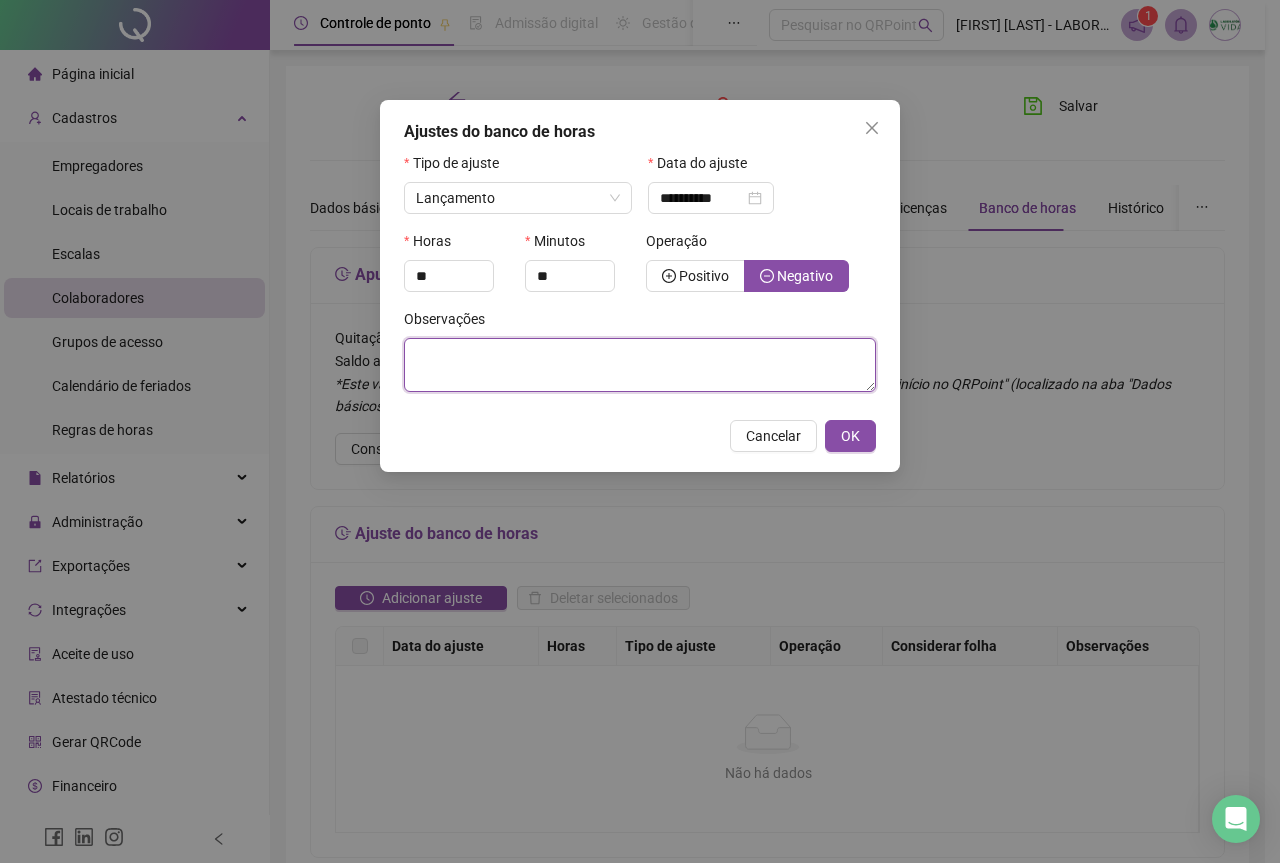 click at bounding box center [640, 365] 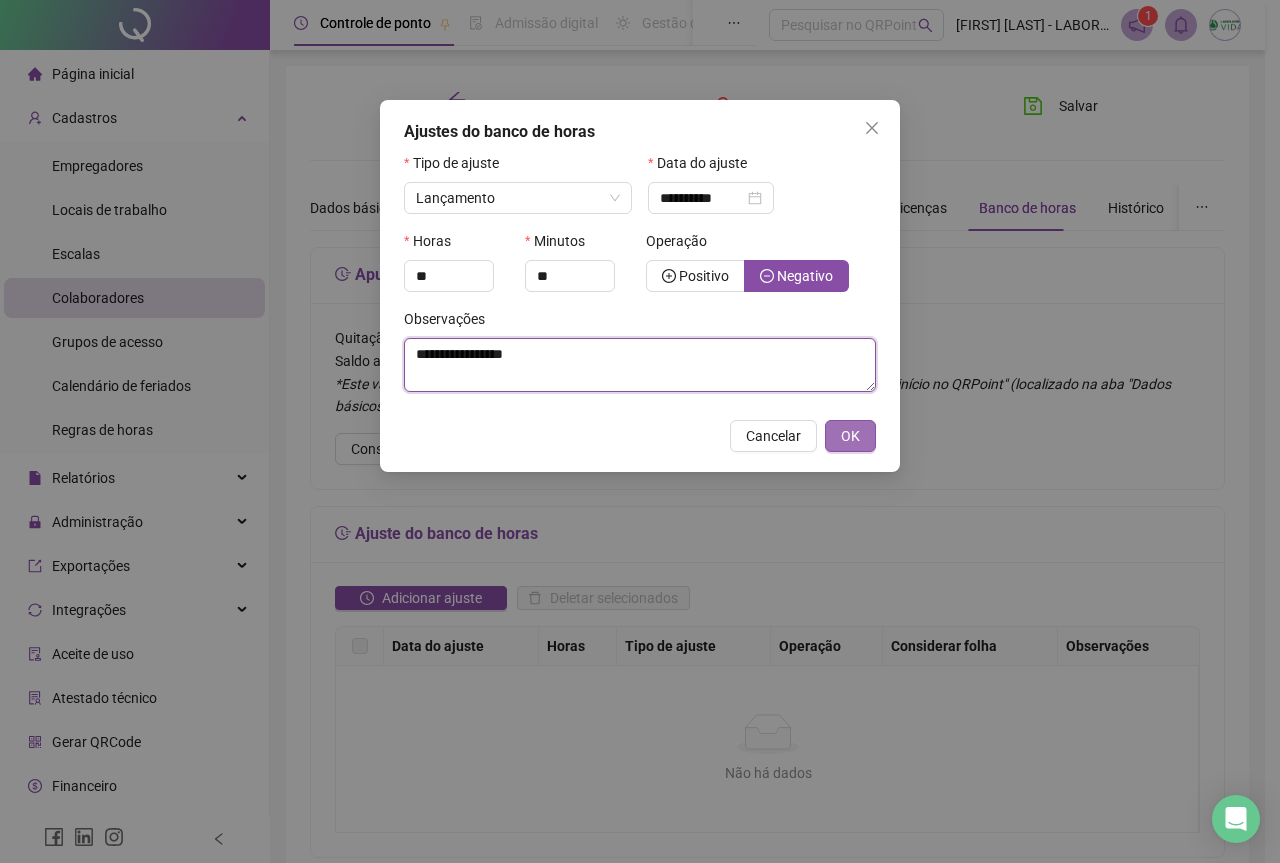 type on "**********" 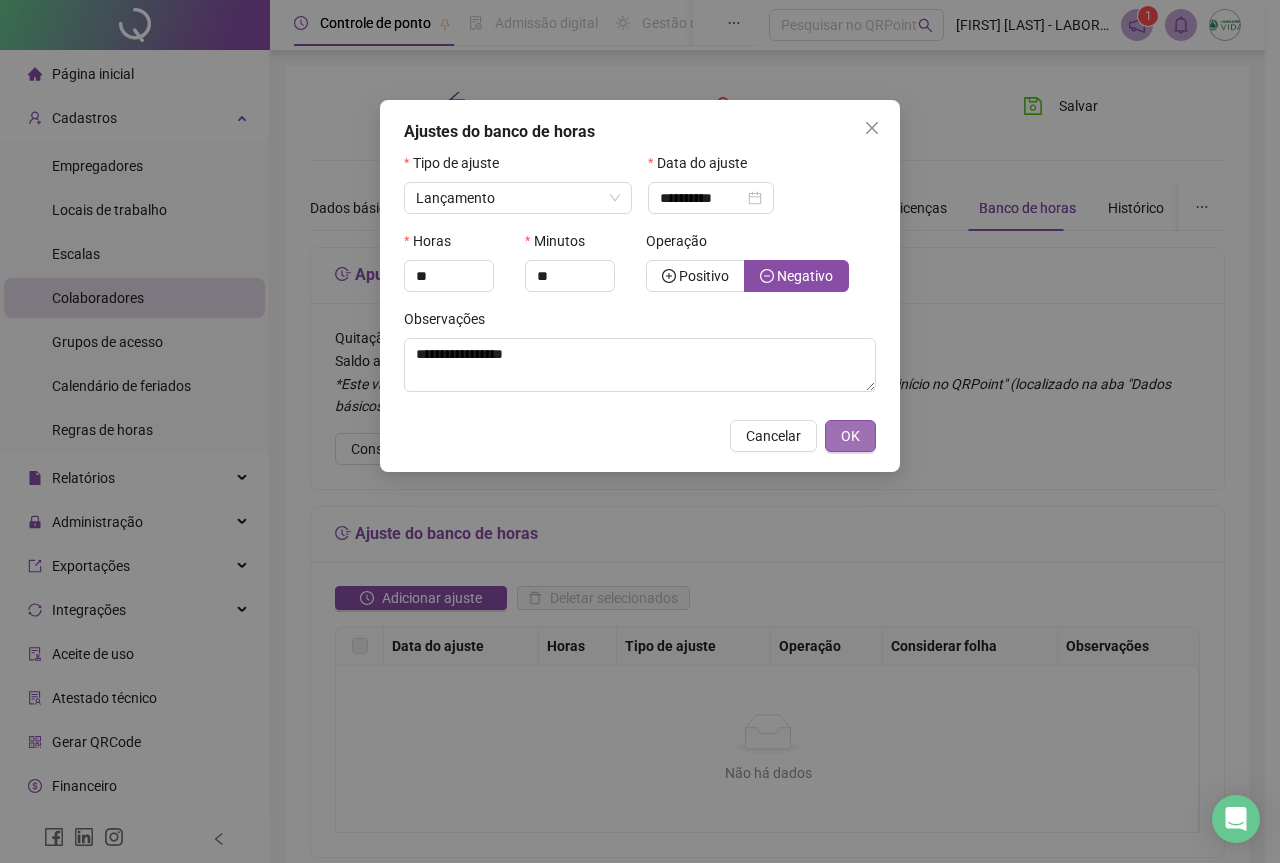 click on "OK" at bounding box center [850, 436] 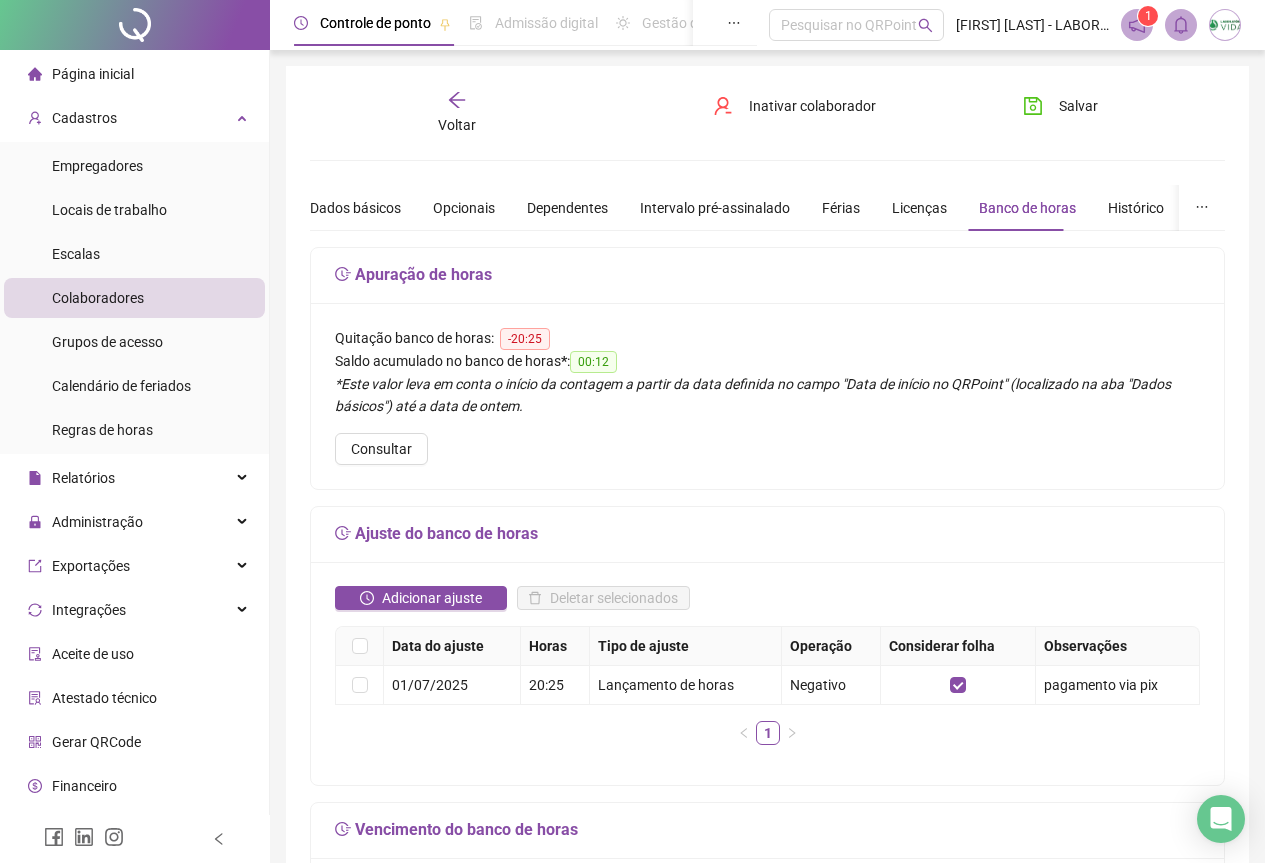 click on "Voltar" at bounding box center [457, 113] 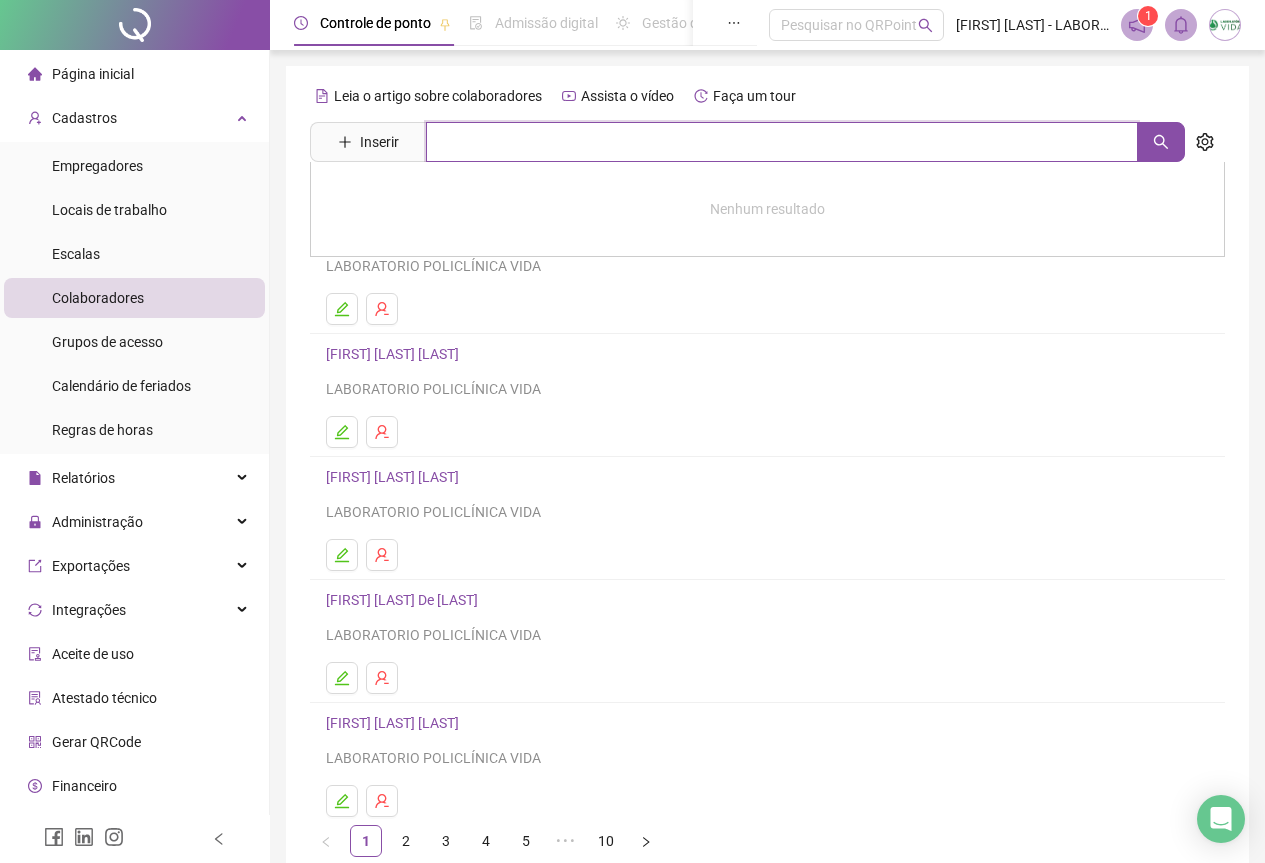 click at bounding box center [782, 142] 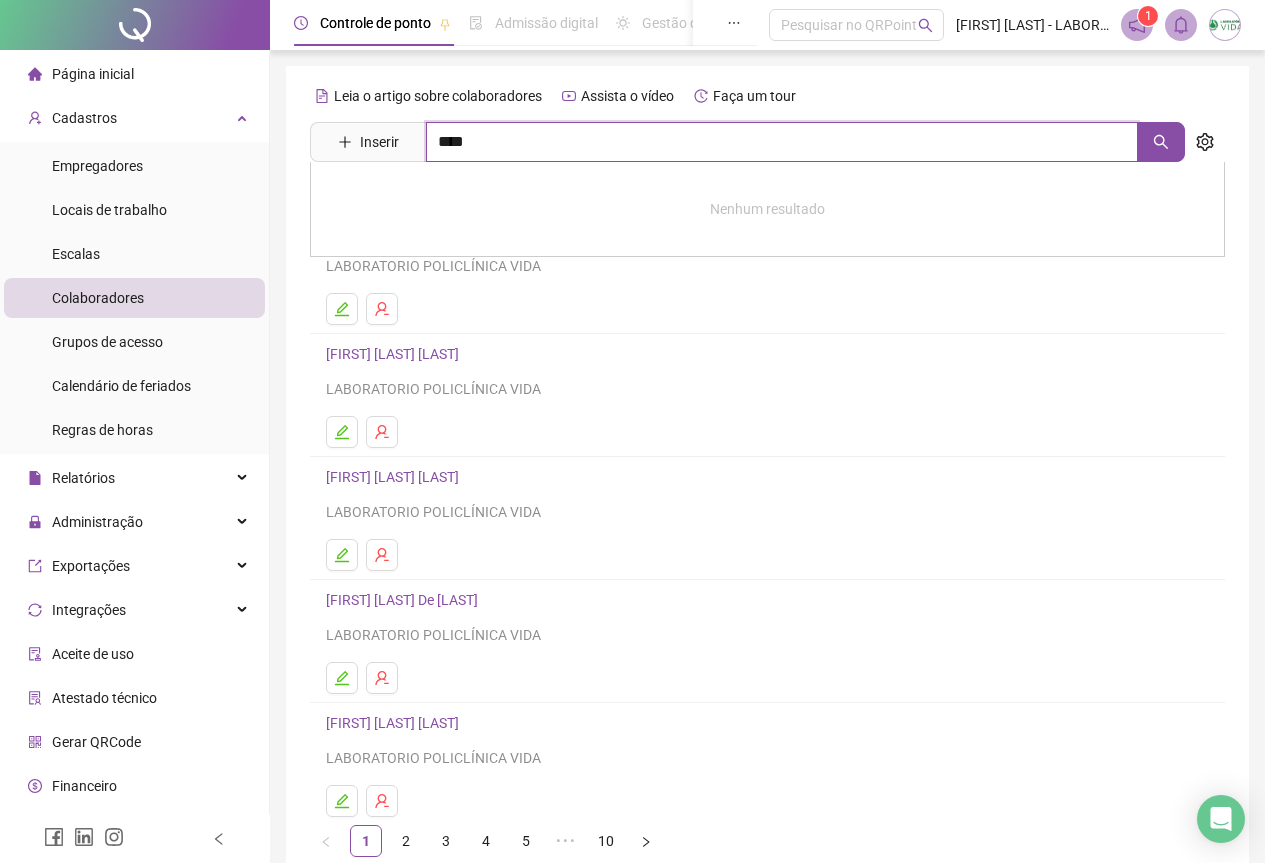 type on "****" 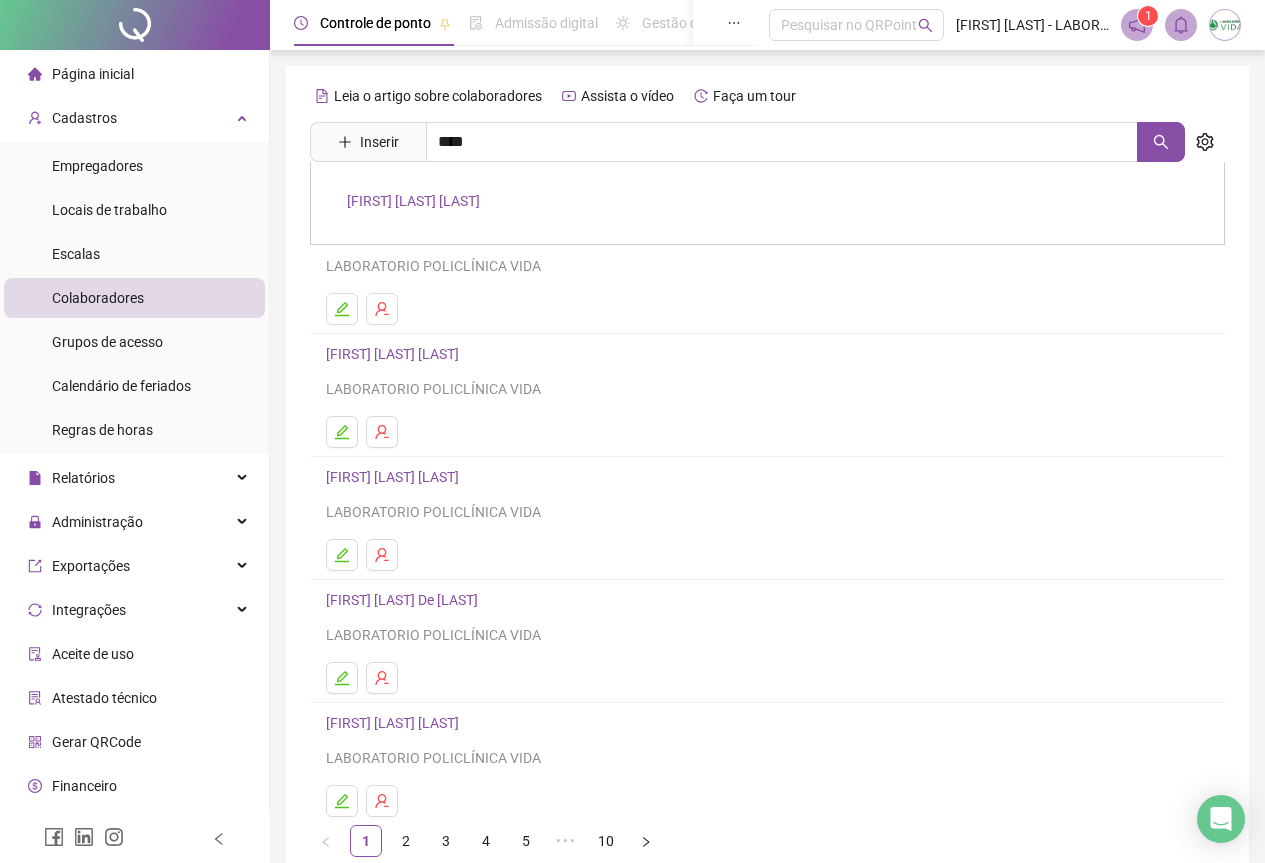 click on "[FIRST] [LAST] [LAST]" at bounding box center (413, 201) 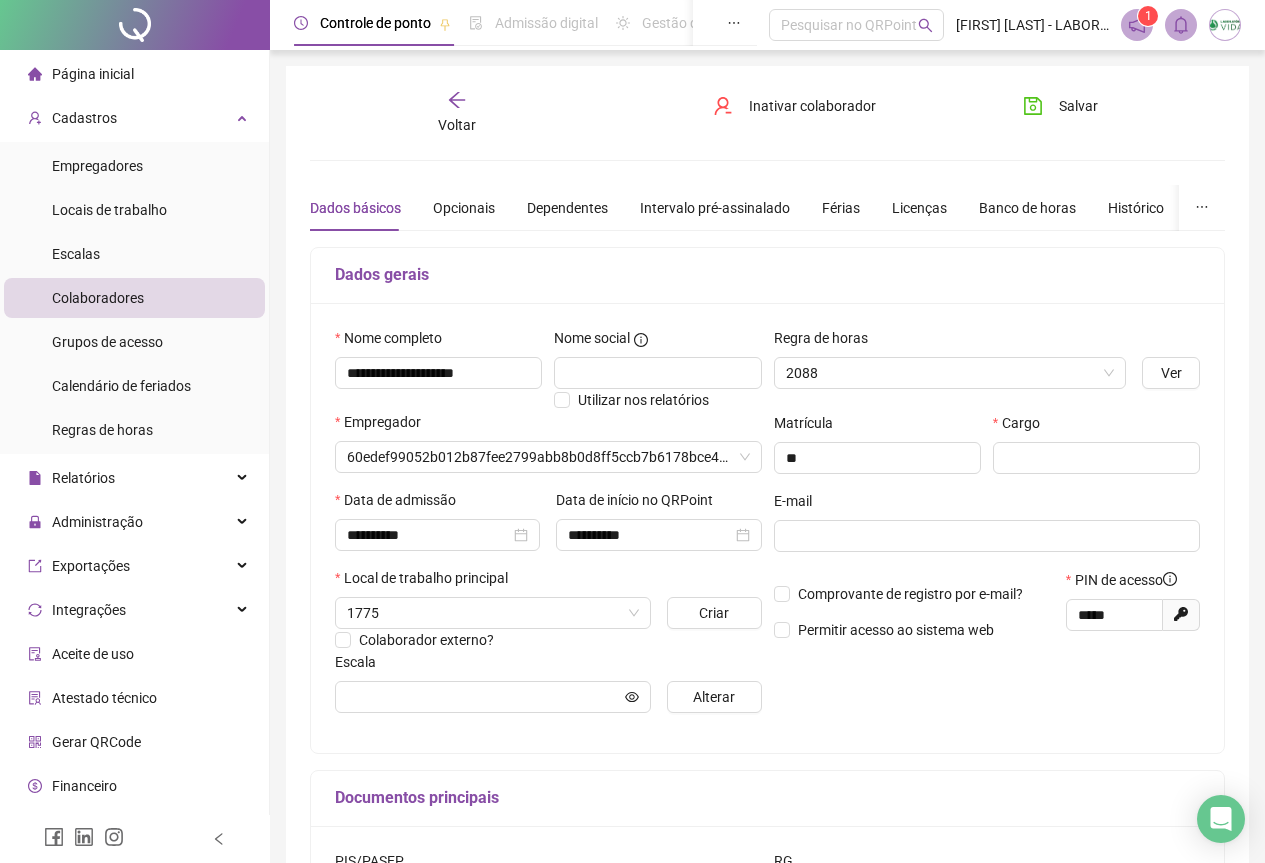 type on "**********" 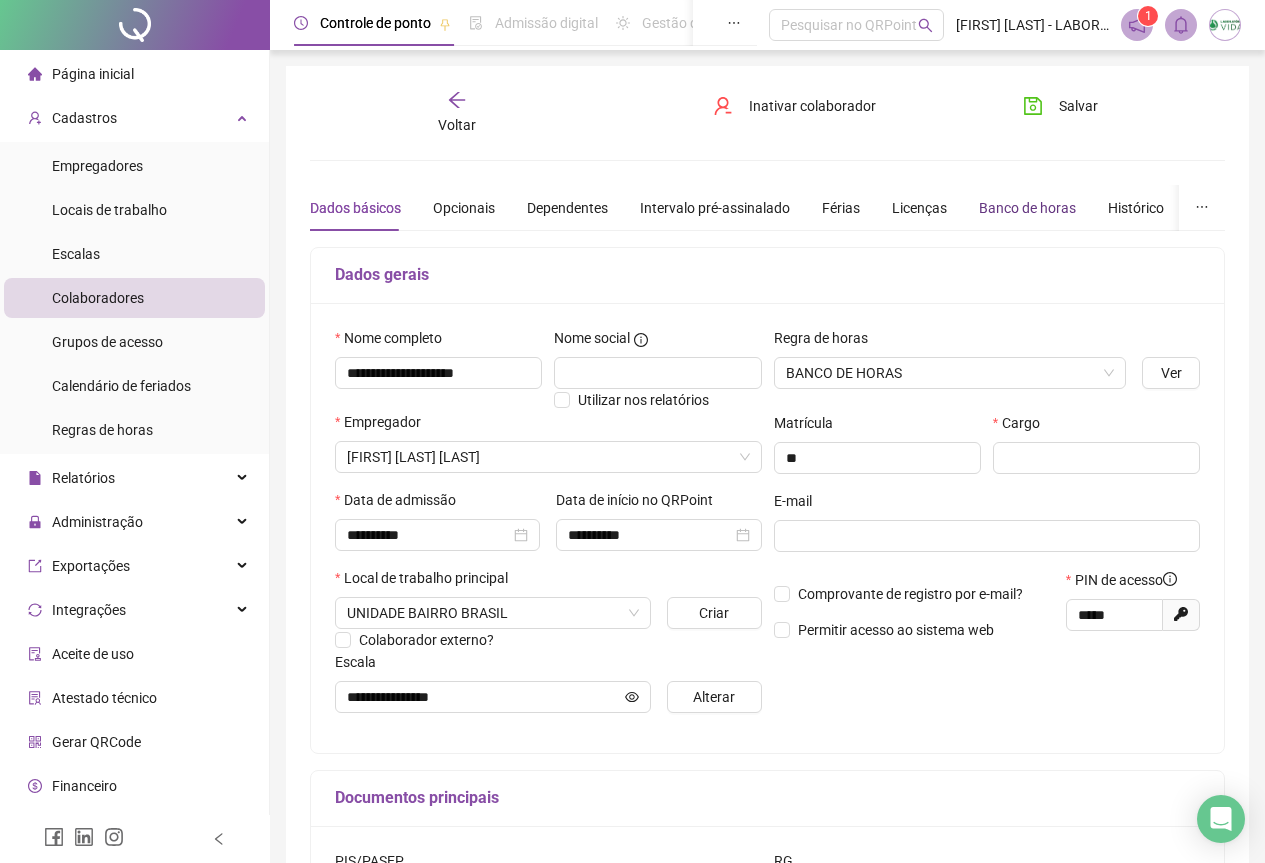 click on "Banco de horas" at bounding box center (1027, 208) 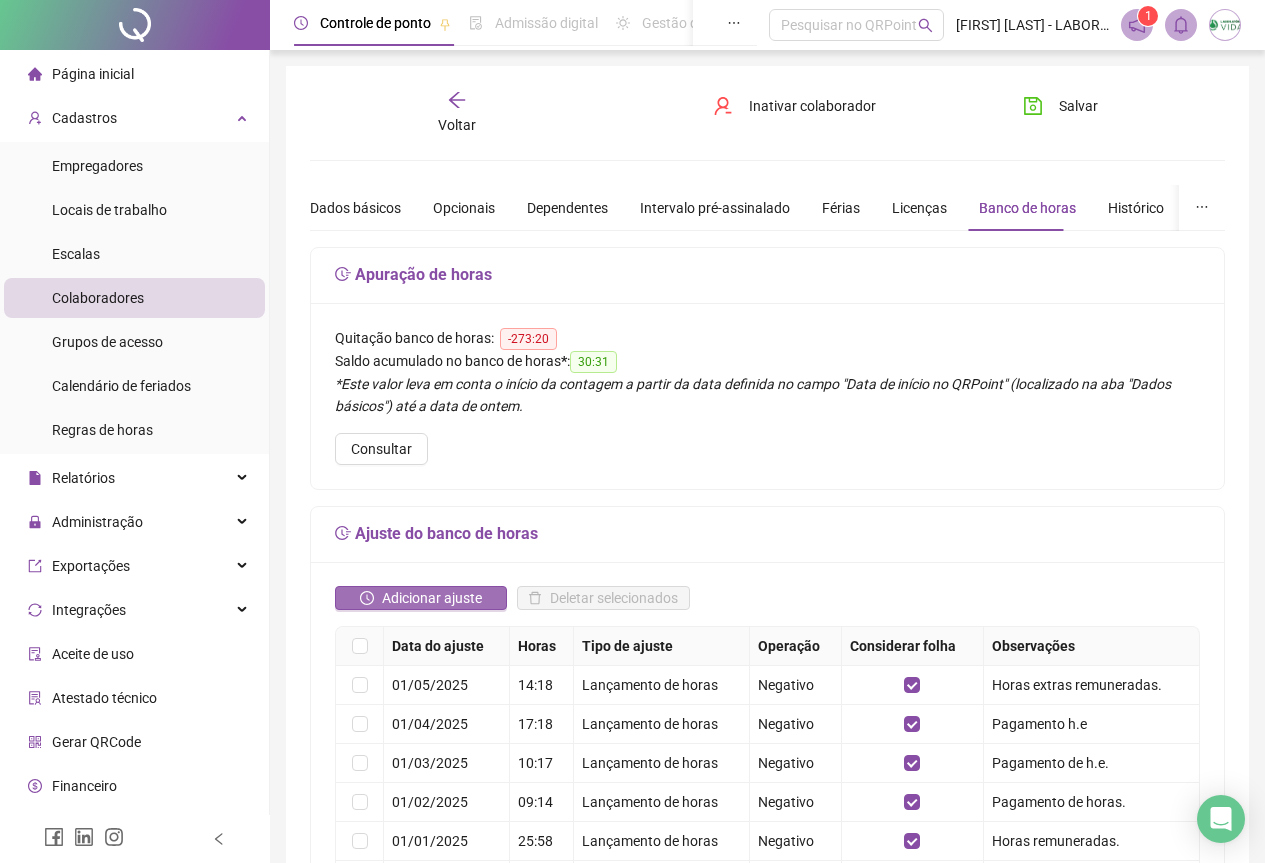click on "Adicionar ajuste" at bounding box center [432, 598] 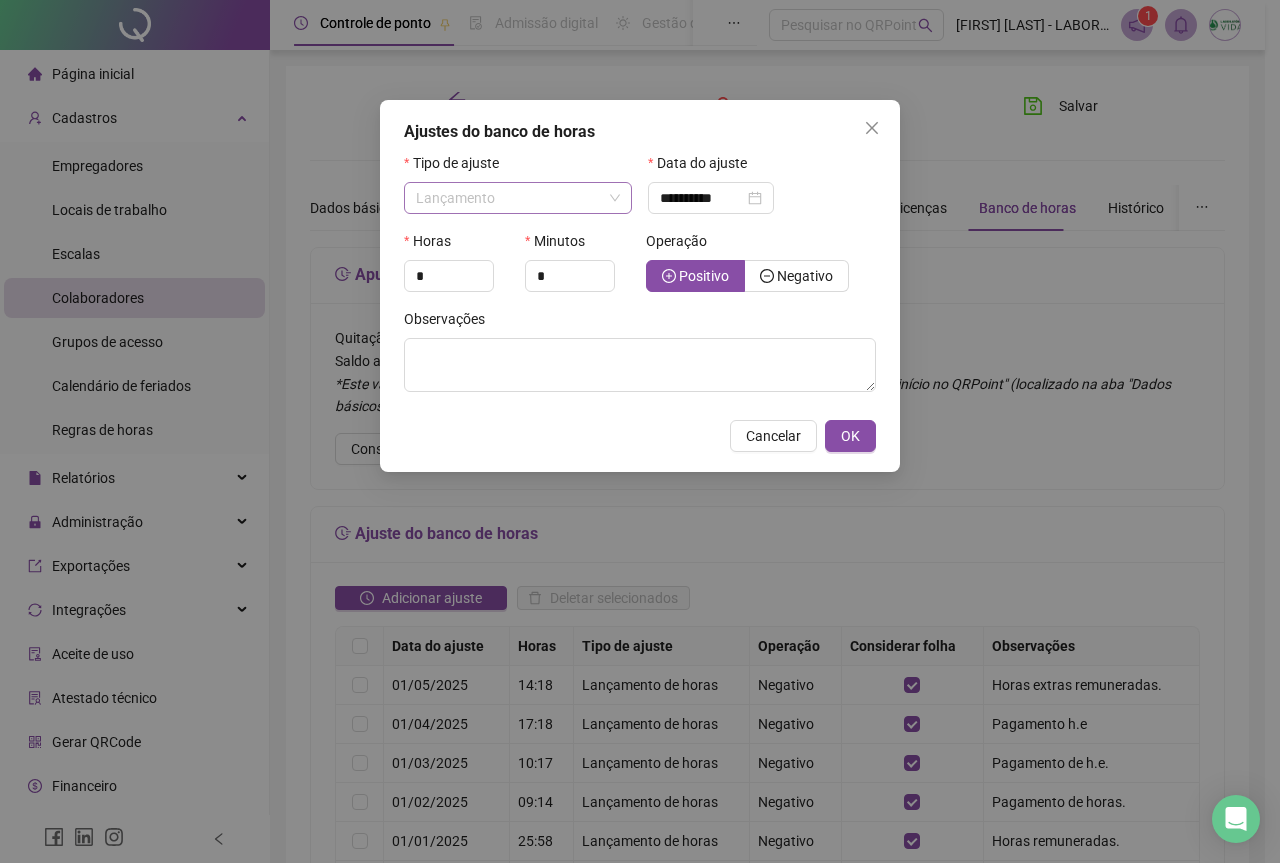 click on "Lançamento" at bounding box center [518, 198] 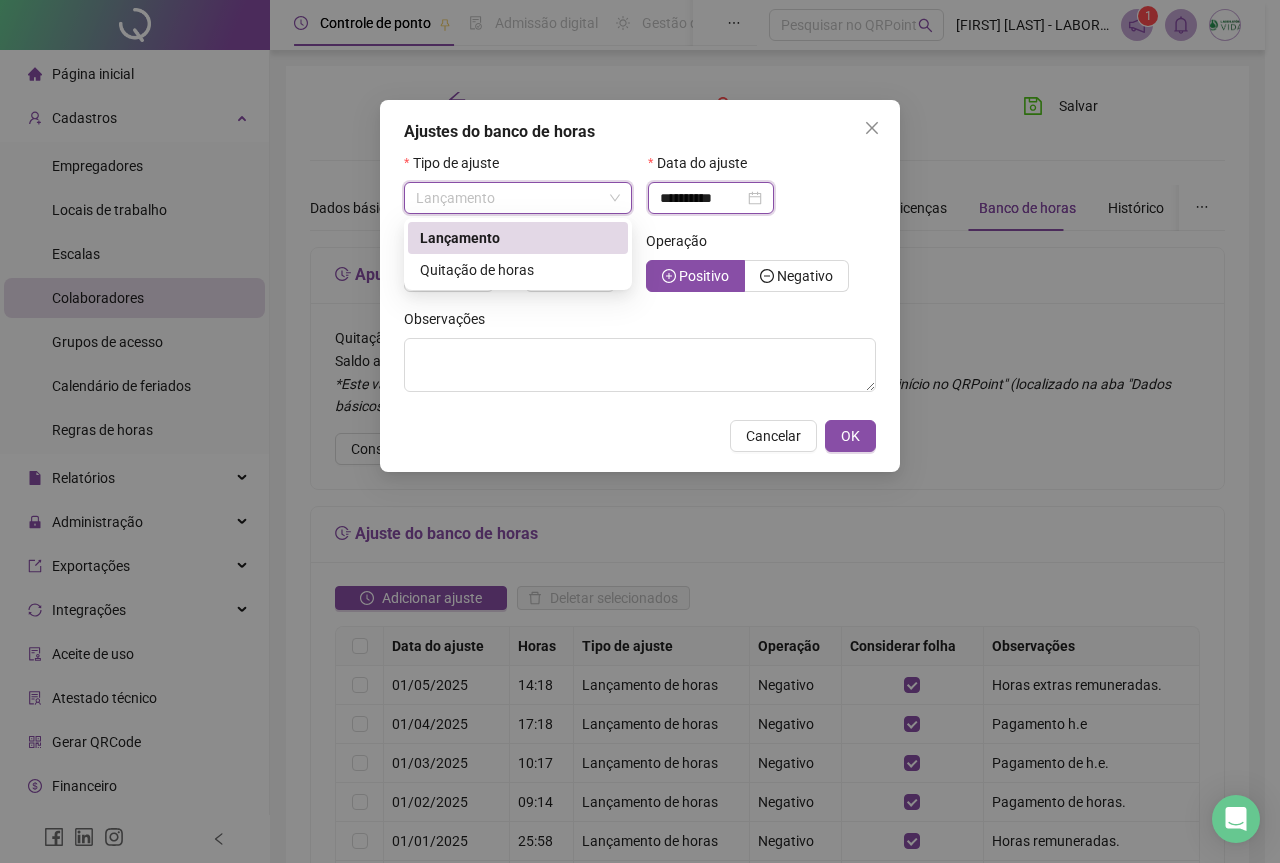 click on "**********" at bounding box center [702, 198] 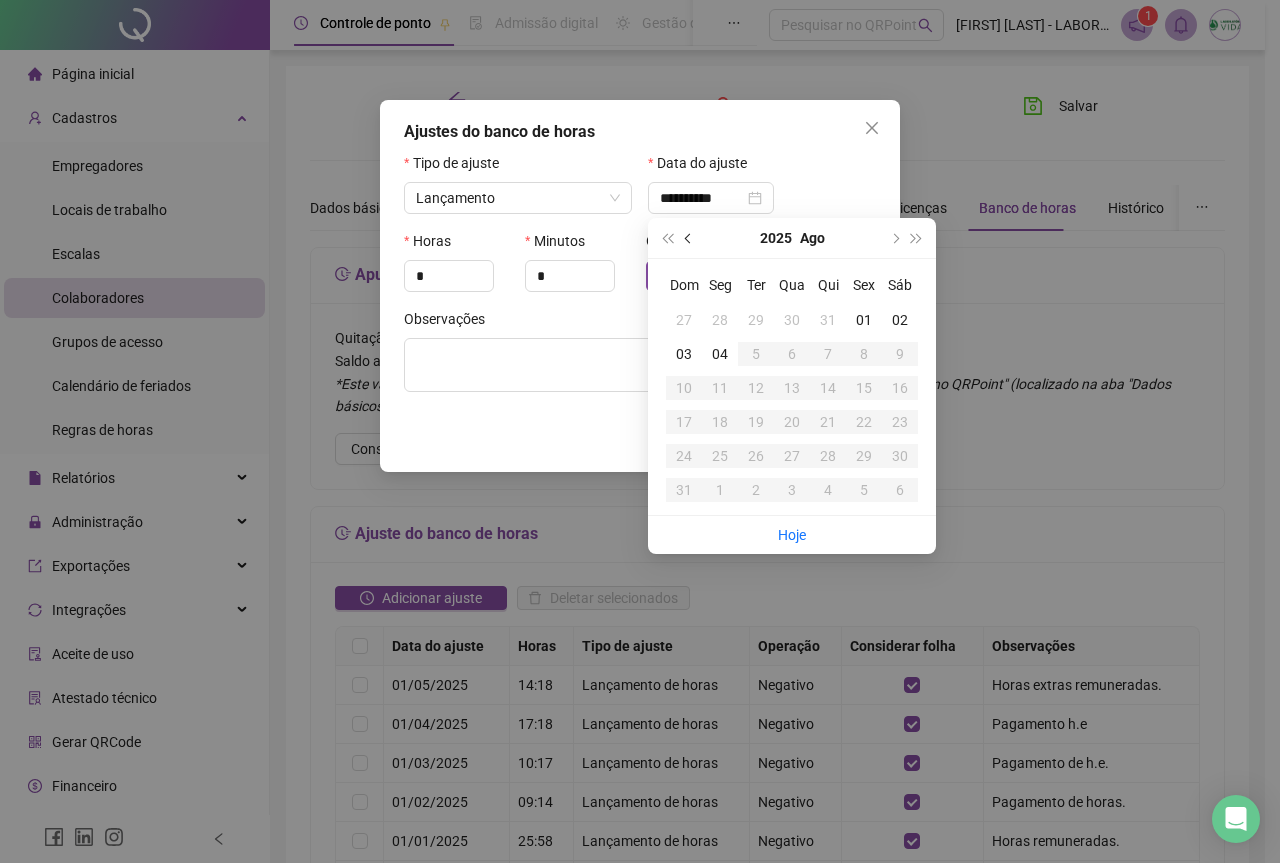 click at bounding box center (689, 238) 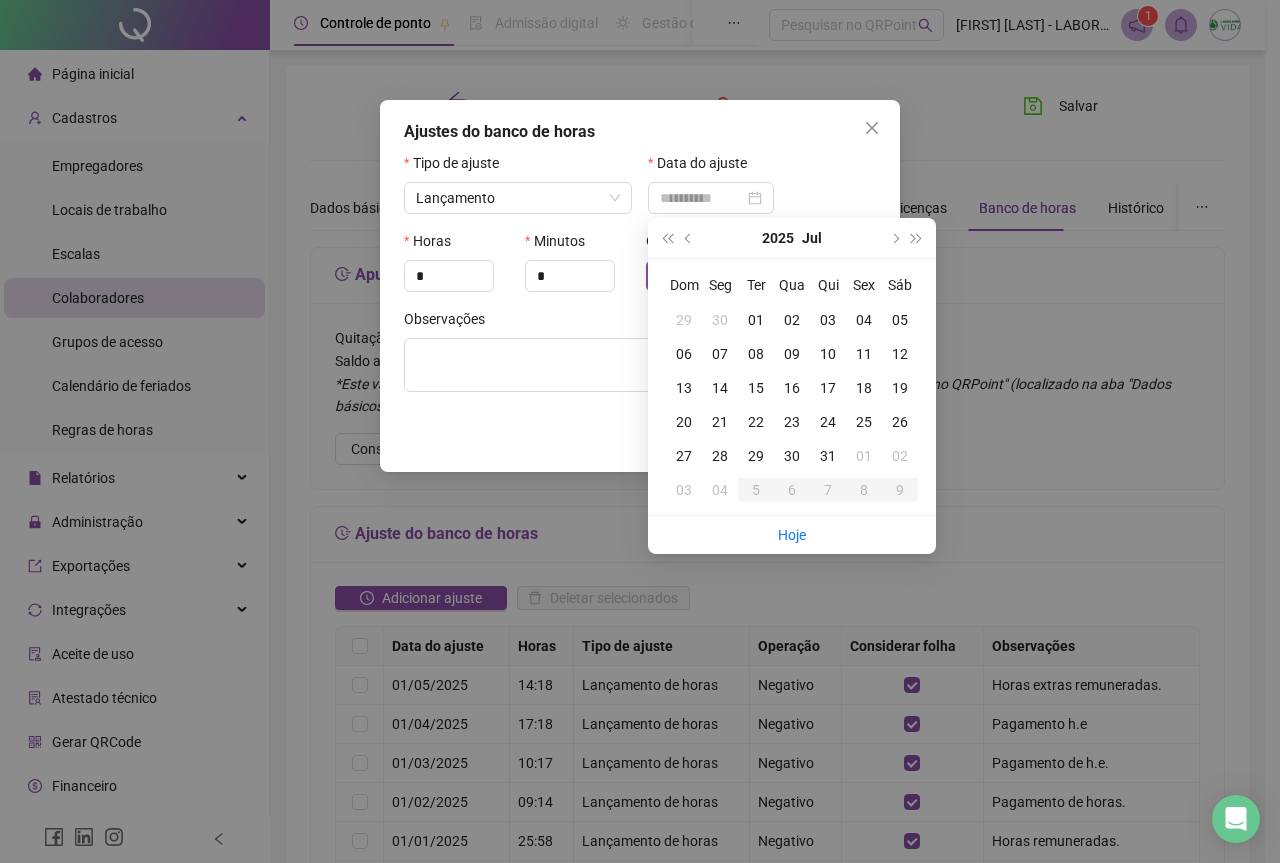 click on "01" at bounding box center (756, 320) 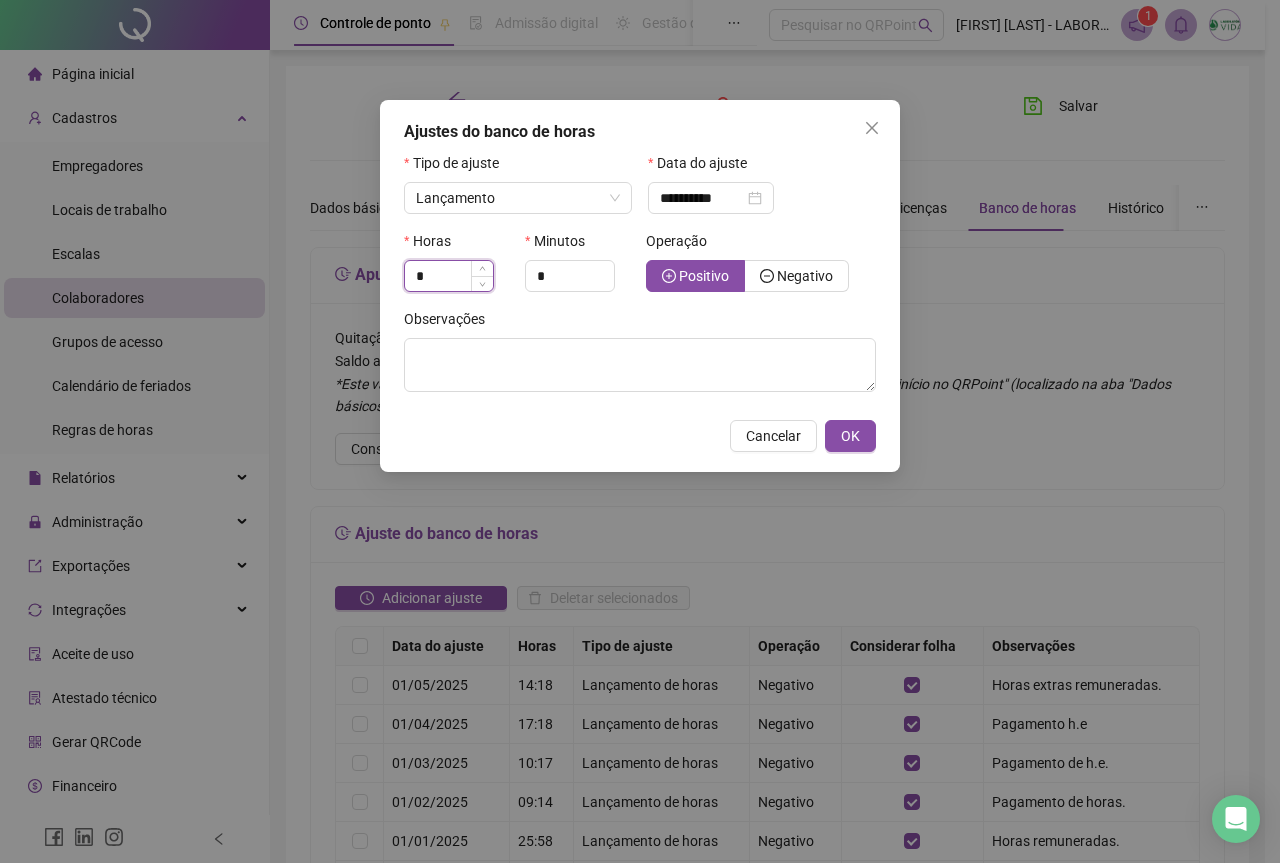 click on "*" at bounding box center [449, 276] 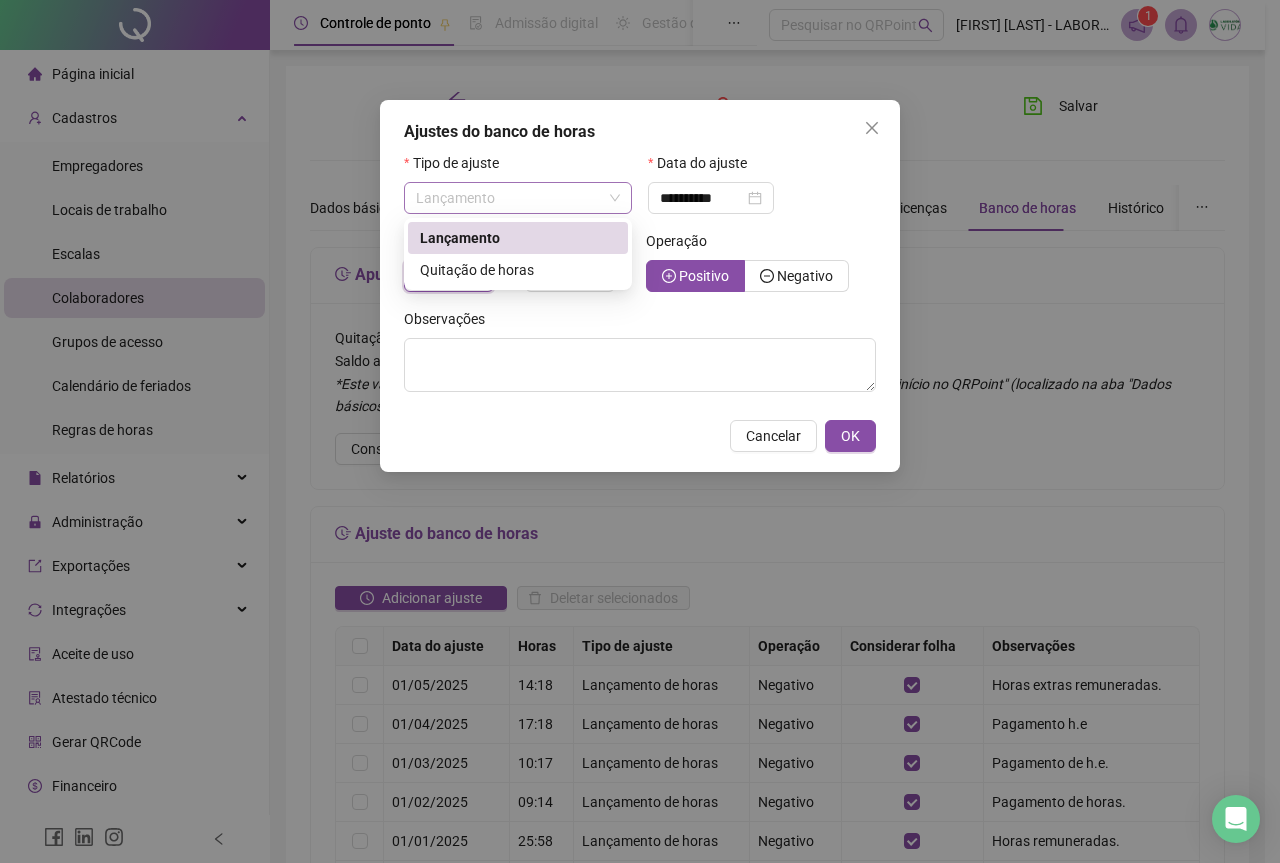 click on "Lançamento" at bounding box center [518, 198] 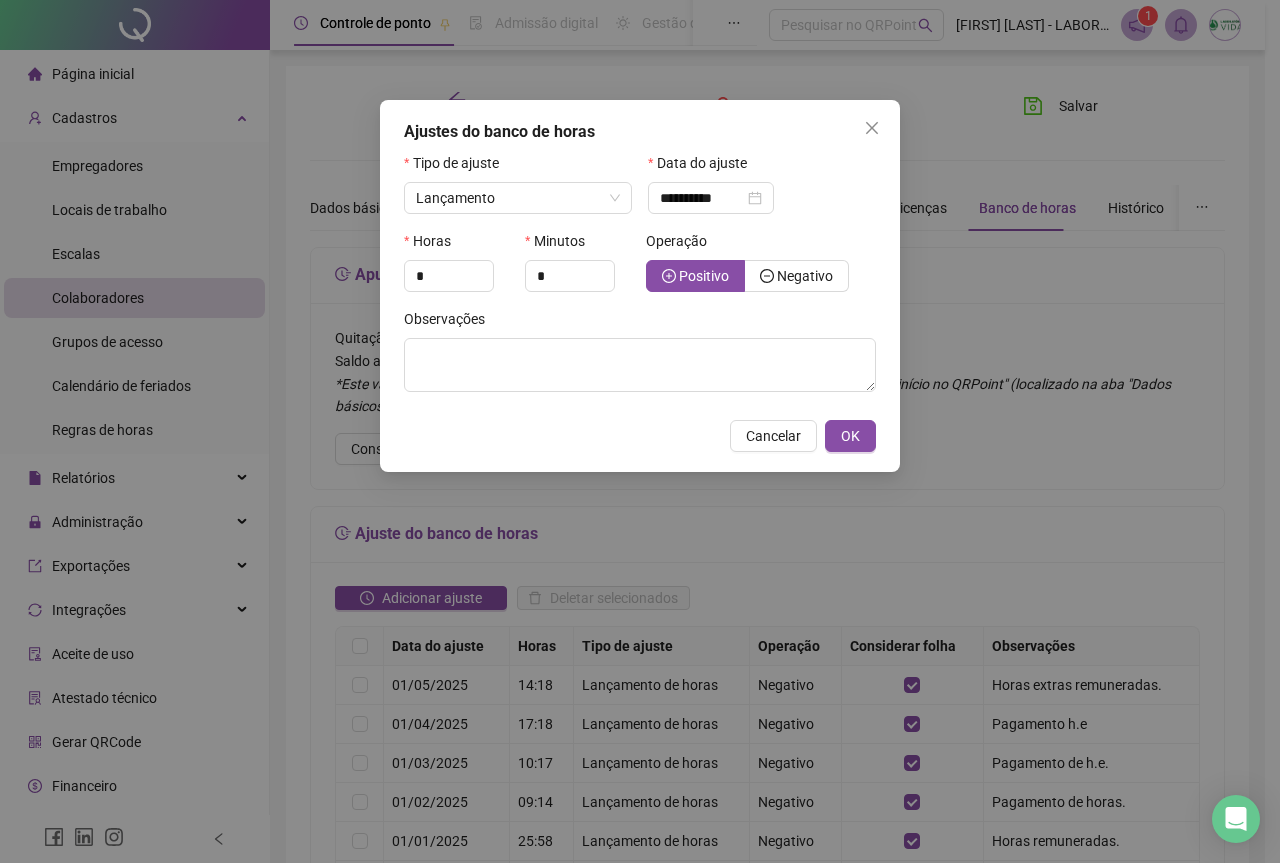 click on "Observações" at bounding box center (640, 323) 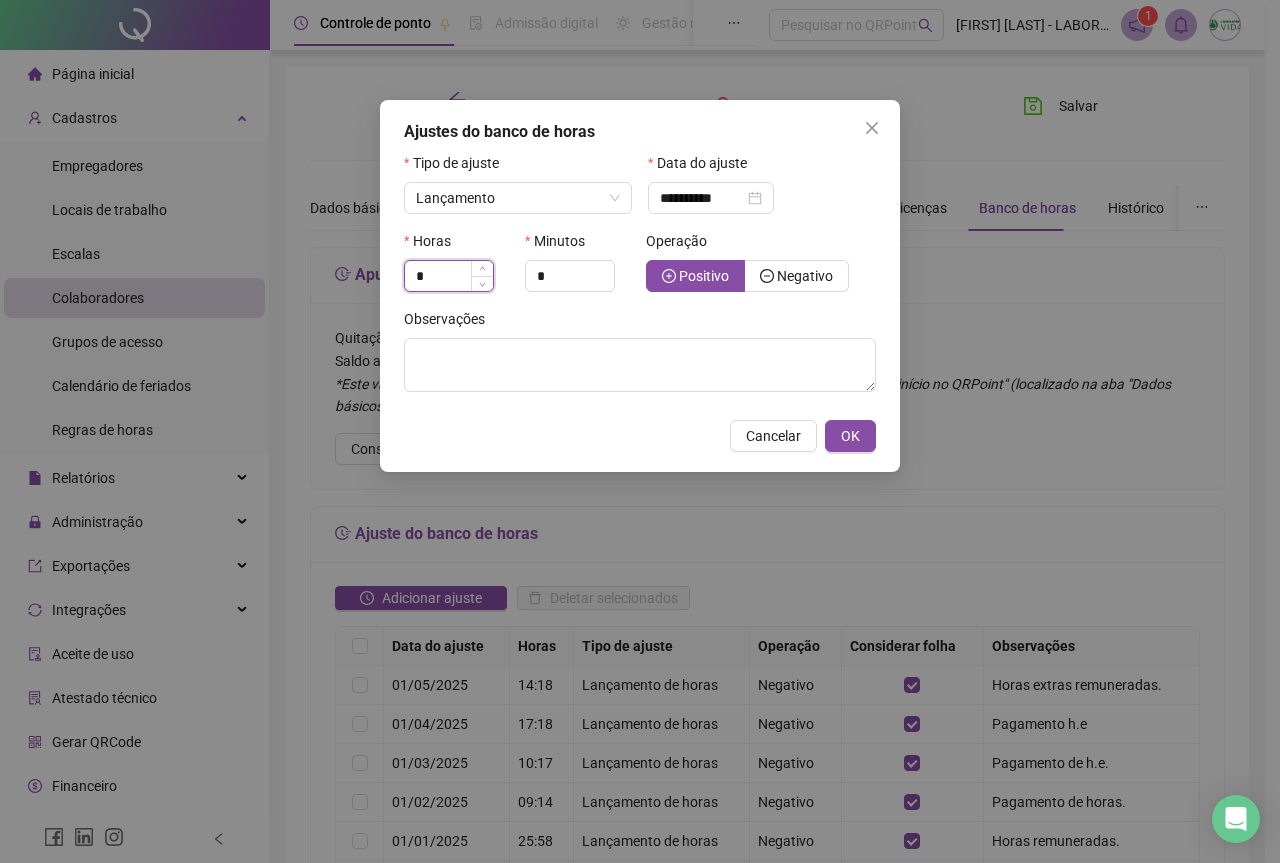 click on "*" at bounding box center (449, 276) 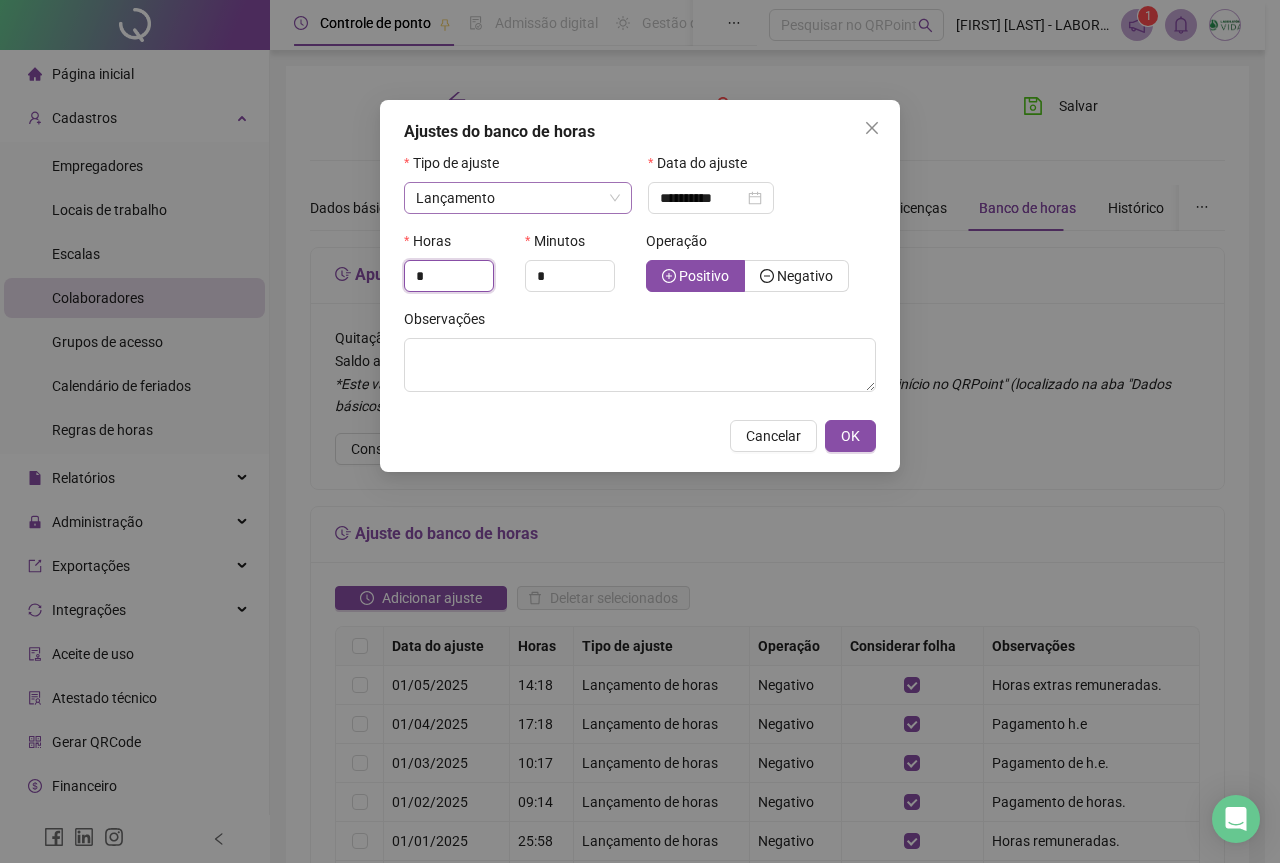 click on "Lançamento" at bounding box center [518, 198] 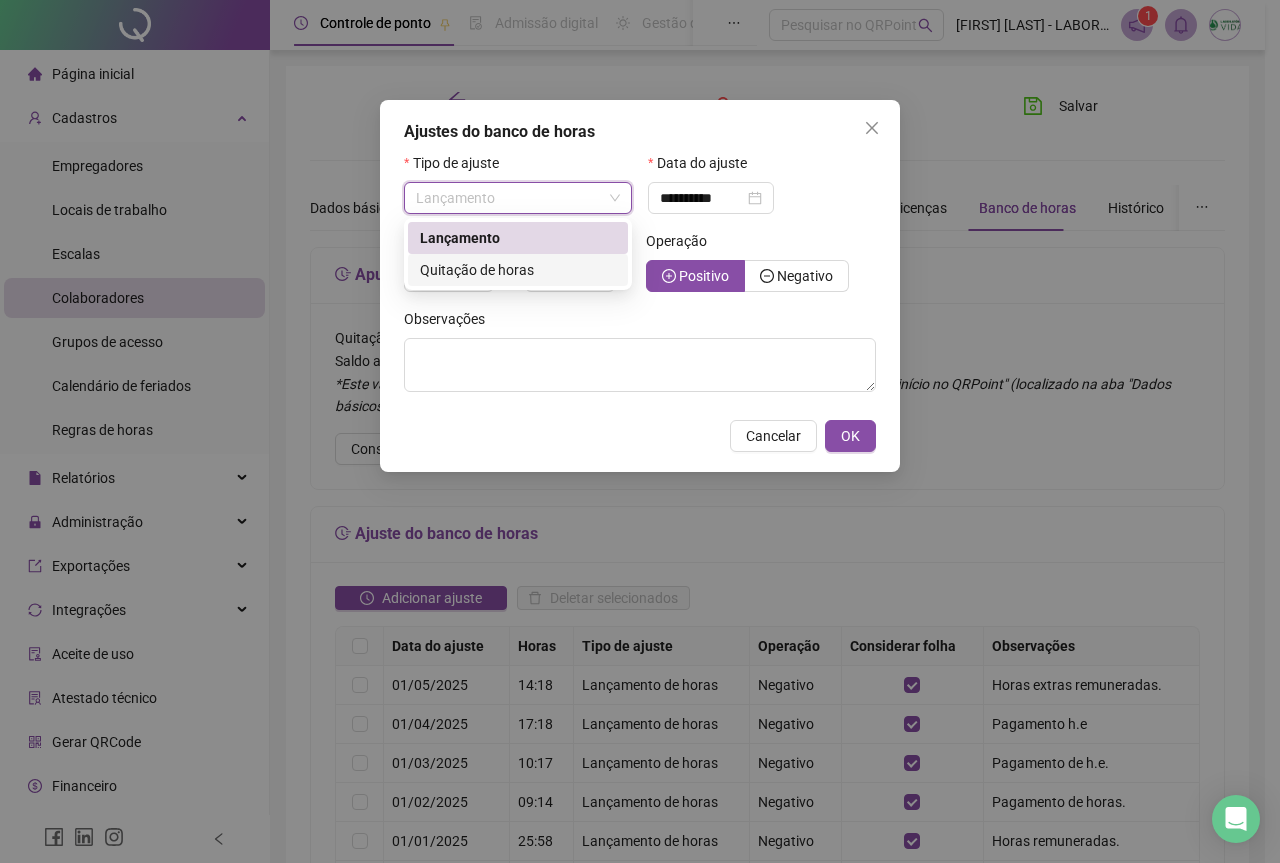 click on "Quitação de horas" at bounding box center [477, 270] 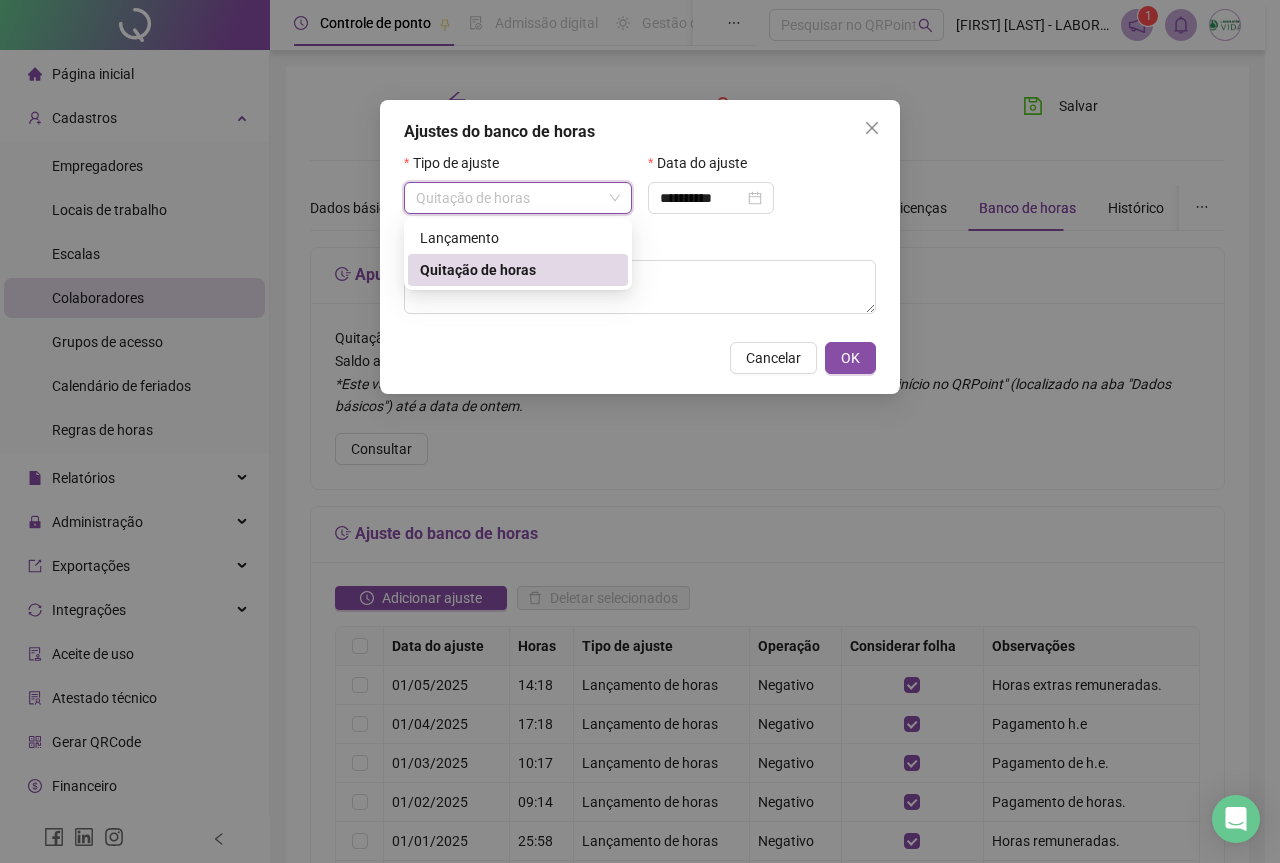 click on "Quitação de horas" at bounding box center (473, 198) 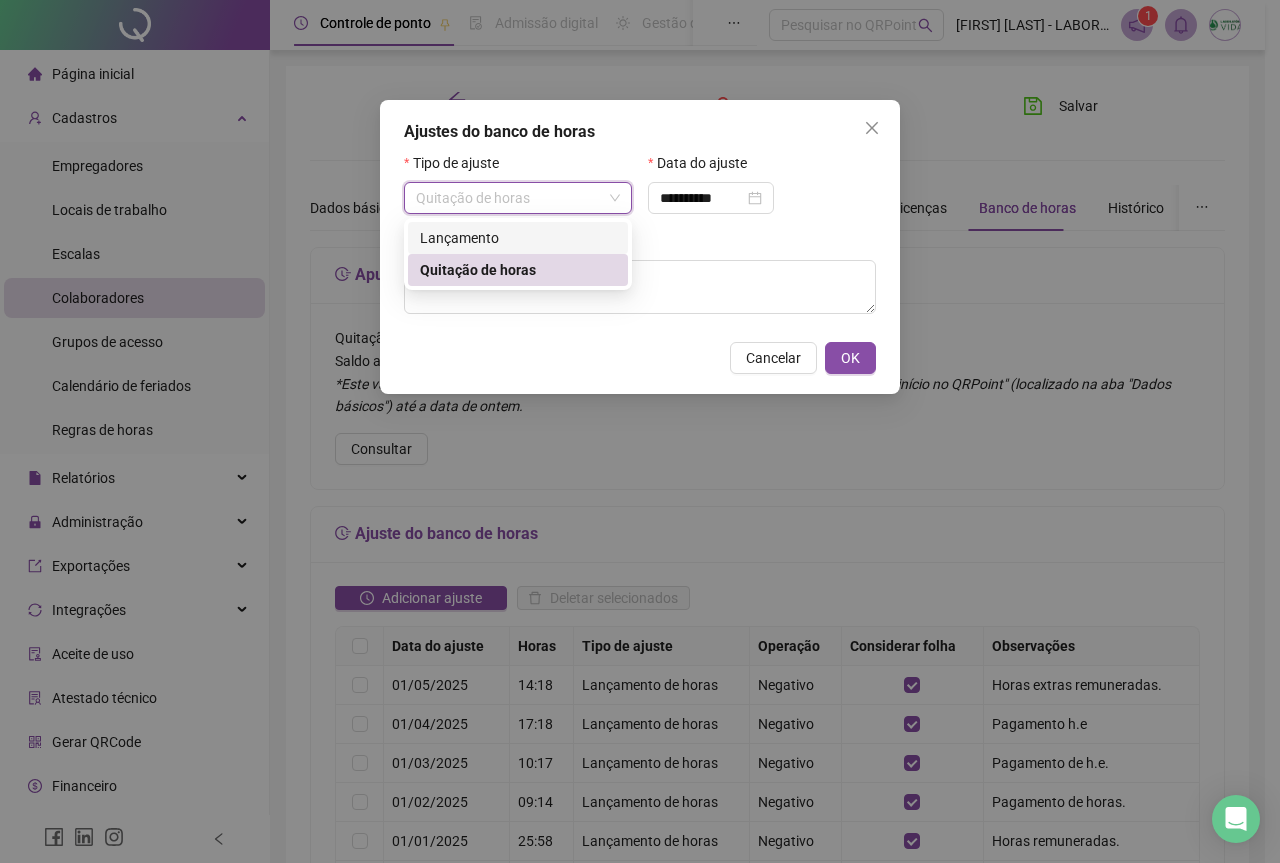 click on "Lançamento" at bounding box center [459, 238] 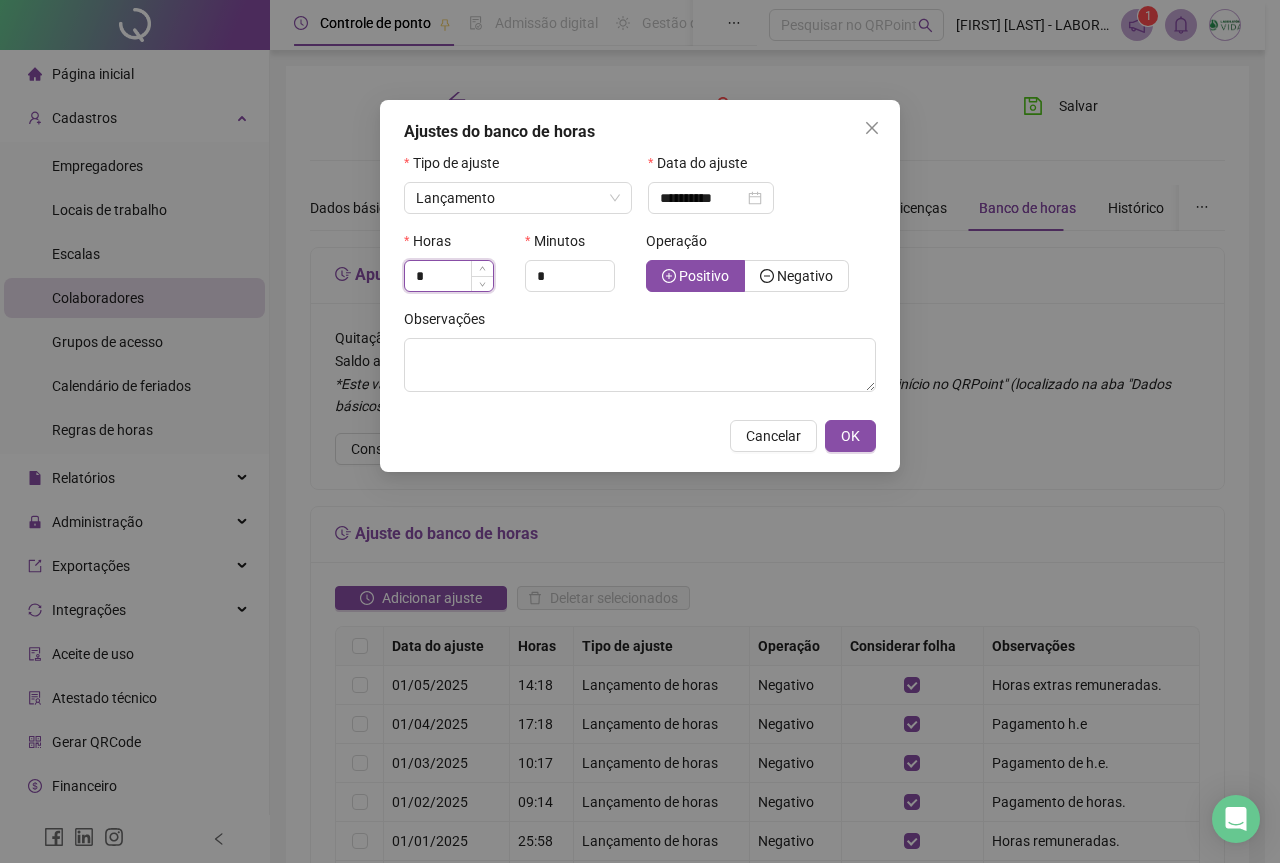 click on "*" at bounding box center (449, 276) 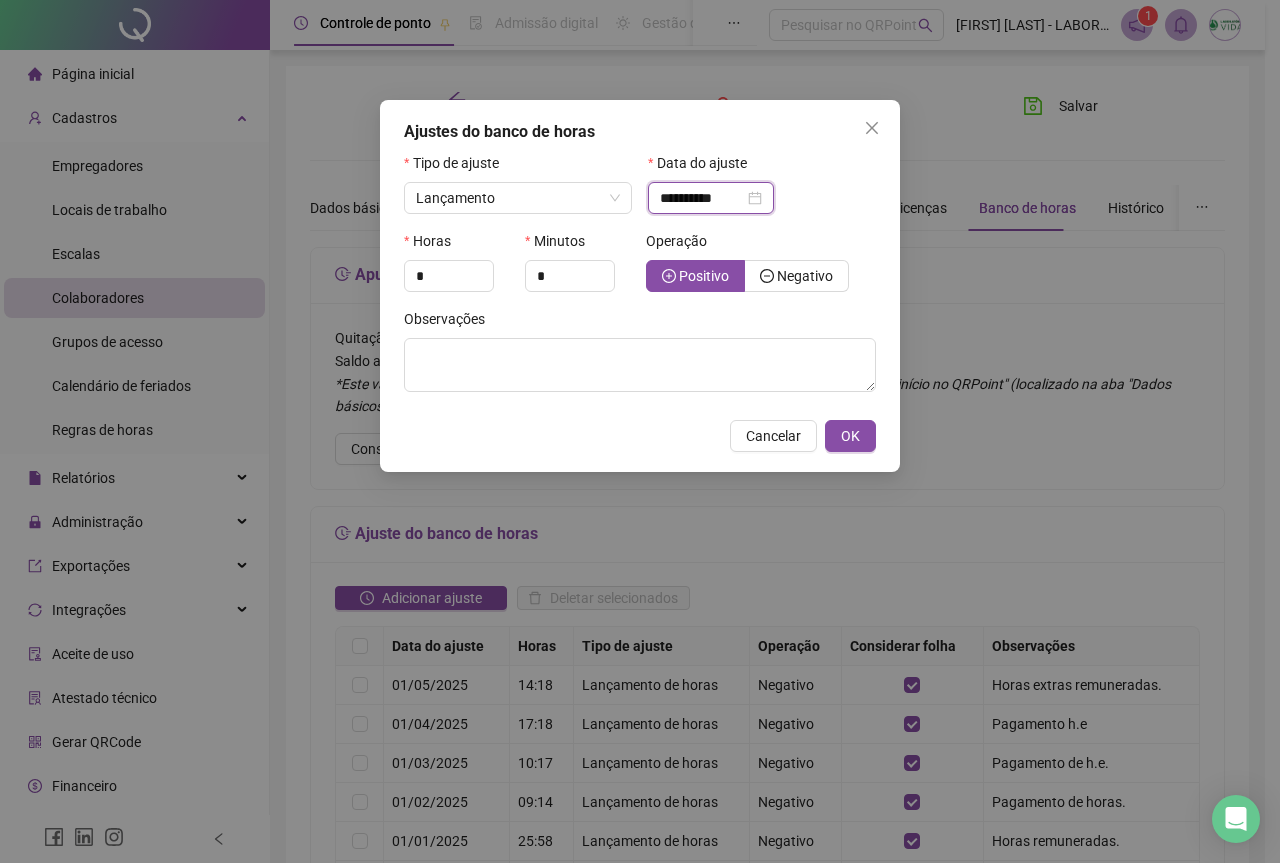 click on "**********" at bounding box center [702, 198] 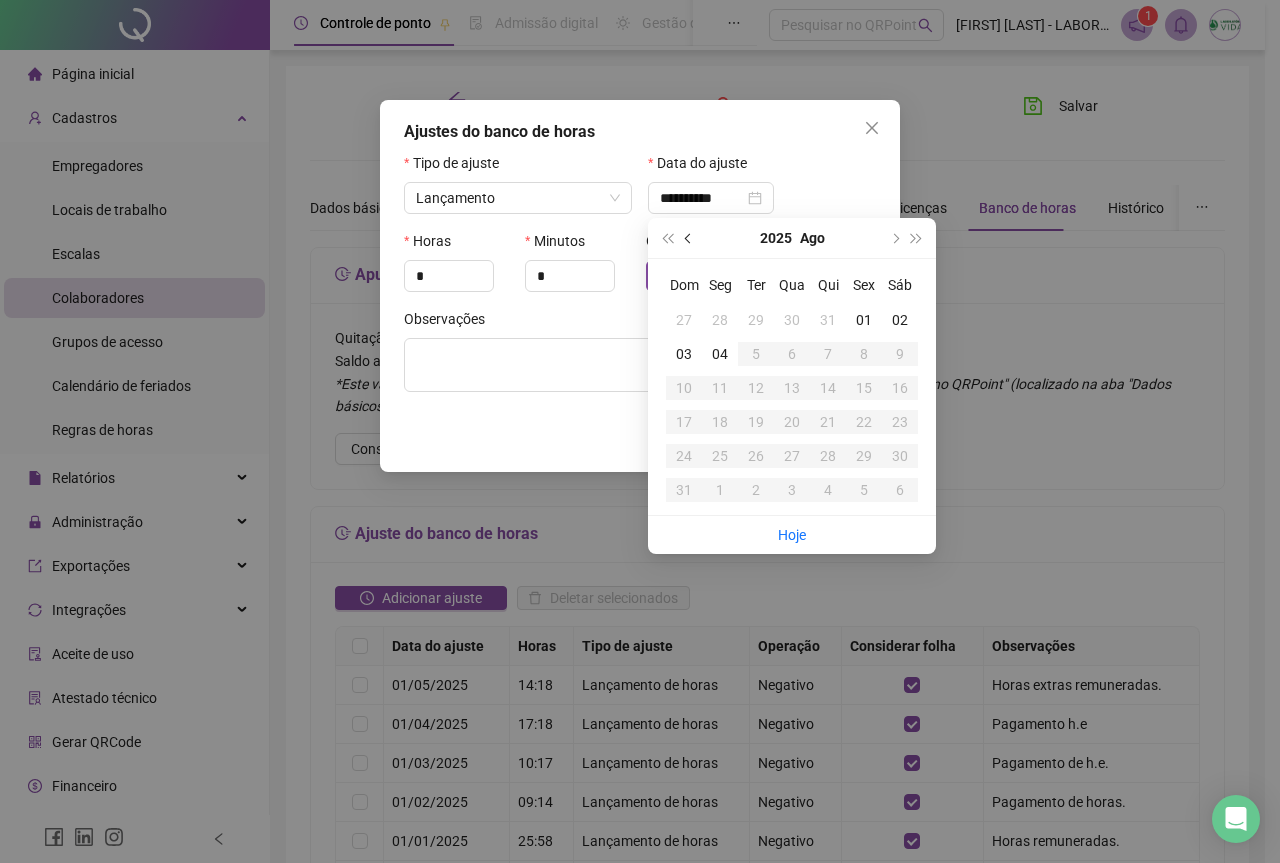 click at bounding box center (689, 238) 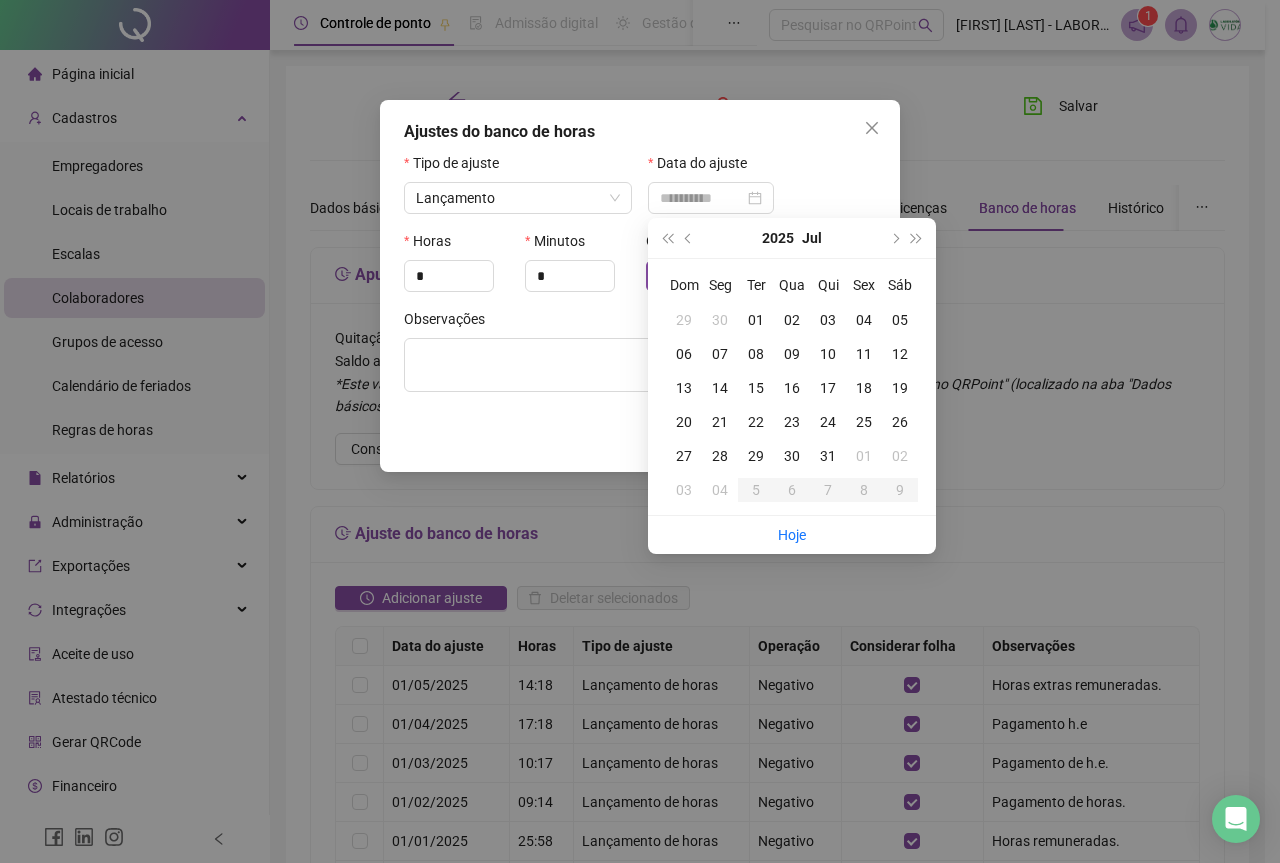 type on "**********" 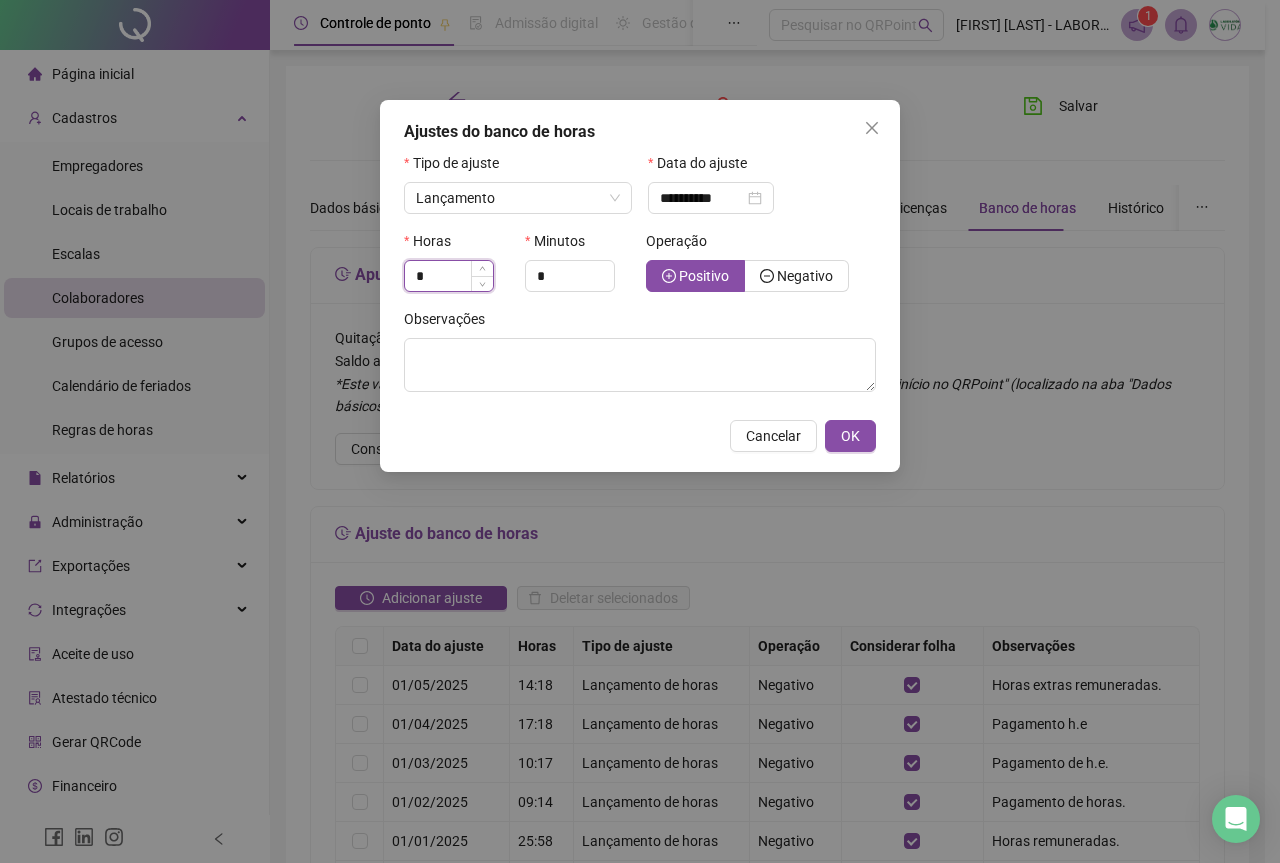 click on "*" at bounding box center (449, 276) 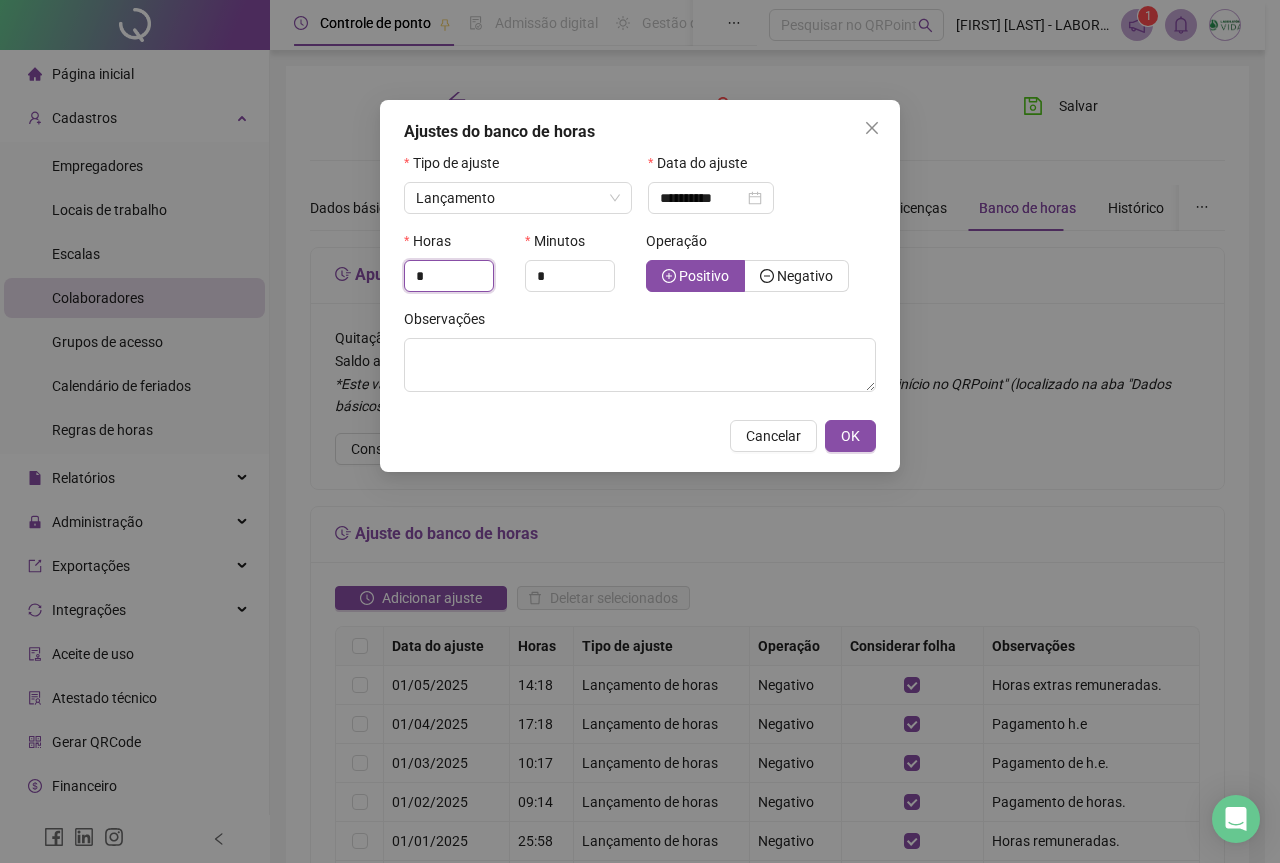 drag, startPoint x: 436, startPoint y: 280, endPoint x: 397, endPoint y: 292, distance: 40.804413 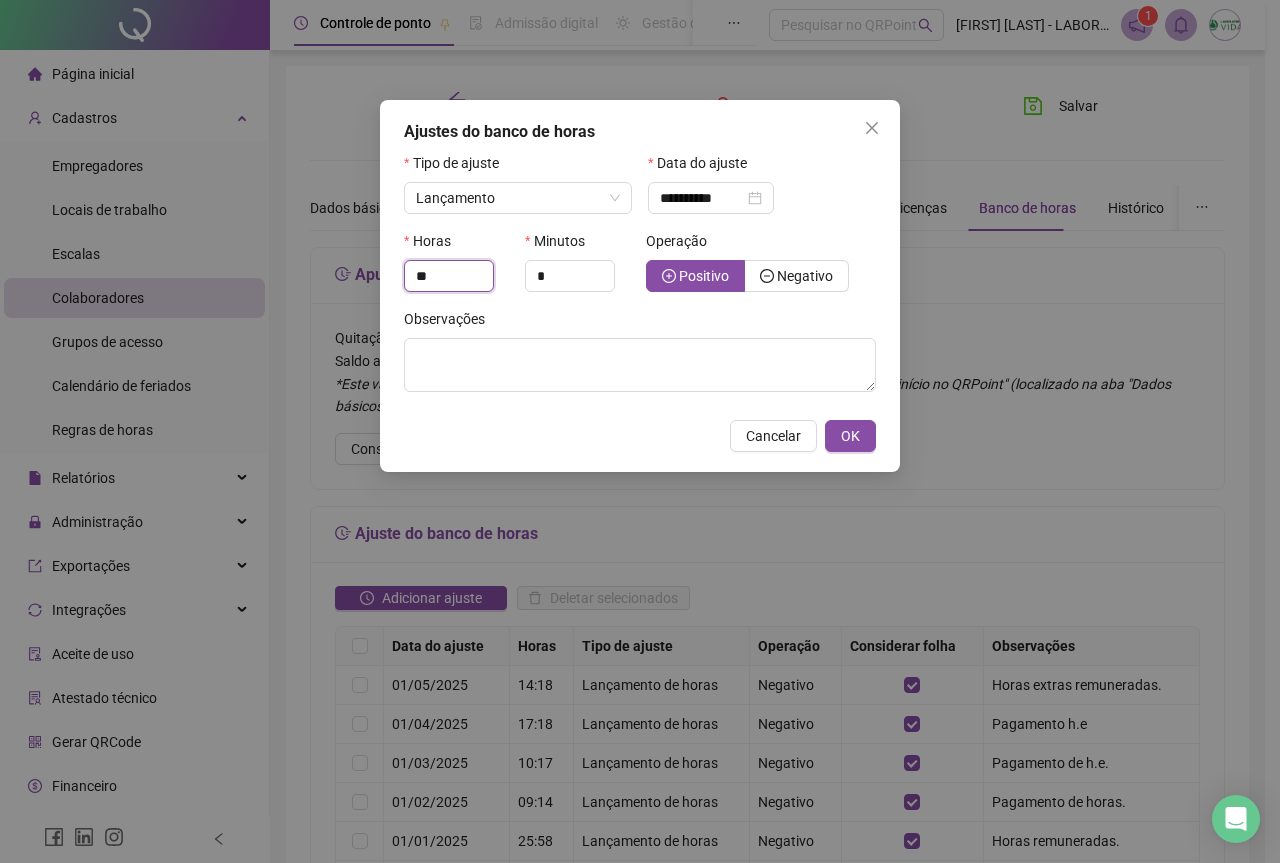 type on "**" 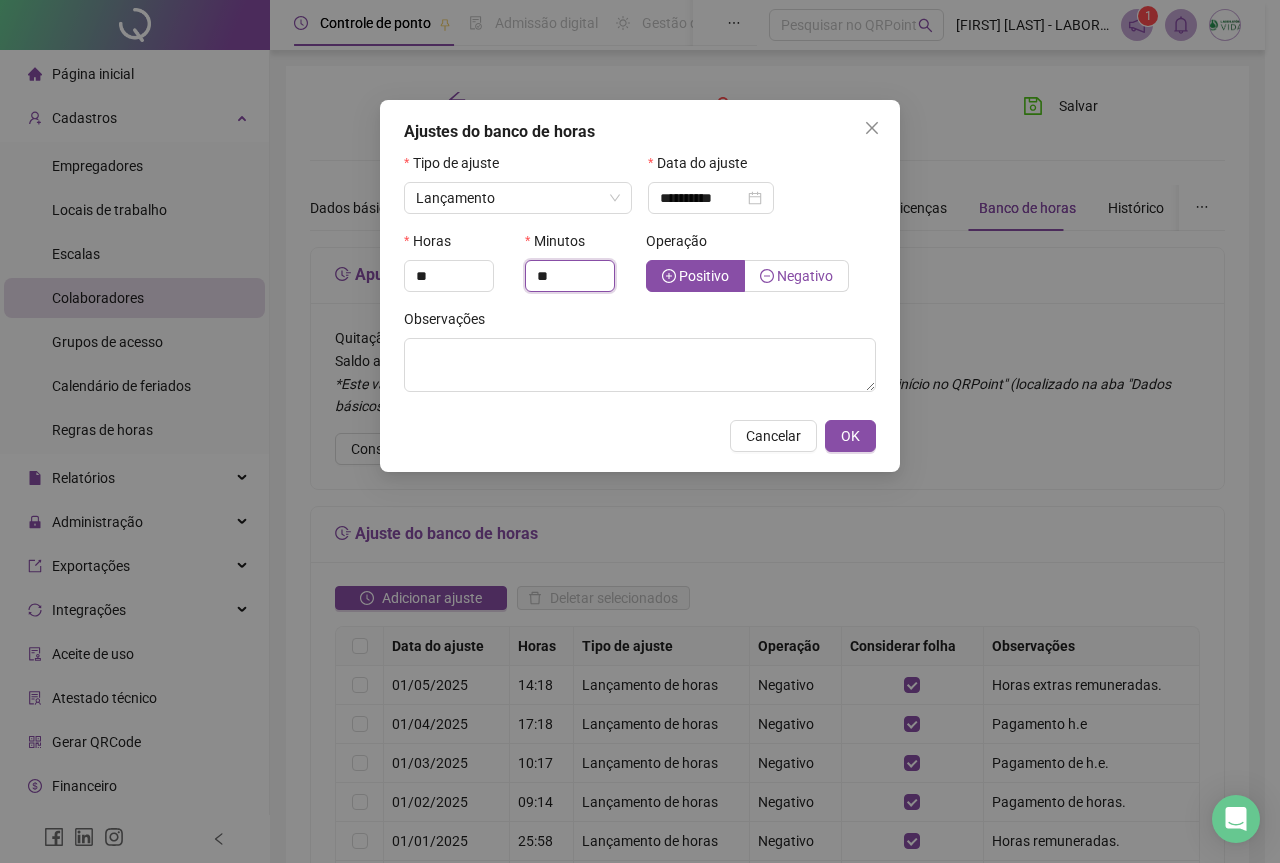 type on "**" 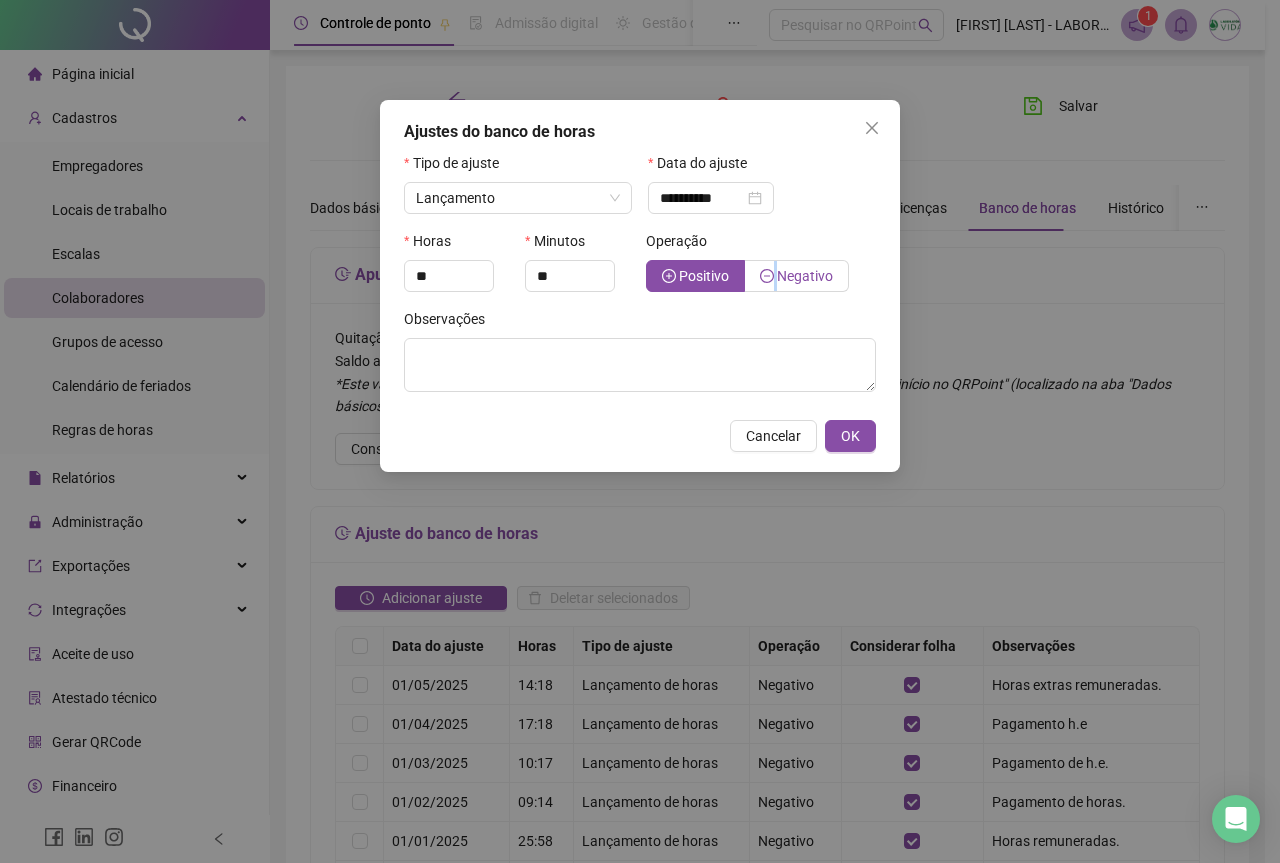 click on "Negativo" at bounding box center (796, 276) 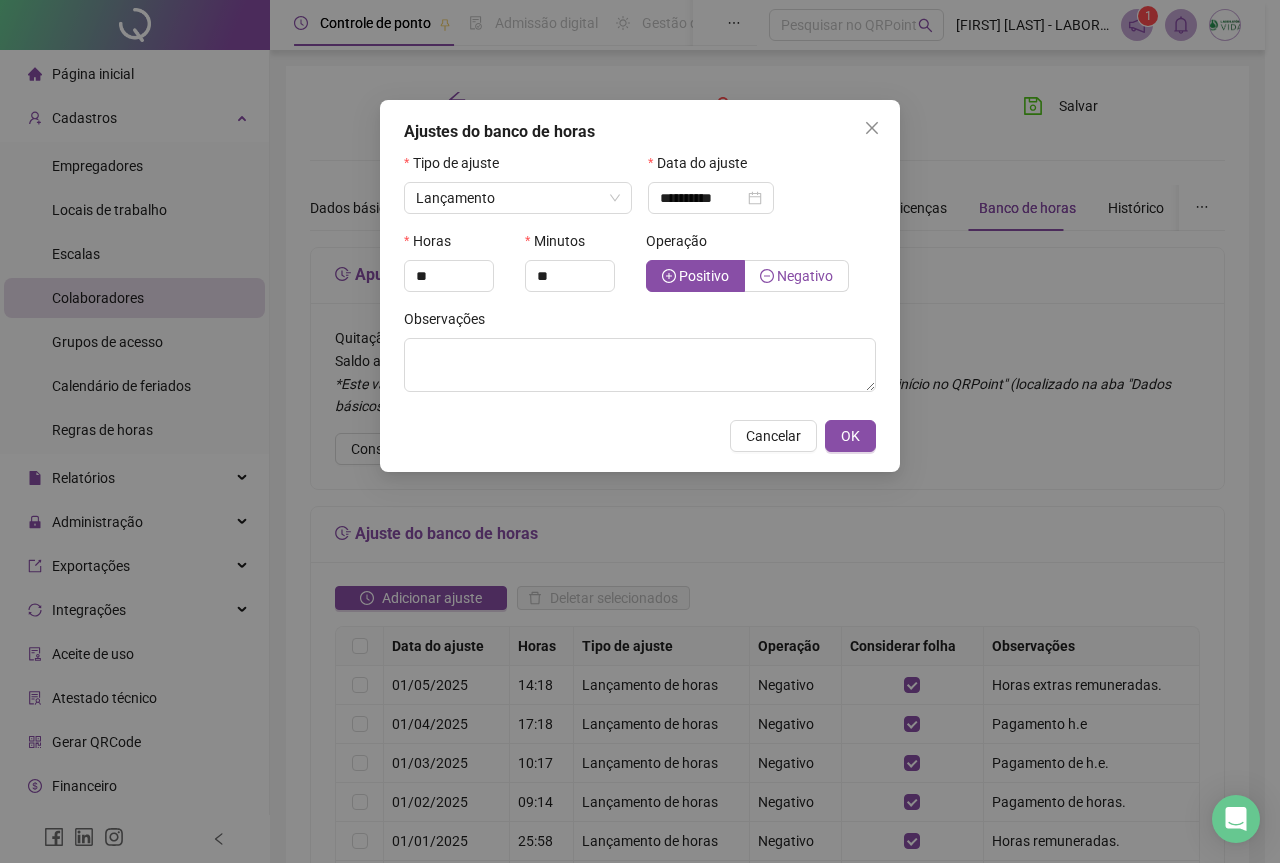 click on "Negativo" at bounding box center [797, 276] 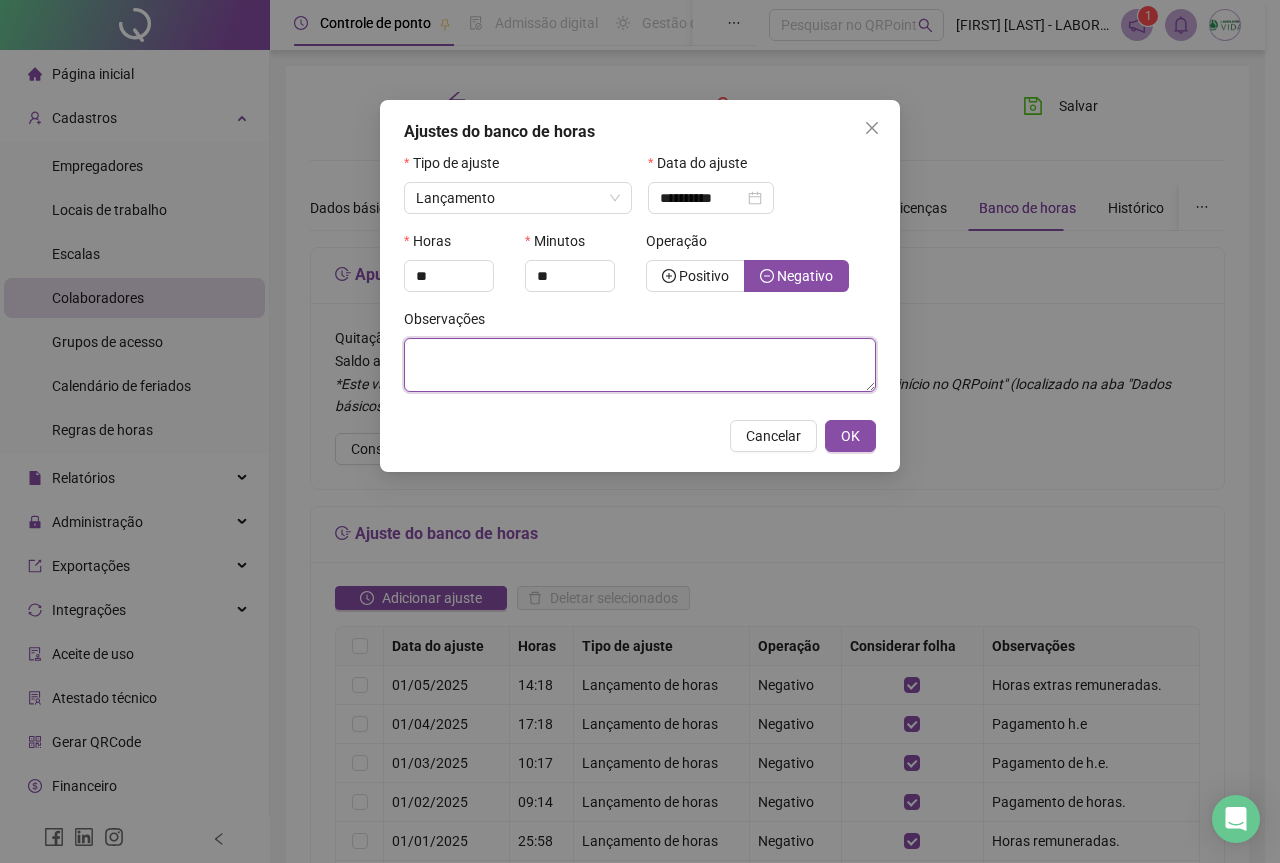 click at bounding box center (640, 365) 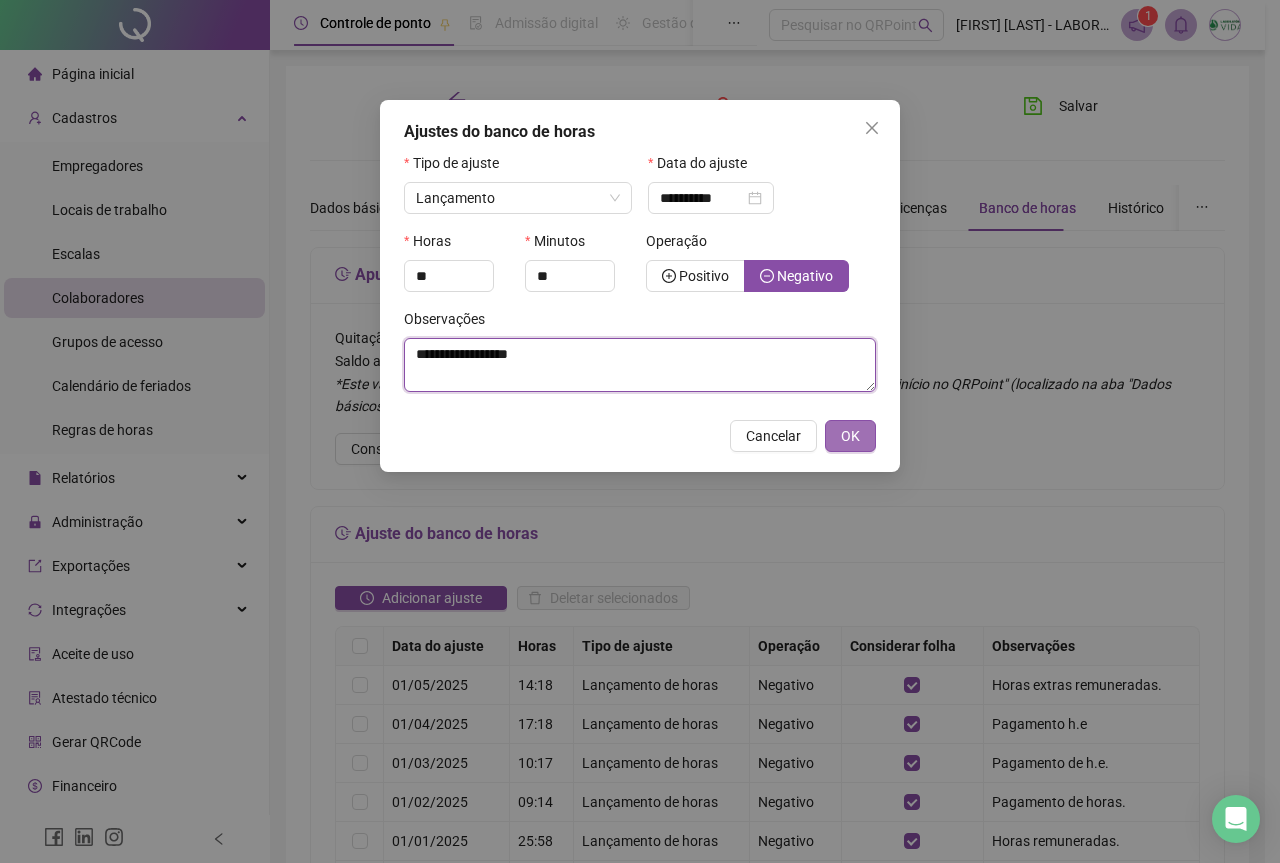 type on "**********" 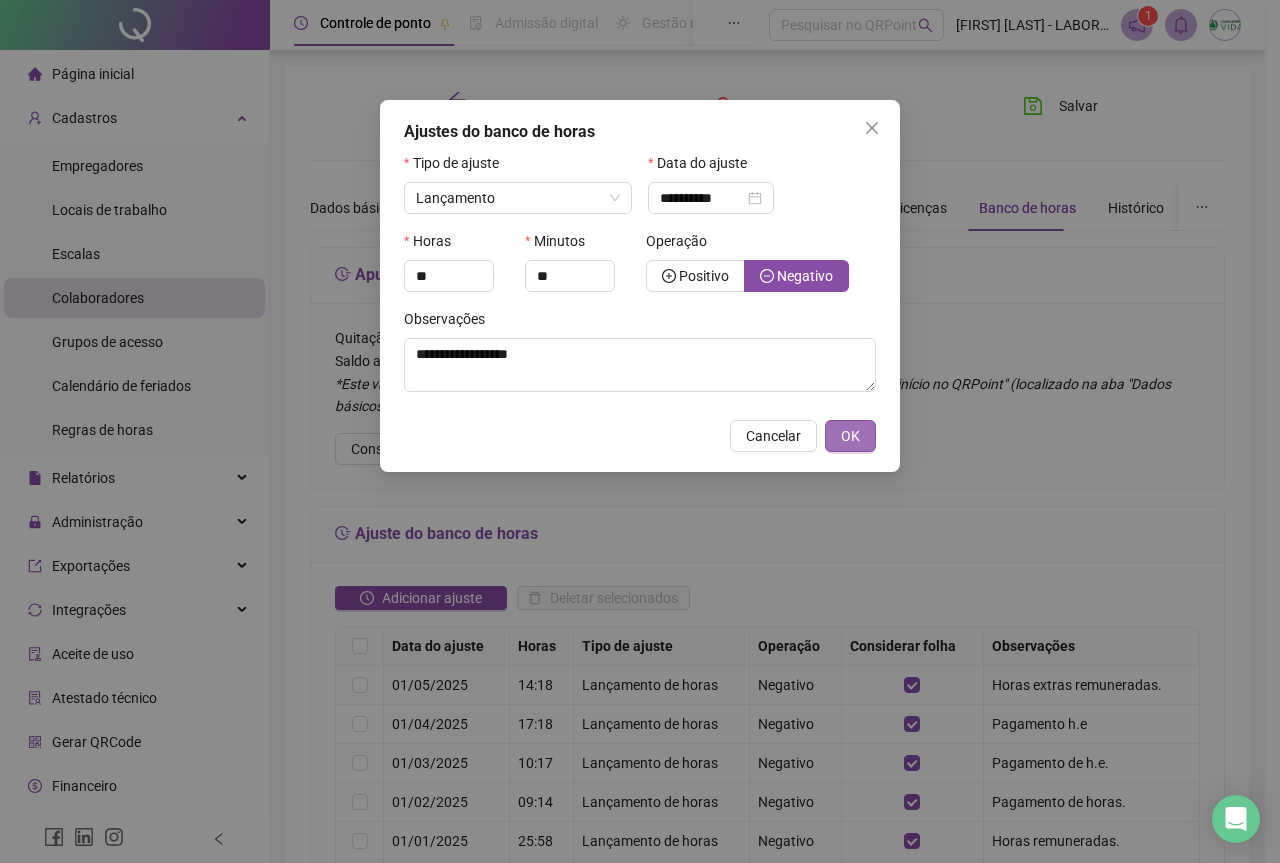 click on "OK" at bounding box center (850, 436) 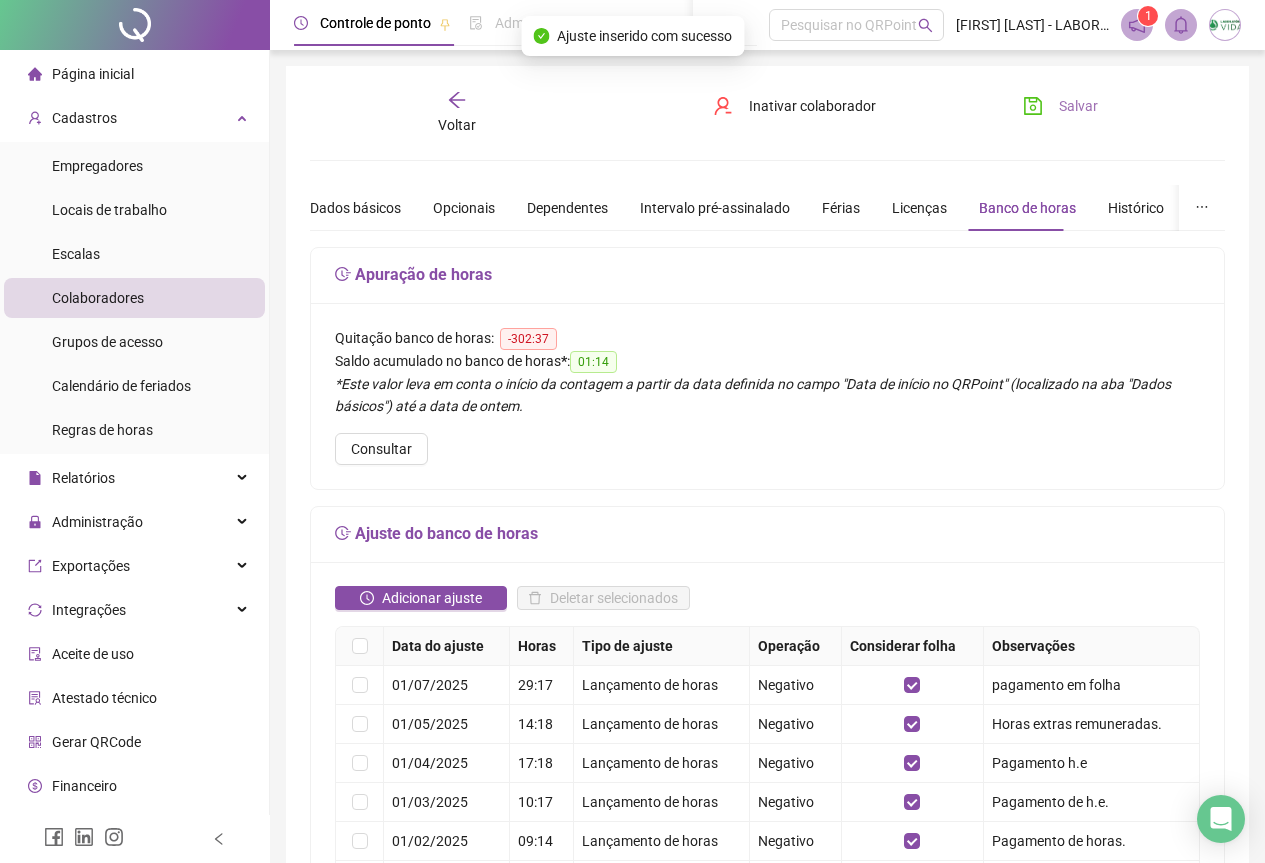 click on "Salvar" at bounding box center [1060, 106] 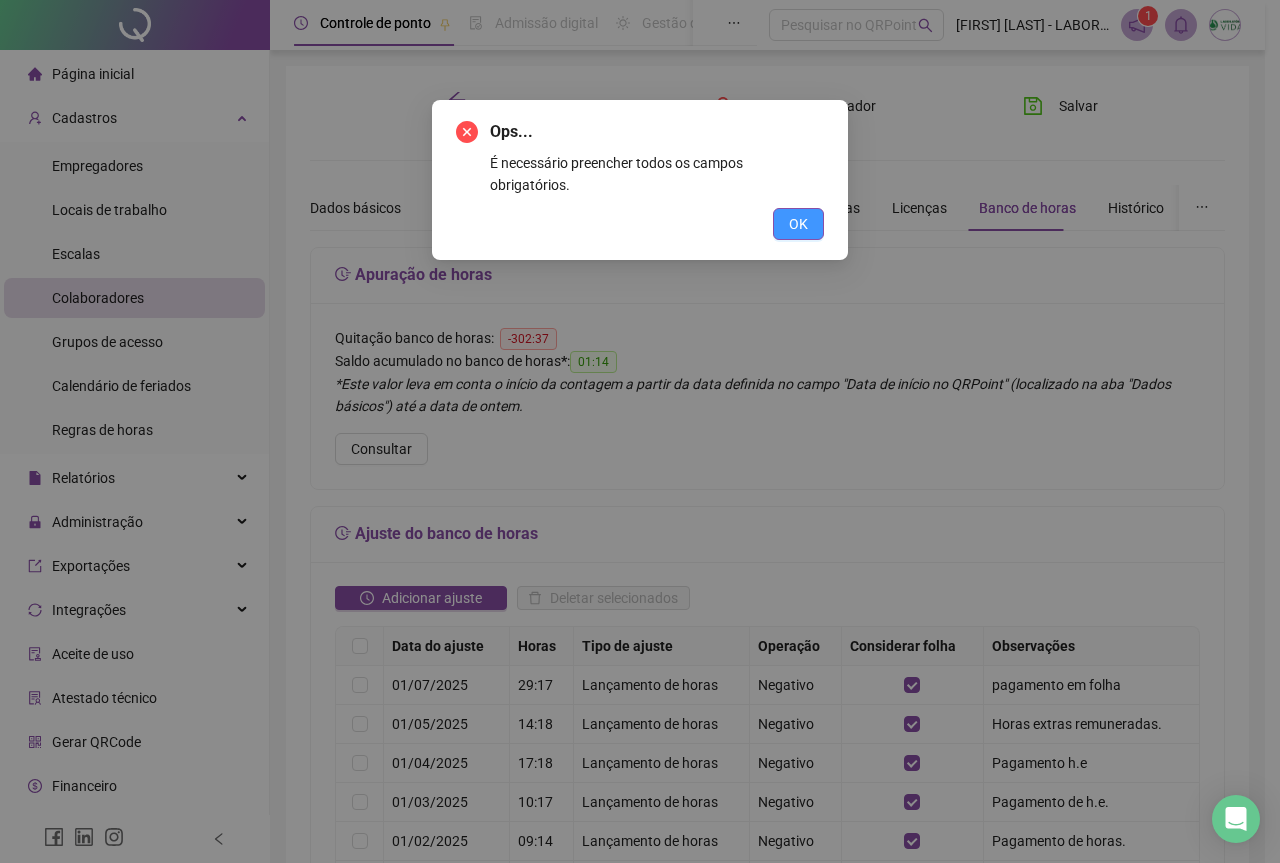 click on "OK" at bounding box center [798, 224] 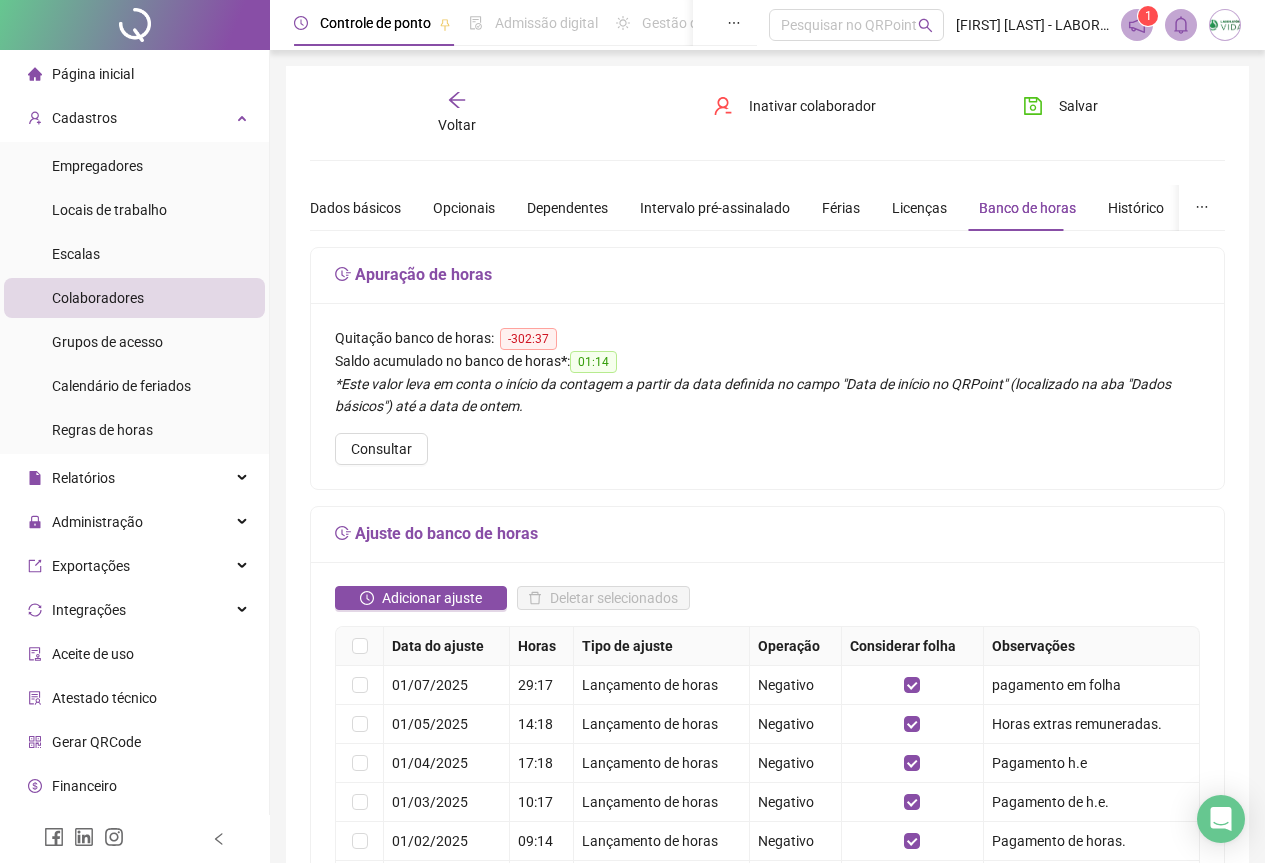 click on "Página inicial" at bounding box center [93, 74] 